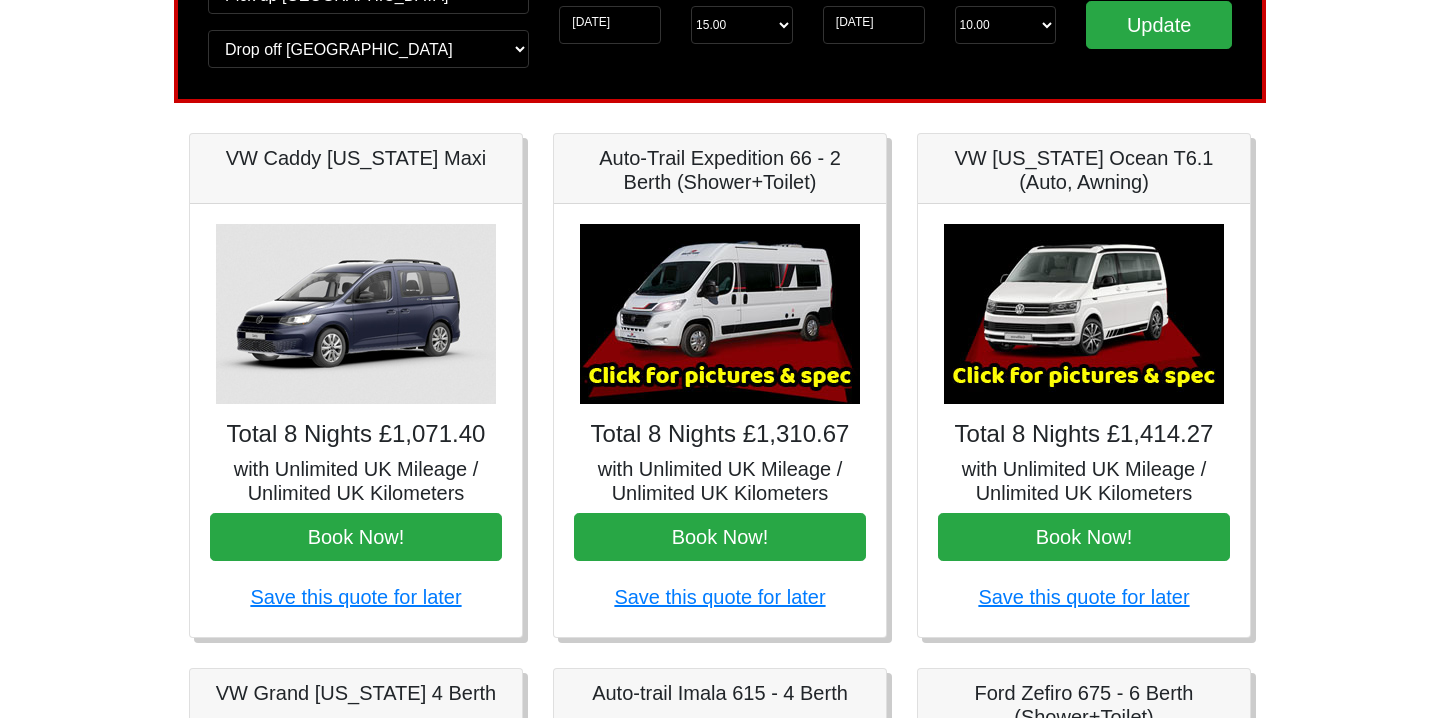 scroll, scrollTop: 202, scrollLeft: 0, axis: vertical 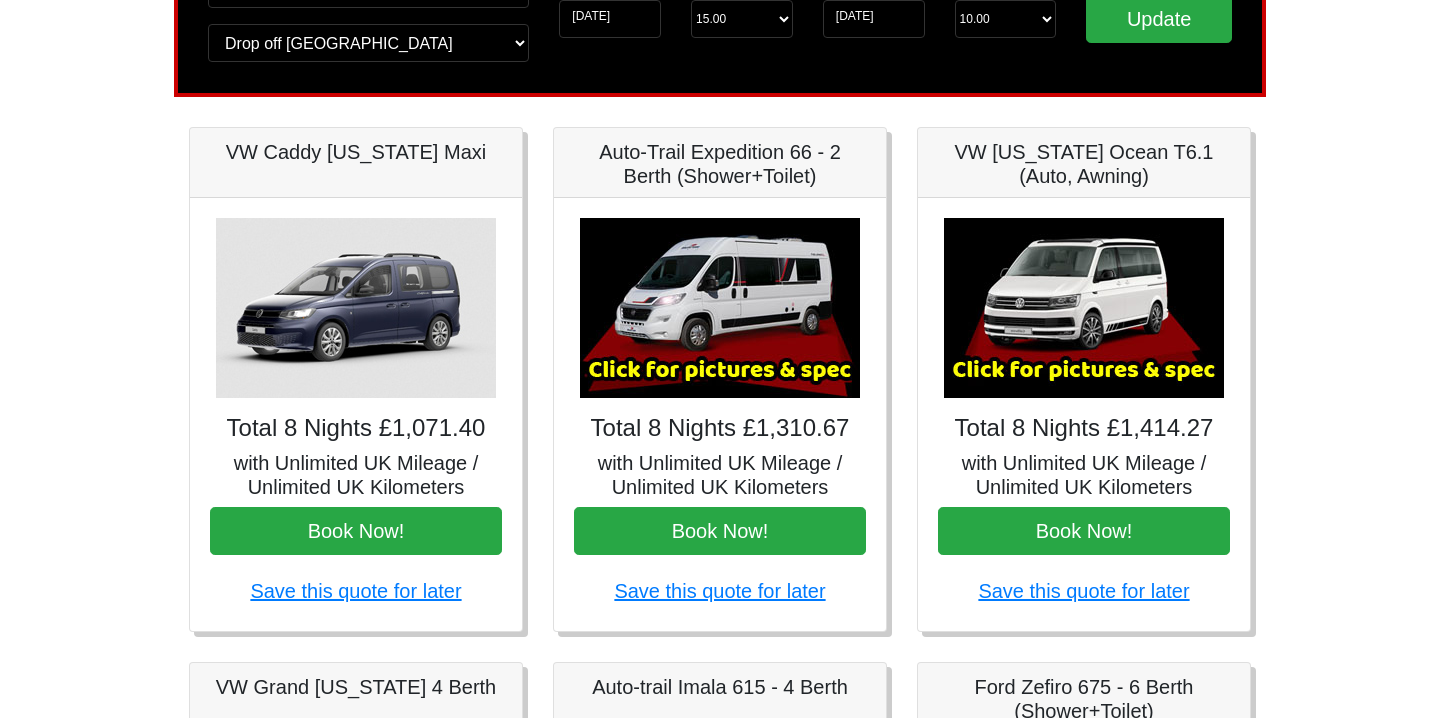 click at bounding box center [720, 308] 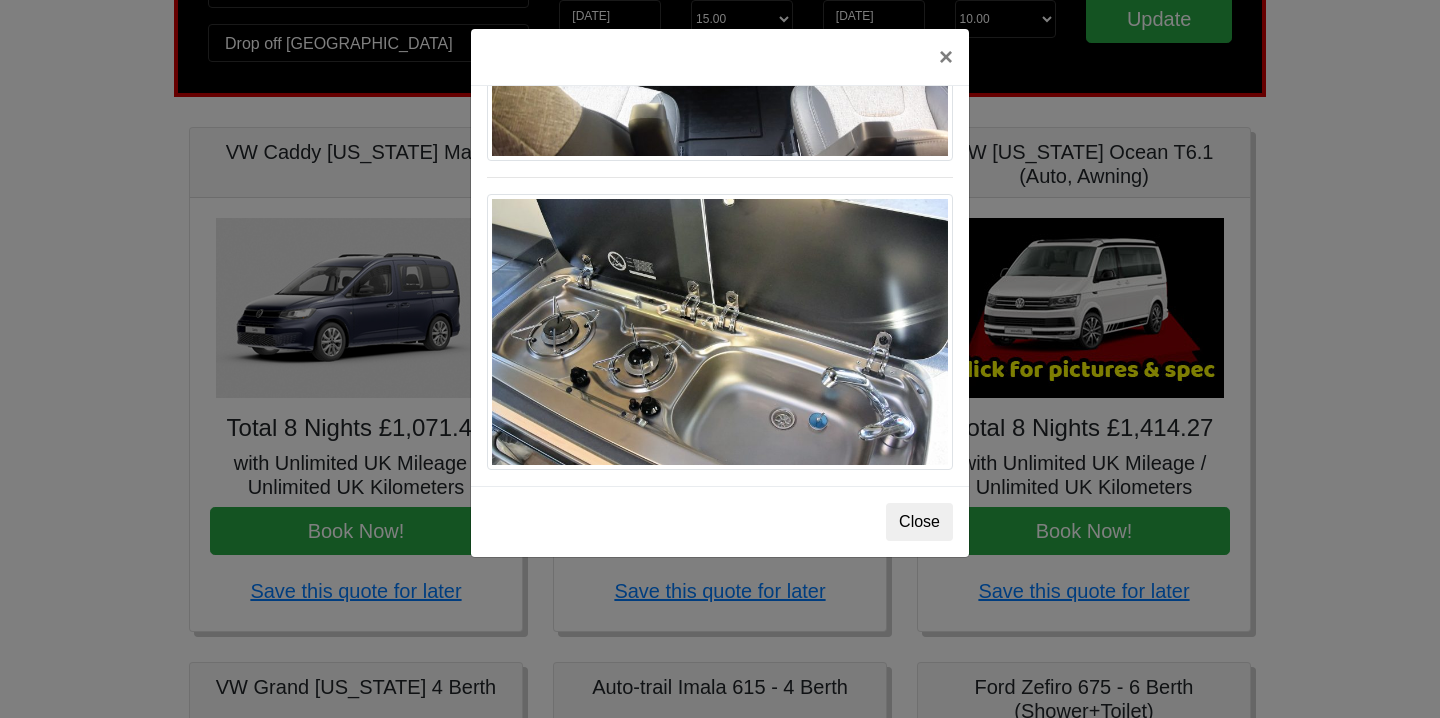 scroll, scrollTop: 2123, scrollLeft: 0, axis: vertical 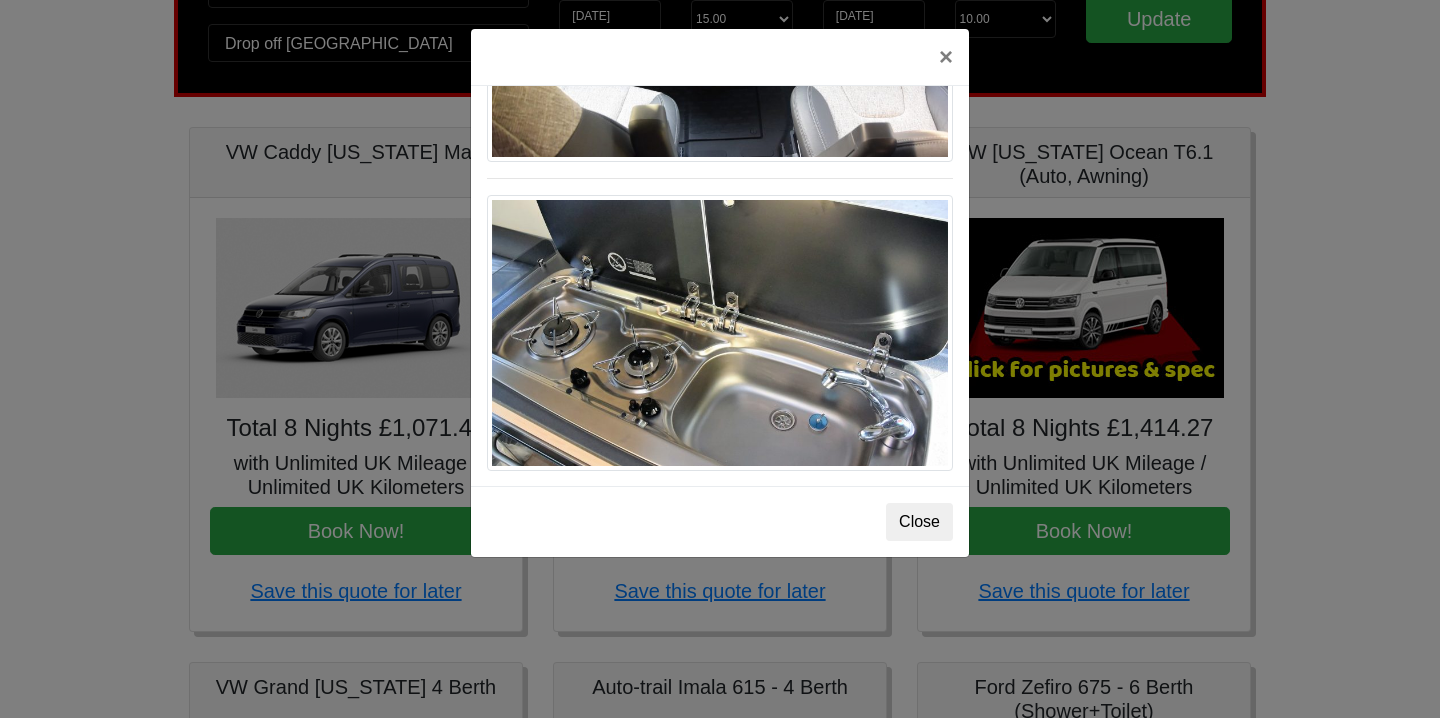click on "Close" at bounding box center [919, 522] 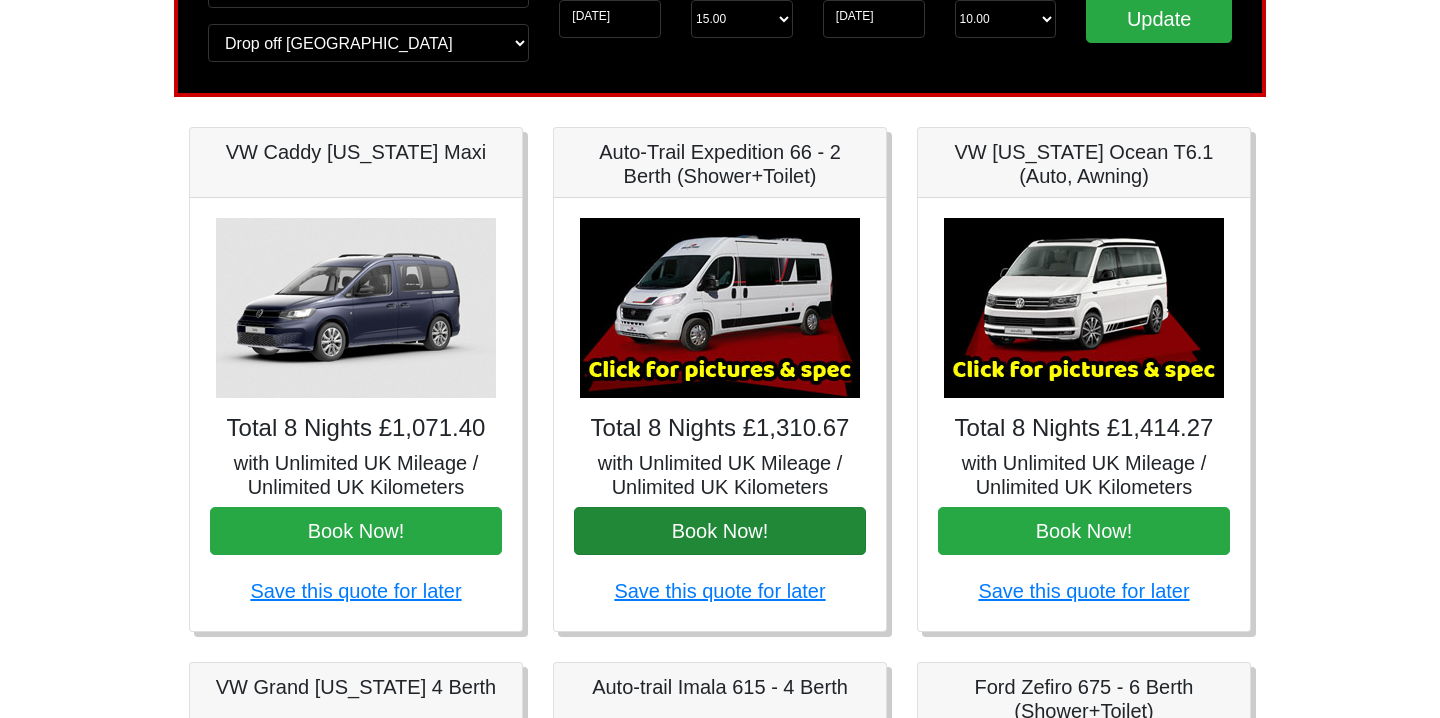 click on "Book Now!" at bounding box center (720, 531) 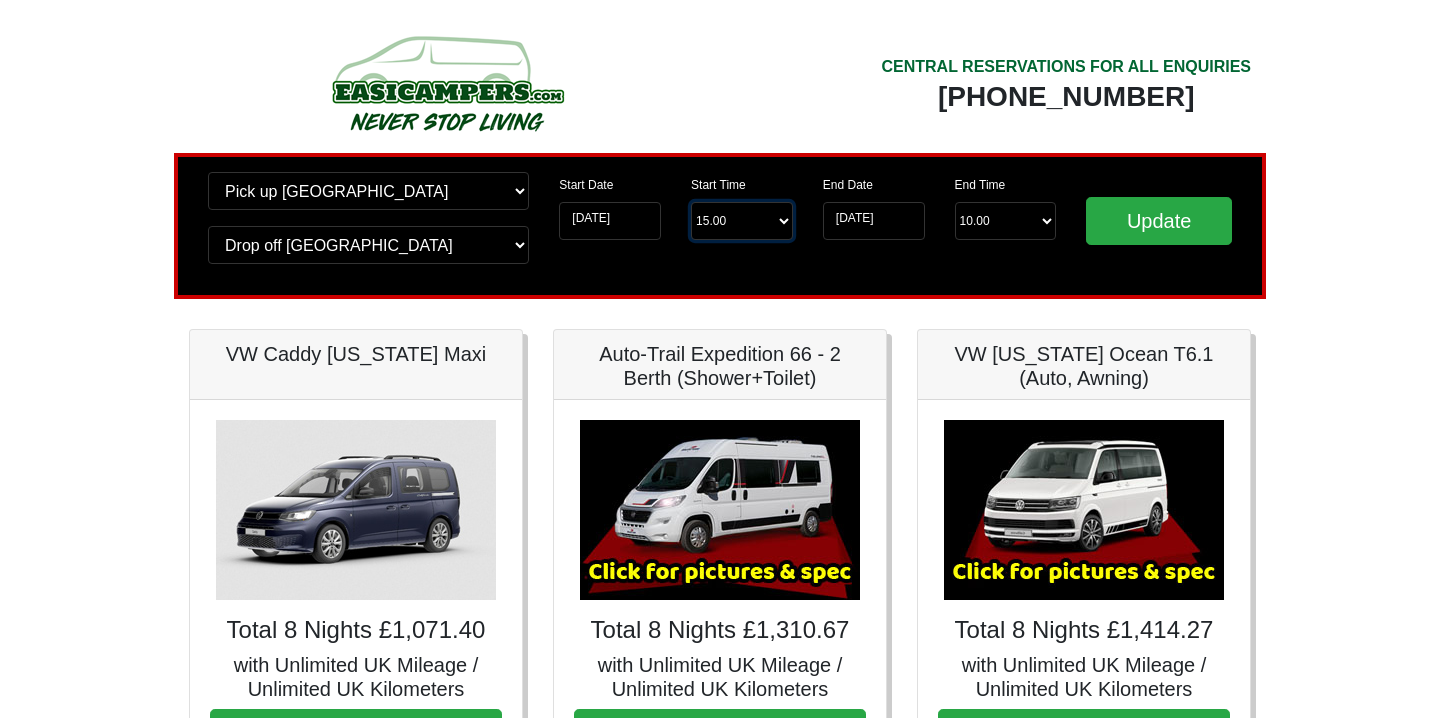 scroll, scrollTop: 0, scrollLeft: 0, axis: both 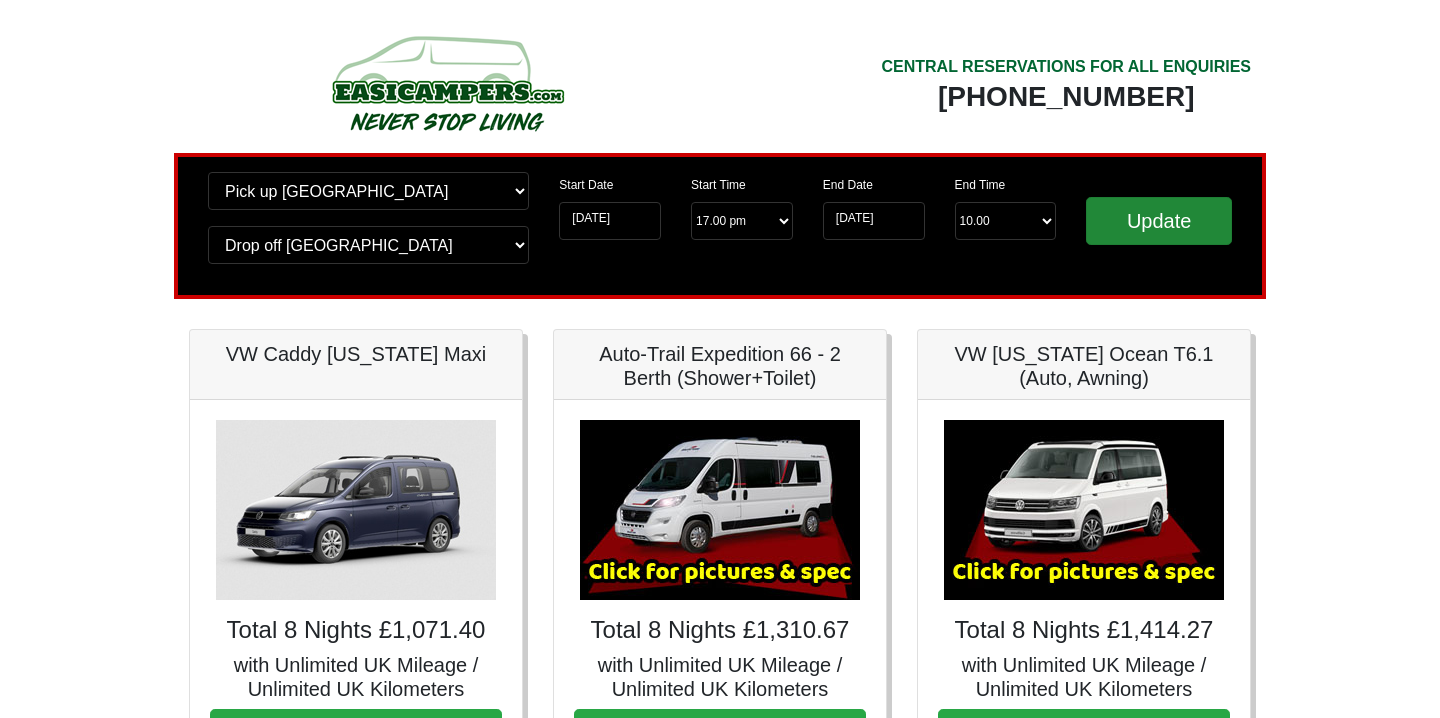 click on "Update" at bounding box center (1159, 221) 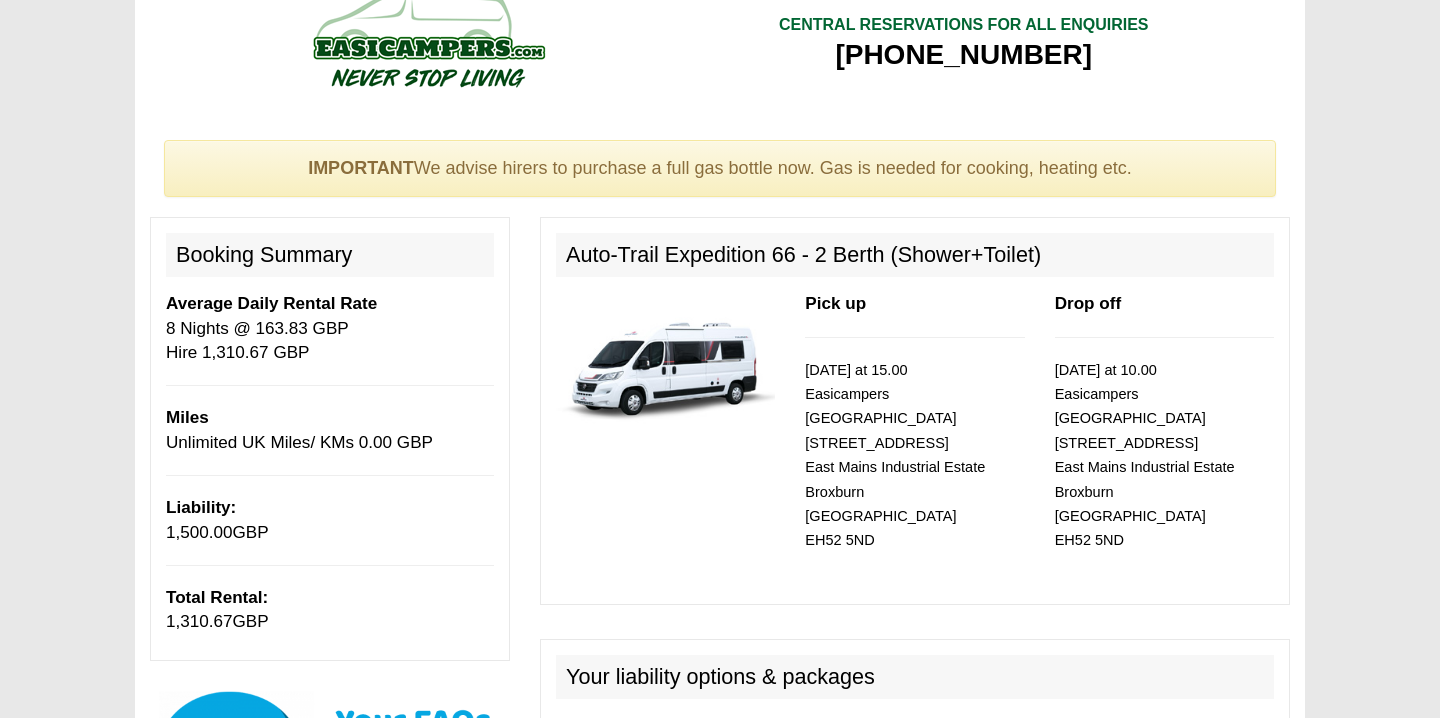 scroll, scrollTop: 29, scrollLeft: 0, axis: vertical 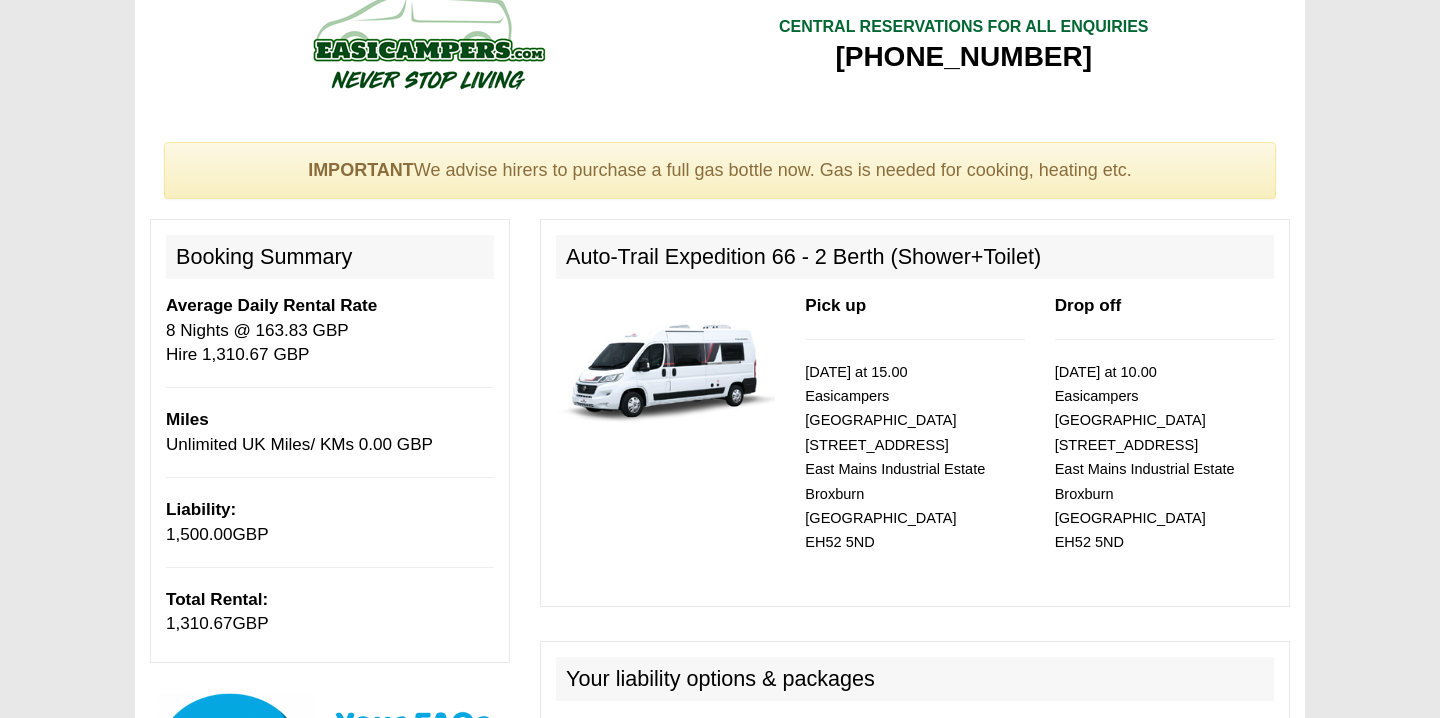 click on "1,310.67" at bounding box center [199, 623] 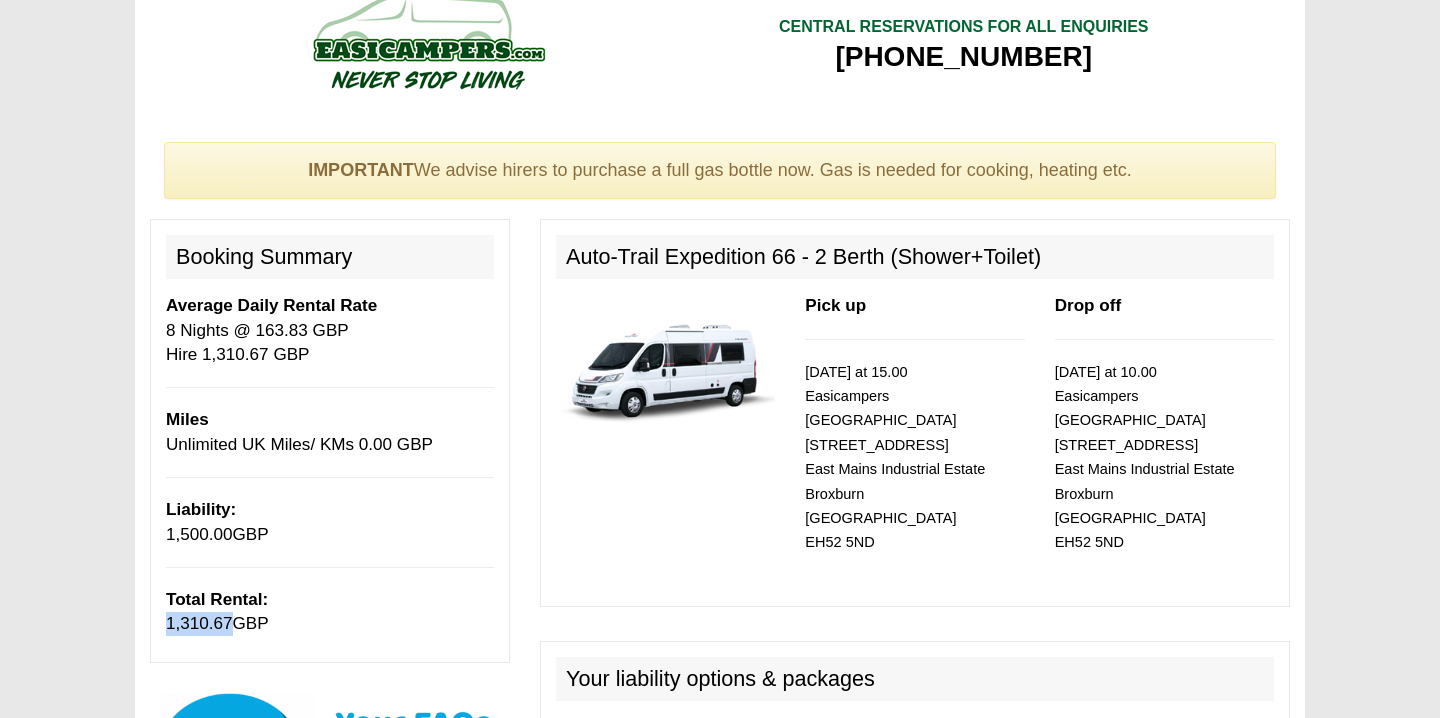 click on "1,310.67" at bounding box center (199, 623) 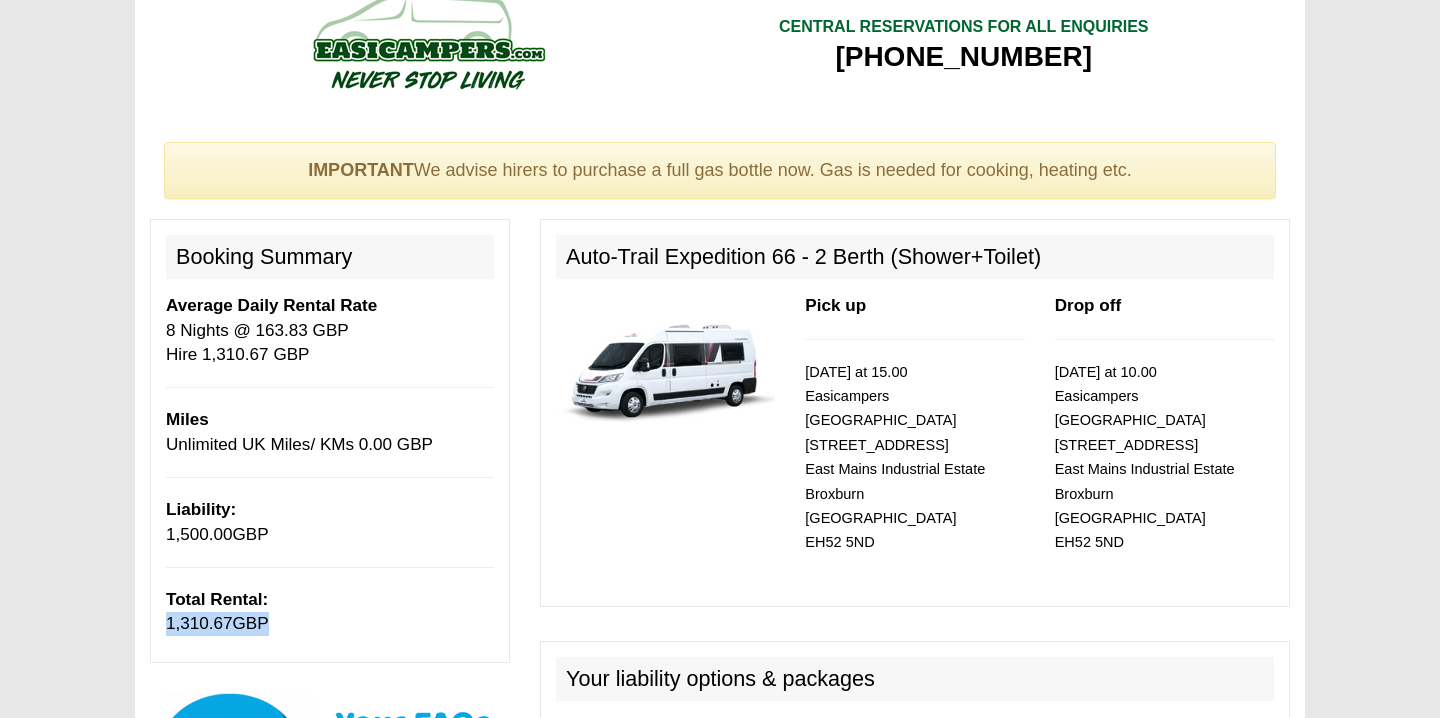 click on "1,310.67" at bounding box center (199, 623) 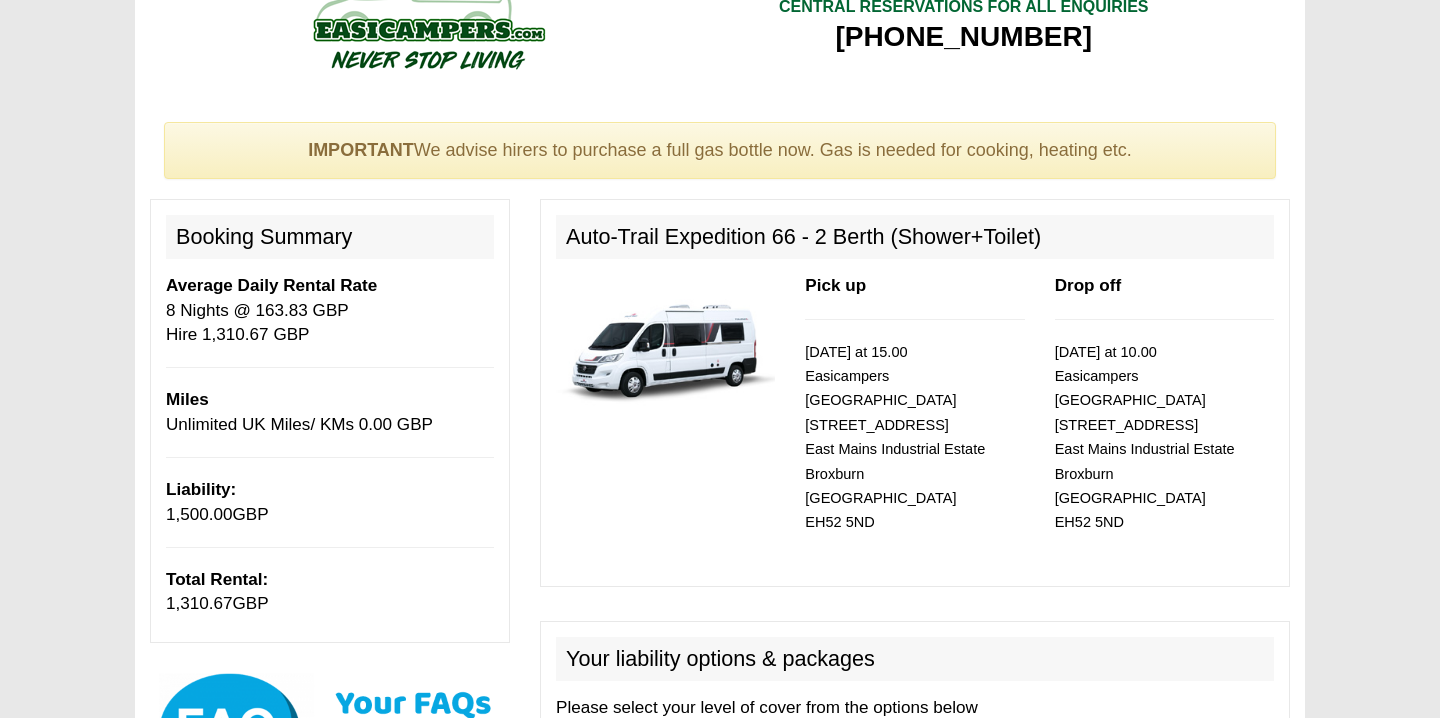 scroll, scrollTop: 49, scrollLeft: 0, axis: vertical 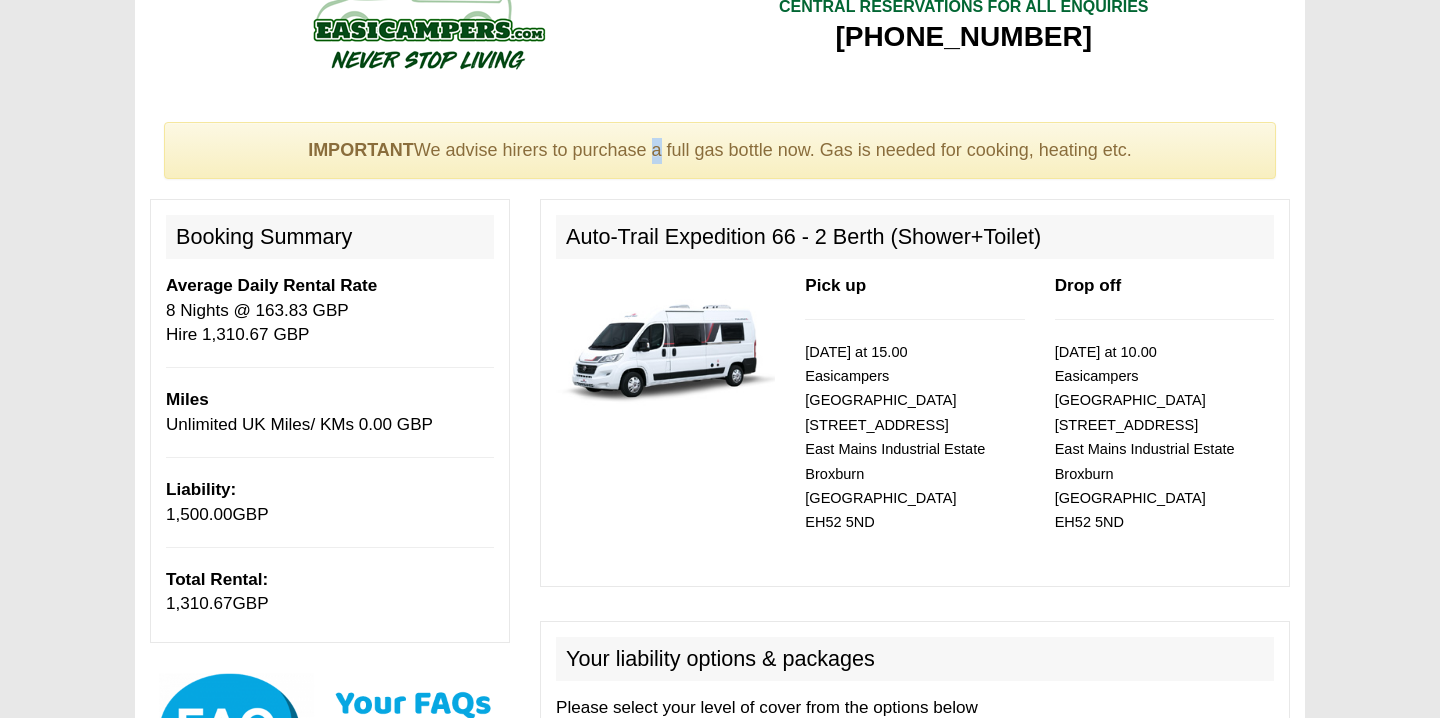 click on "IMPORTANT  We advise hirers to purchase a full gas bottle now. Gas is needed for cooking, heating etc." at bounding box center (720, 151) 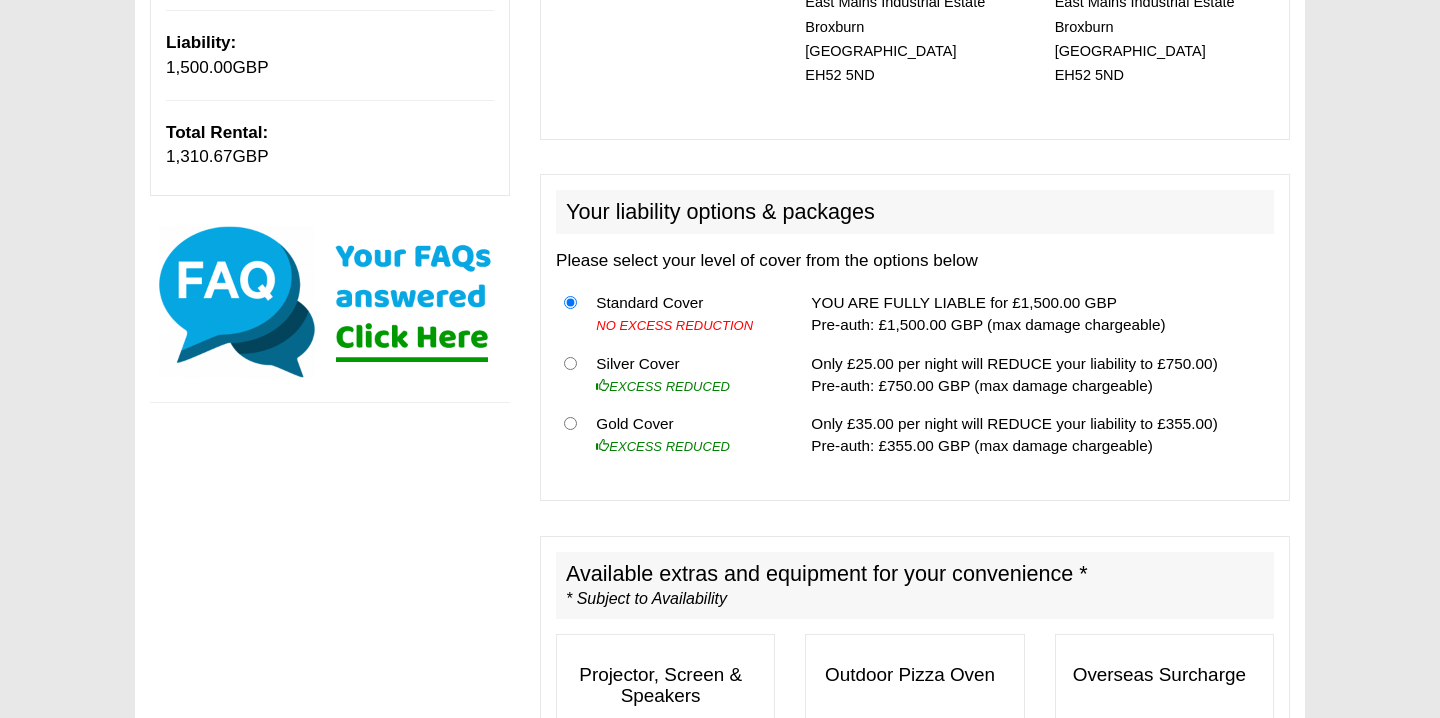scroll, scrollTop: 162, scrollLeft: 0, axis: vertical 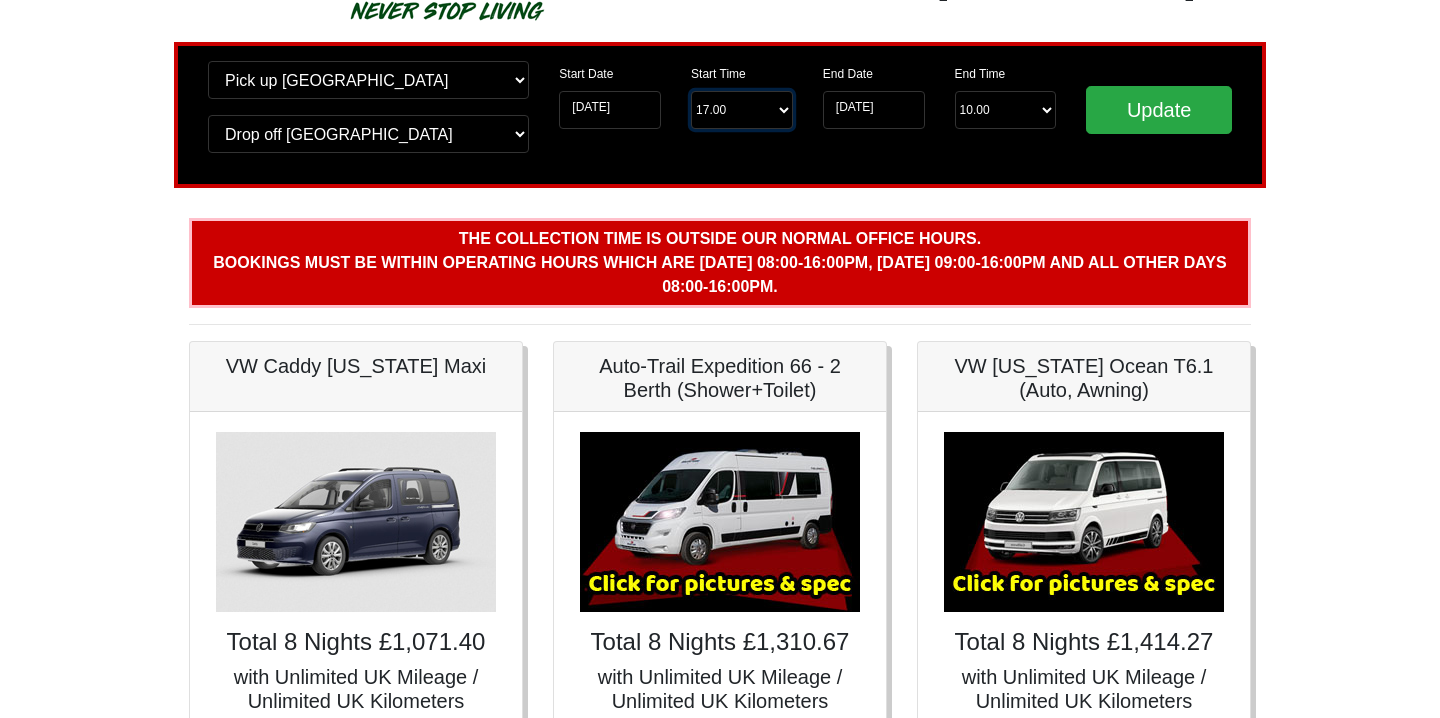 select on "13.00" 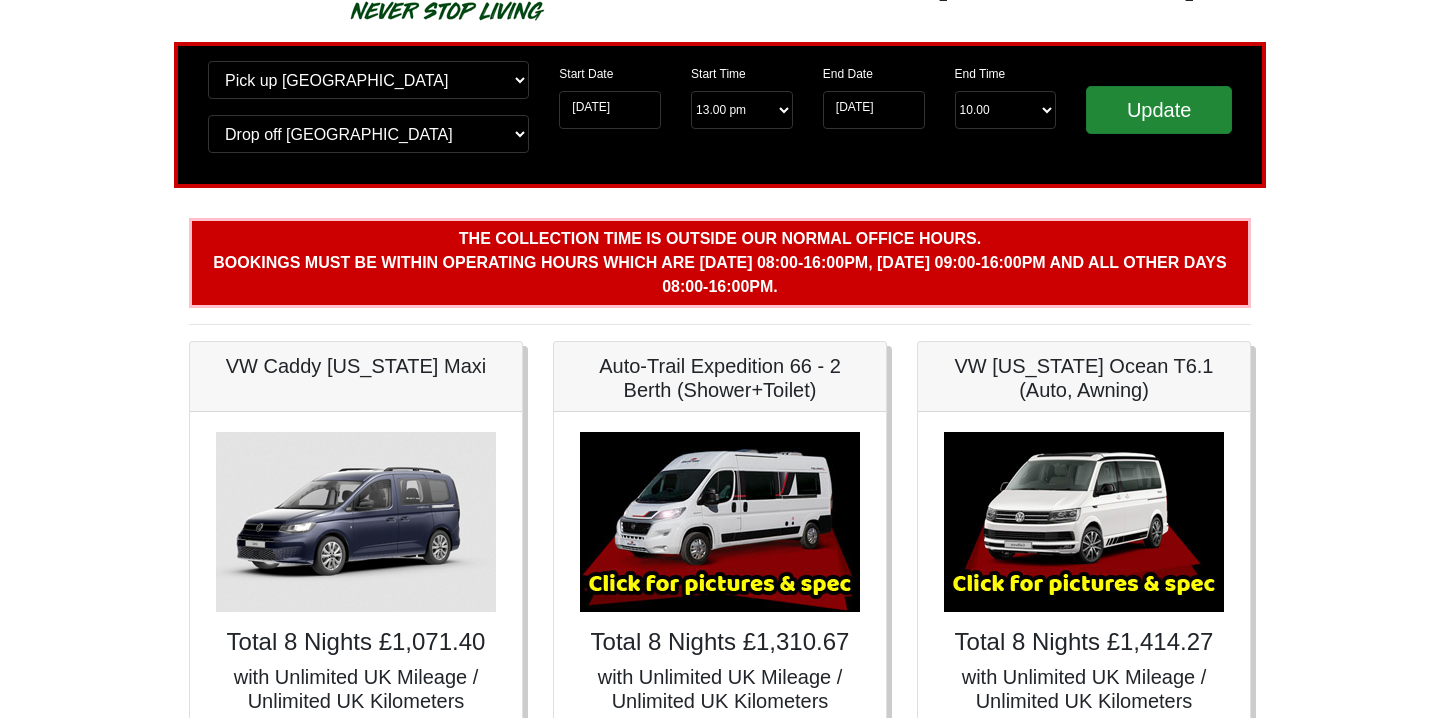 click on "Update" at bounding box center [1159, 110] 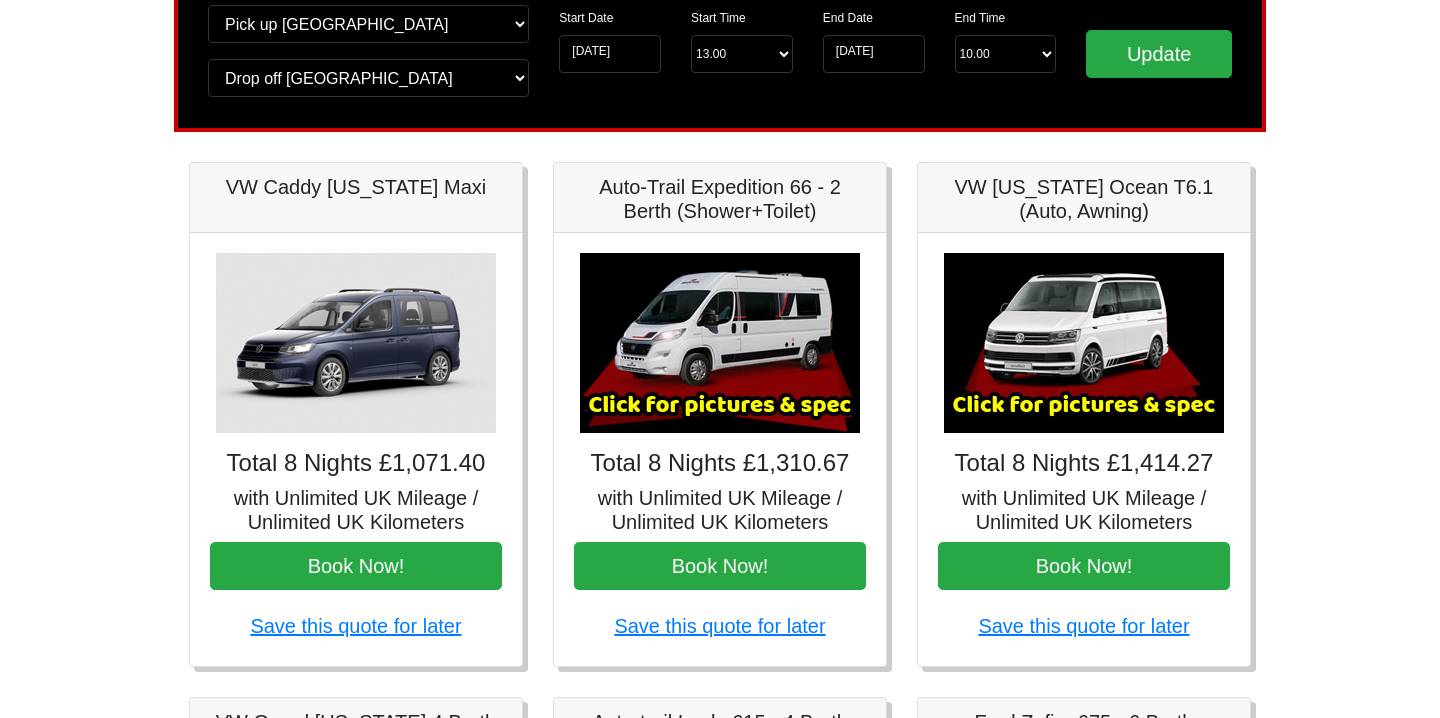 scroll, scrollTop: 168, scrollLeft: 0, axis: vertical 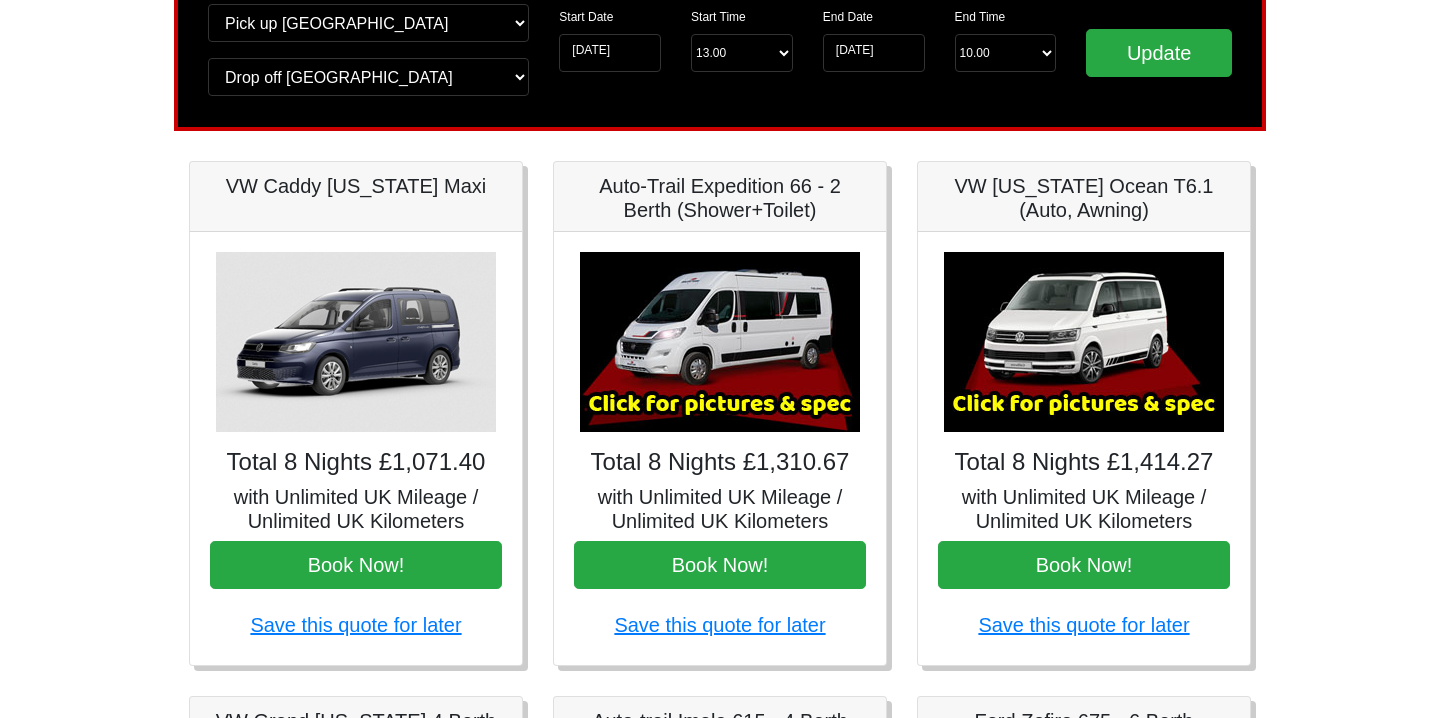click on "Auto-Trail Expedition 66 - 2 Berth (Shower+Toilet)
×
Fiat Toleno L 2 Spec
TECHNICAL DATA
Engine: Fiat Ducato 115bhp, 2 litre Diesel Engine,.
Transmission: 6 Speed Manual Transmission, PAS, ABS
Equipment: AM/FM Radio with multimedia connection. , USB port, 2 cab lighter sockets (12v), Cab Air Conditioning.
Seating: Two in front on captain's seats which swivel with 3 point inertia belts. Rear camera on interior mirror
HABITATION
VEHICLE DIMENSIONS
External Width 2.27m
External Height 2.68m
External Length 5.99m
Gross Vehicle Weight 3,500kg
VEHICLE INVENTORY
Hook Up Cable / First Aid Box / Hose Pipe / Knives / Forks / Table Spoons / Tea Spoons / Scissors / Large Knife / Pans / Kettle / Bowls / Plates / Beakers / Mugs / Ignition Lighter / Wheel Blocks / Fire Blanket / Fire Extinguisher
Close" at bounding box center [720, 413] 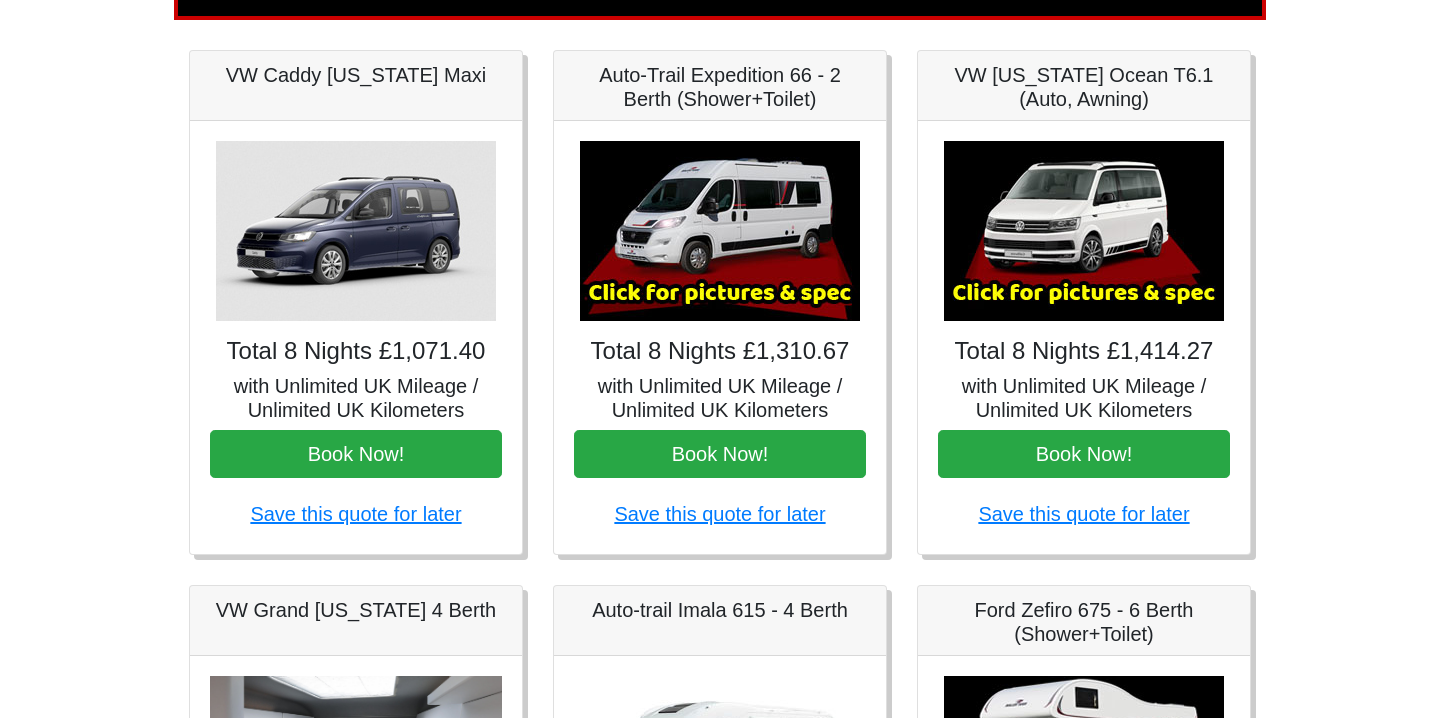 scroll, scrollTop: 281, scrollLeft: 0, axis: vertical 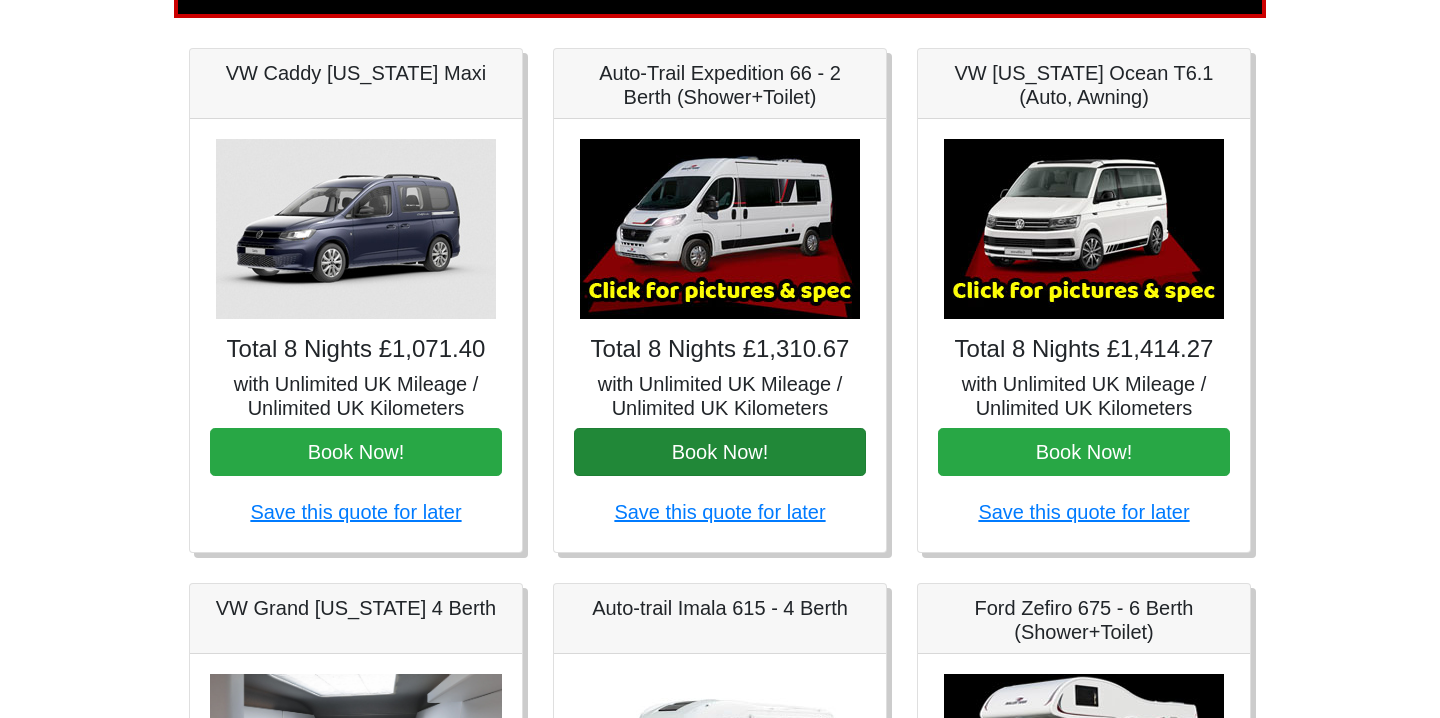 click on "Book Now!" at bounding box center (720, 452) 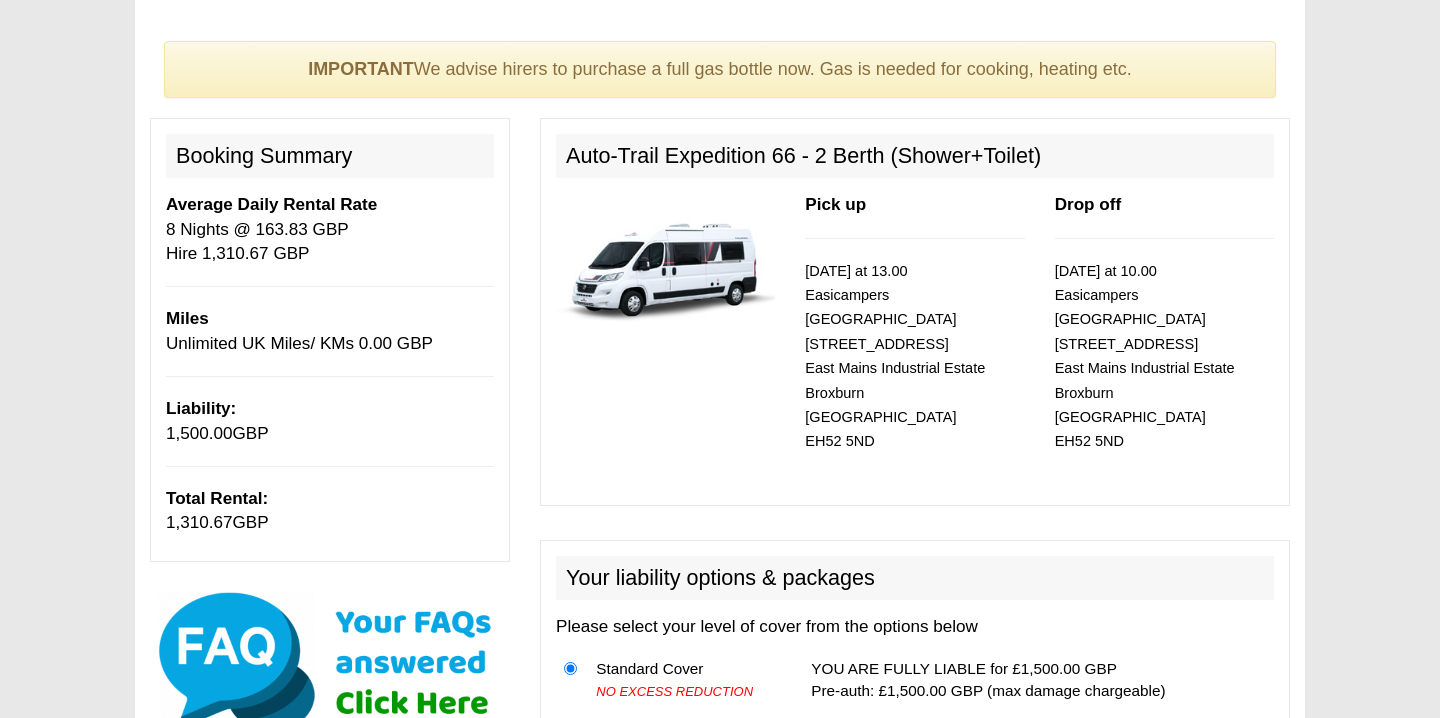 scroll, scrollTop: 121, scrollLeft: 0, axis: vertical 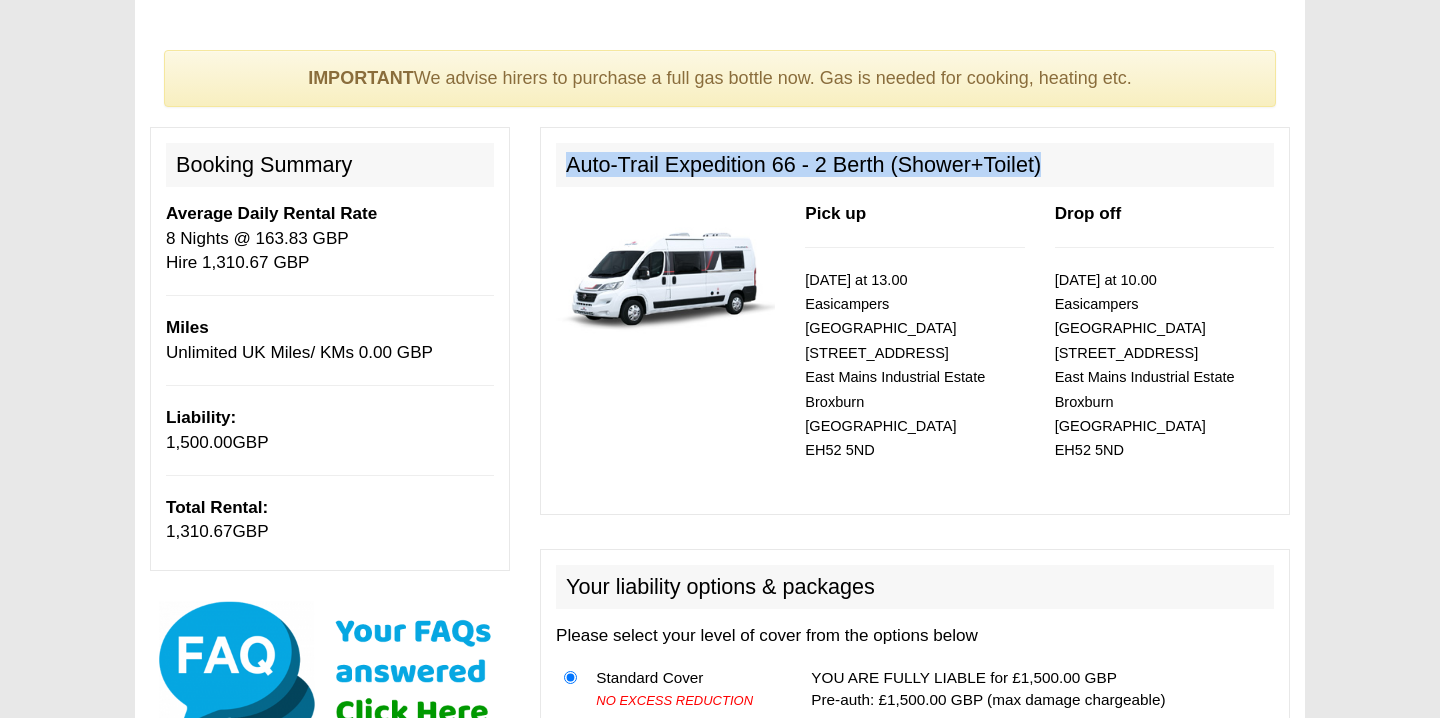 drag, startPoint x: 565, startPoint y: 165, endPoint x: 1050, endPoint y: 164, distance: 485.00104 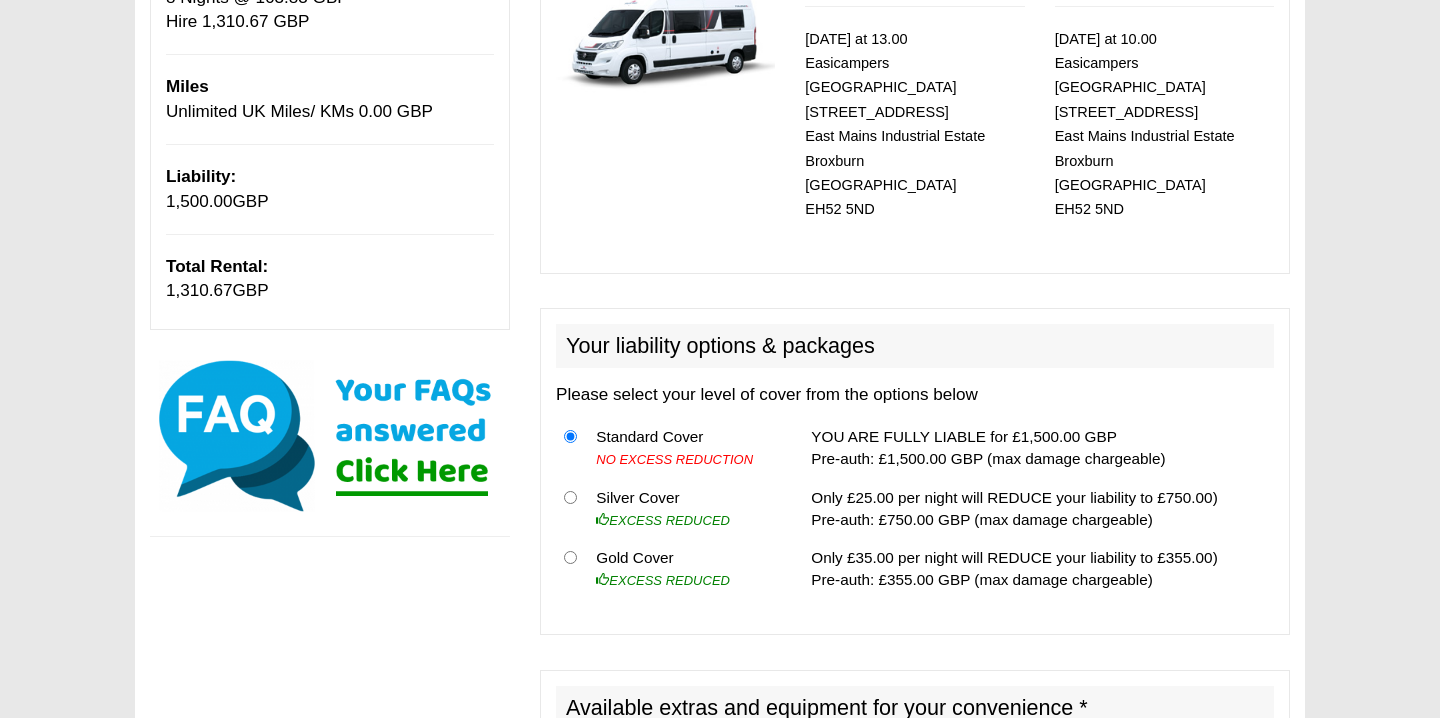 scroll, scrollTop: 362, scrollLeft: 0, axis: vertical 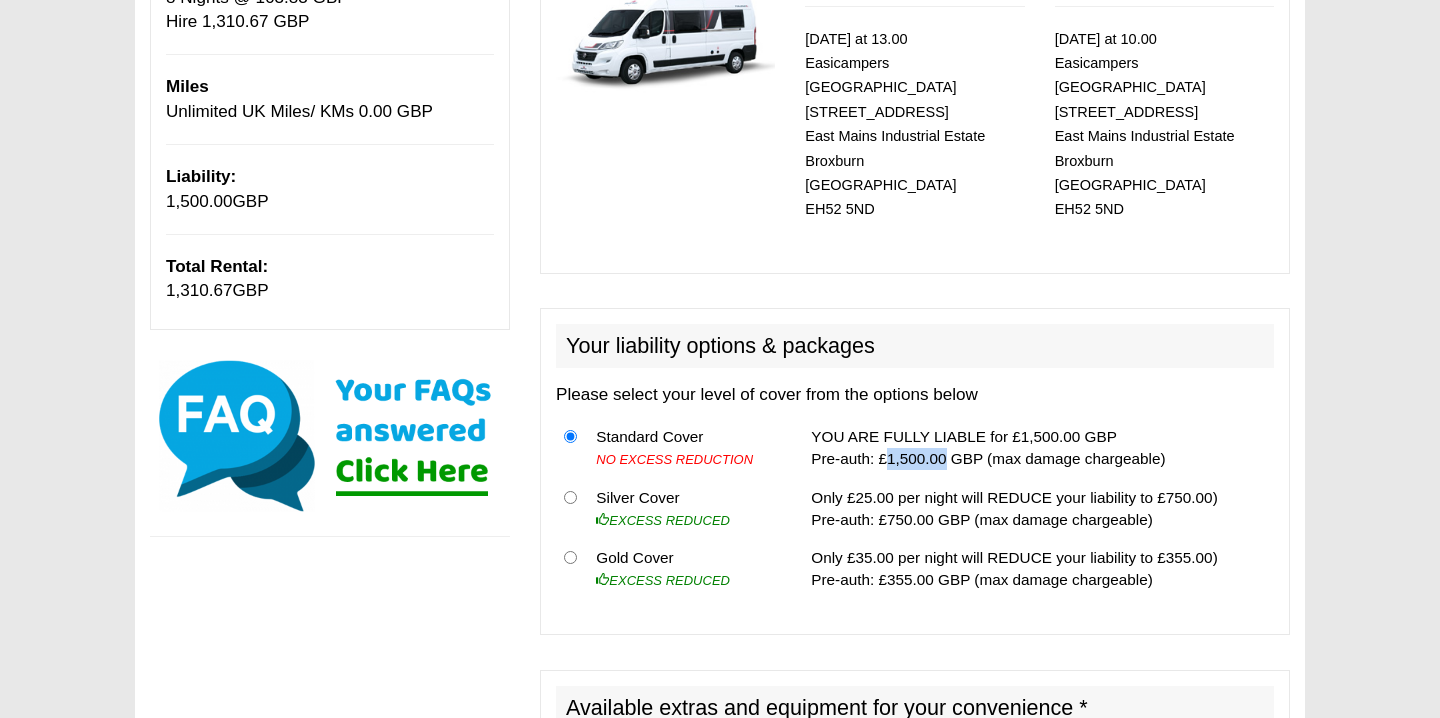 click on "YOU ARE FULLY LIABLE for £1,500.00 GBP Pre-auth: £1,500.00 GBP (max damage chargeable)" at bounding box center [1038, 448] 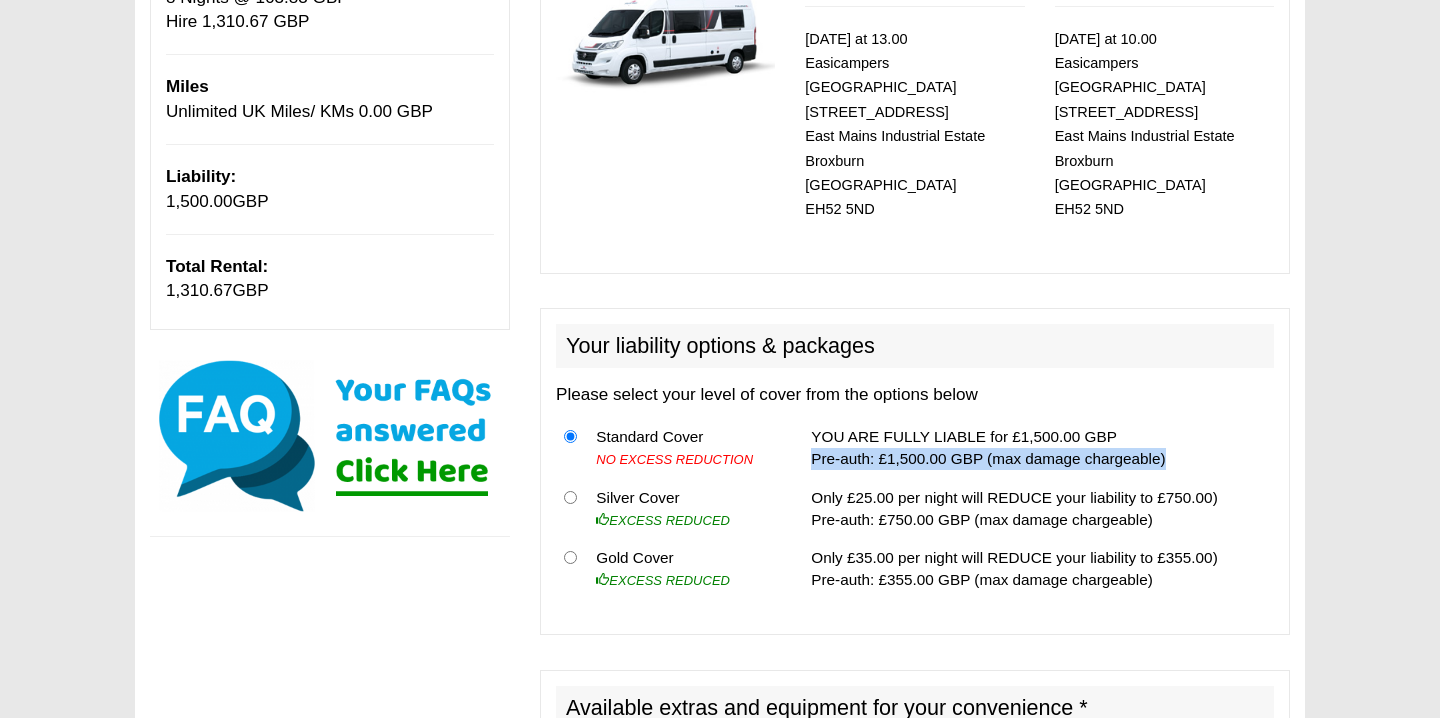click on "YOU ARE FULLY LIABLE for £1,500.00 GBP Pre-auth: £1,500.00 GBP (max damage chargeable)" at bounding box center [1038, 448] 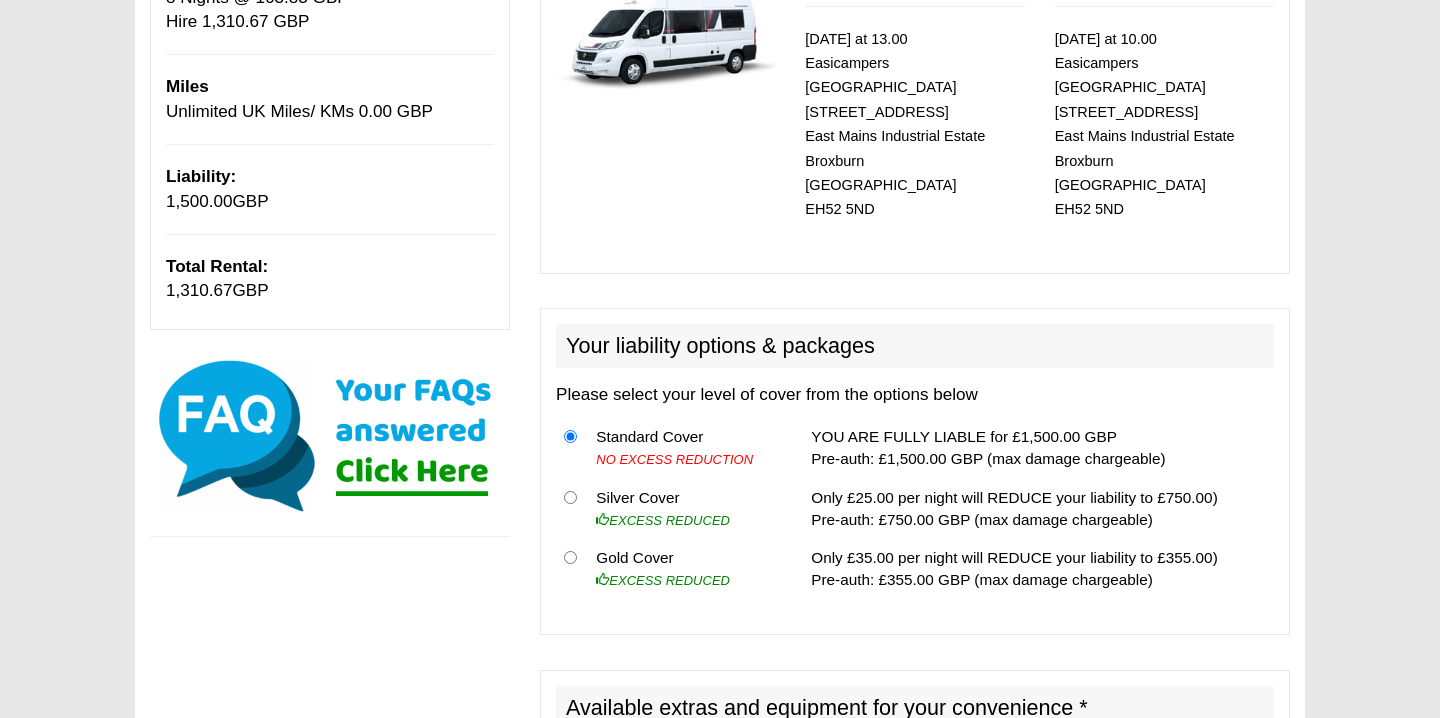 click on "YOU ARE FULLY LIABLE for £1,500.00 GBP Pre-auth: £1,500.00 GBP (max damage chargeable)" at bounding box center [1038, 448] 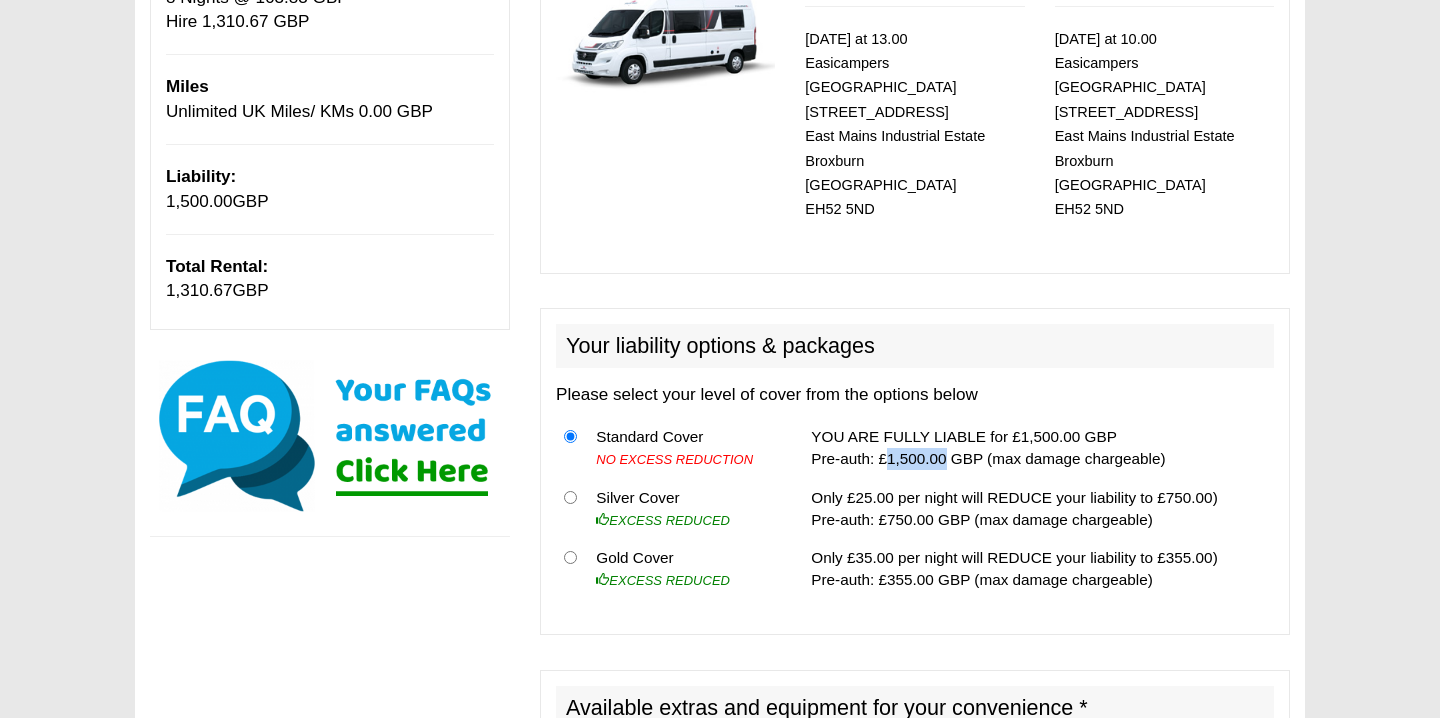 click on "YOU ARE FULLY LIABLE for £1,500.00 GBP Pre-auth: £1,500.00 GBP (max damage chargeable)" at bounding box center (1038, 448) 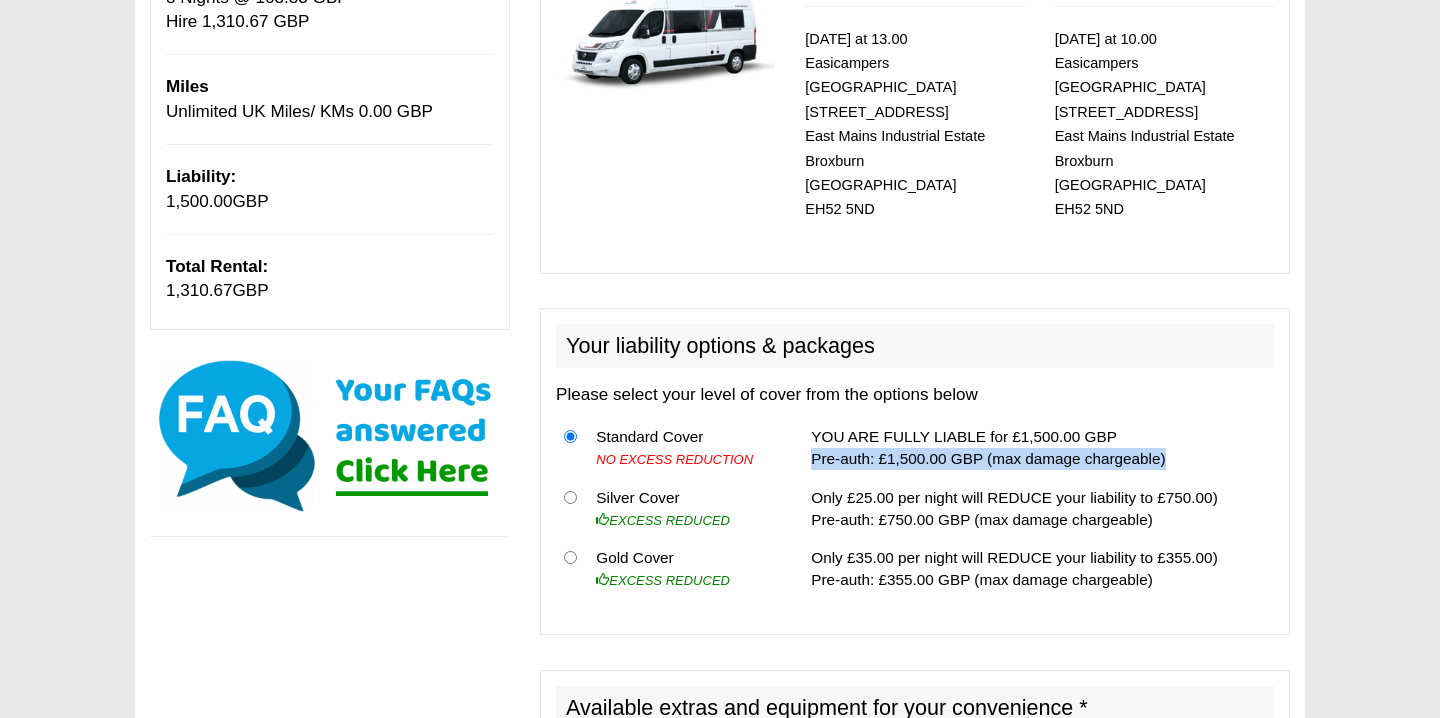 click on "YOU ARE FULLY LIABLE for £1,500.00 GBP Pre-auth: £1,500.00 GBP (max damage chargeable)" at bounding box center (1038, 448) 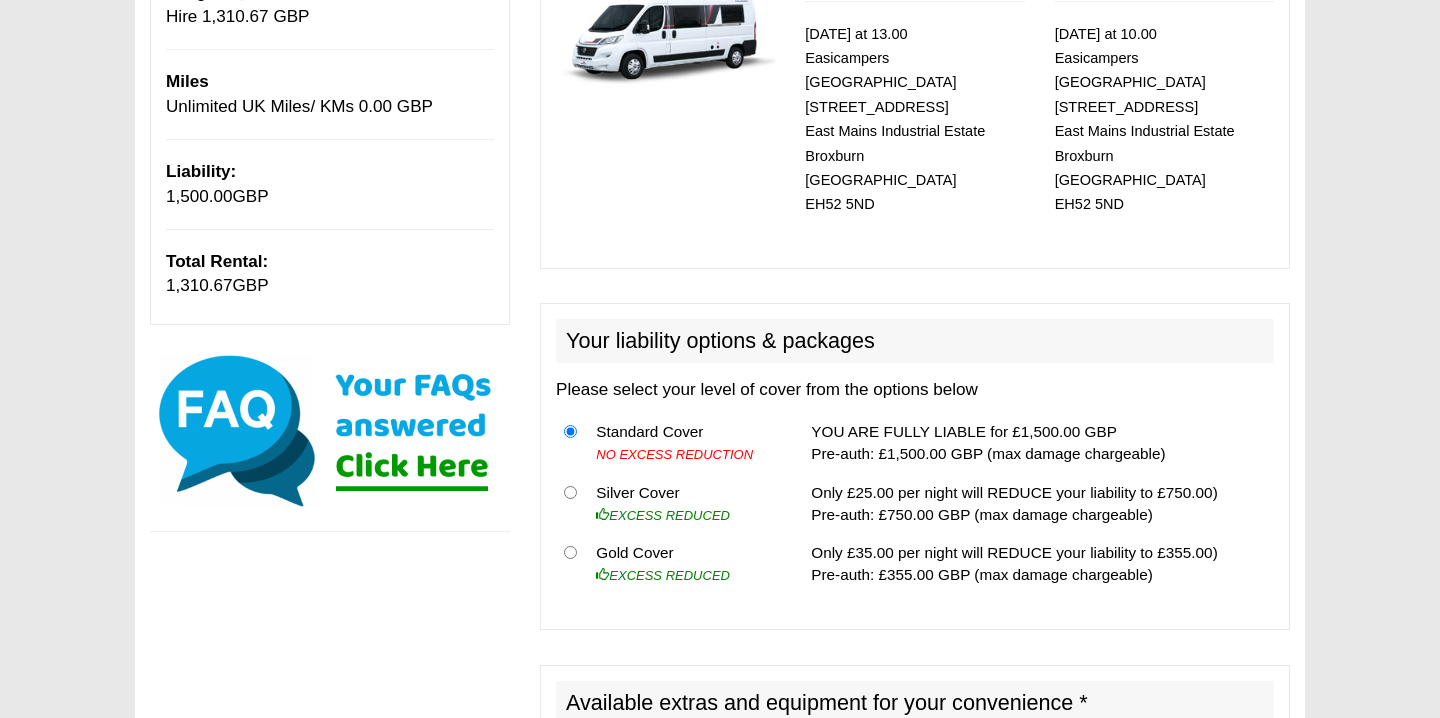scroll, scrollTop: 366, scrollLeft: 0, axis: vertical 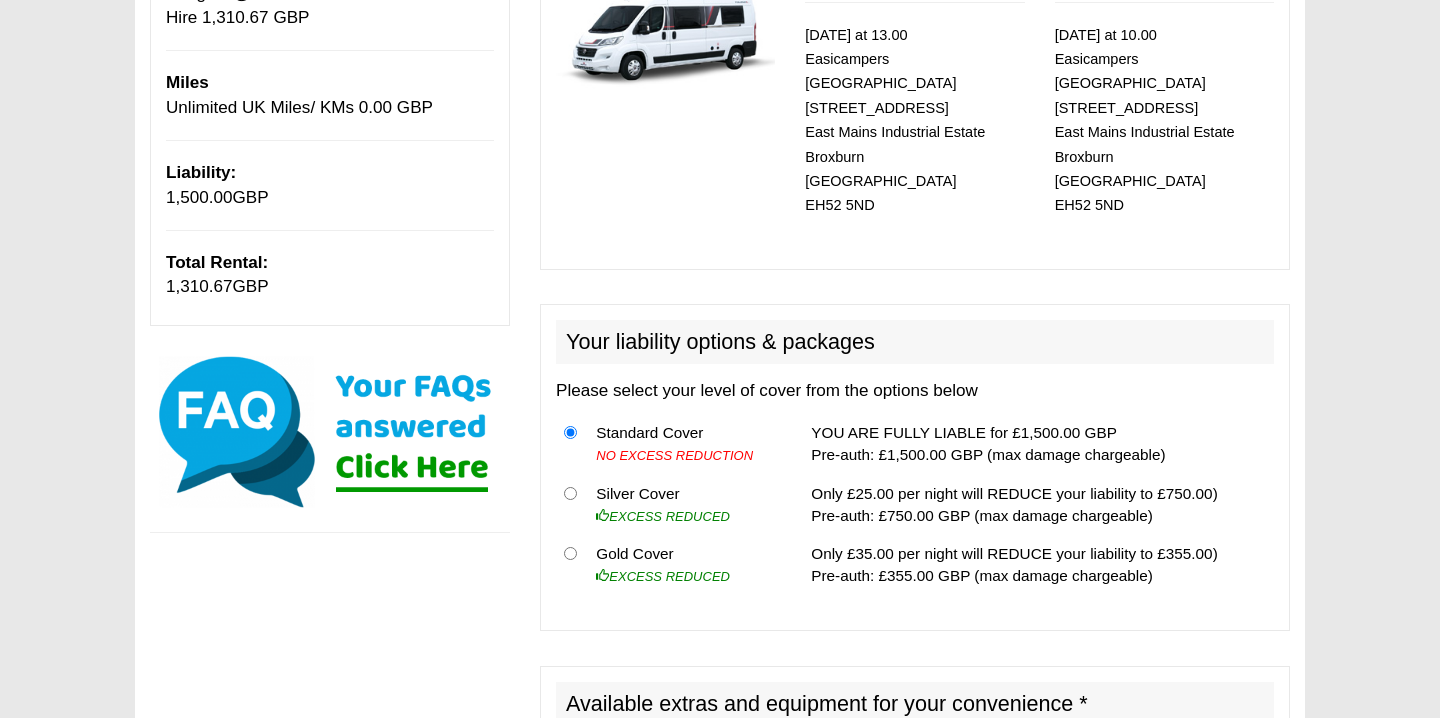 click on "Only £25.00 per night will REDUCE your liability to £750.00) Pre-auth: £750.00 GBP (max damage chargeable)" at bounding box center (1038, 504) 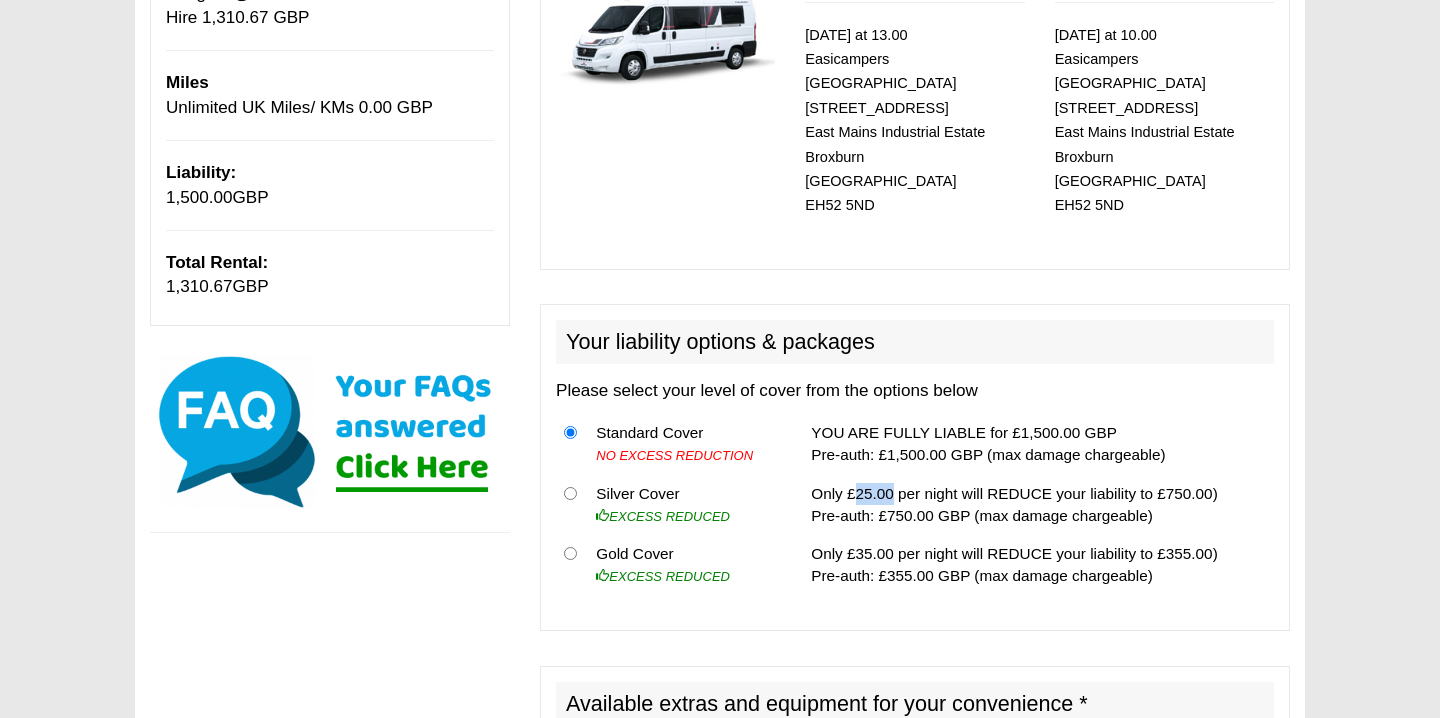 click on "Only £25.00 per night will REDUCE your liability to £750.00) Pre-auth: £750.00 GBP (max damage chargeable)" at bounding box center (1038, 504) 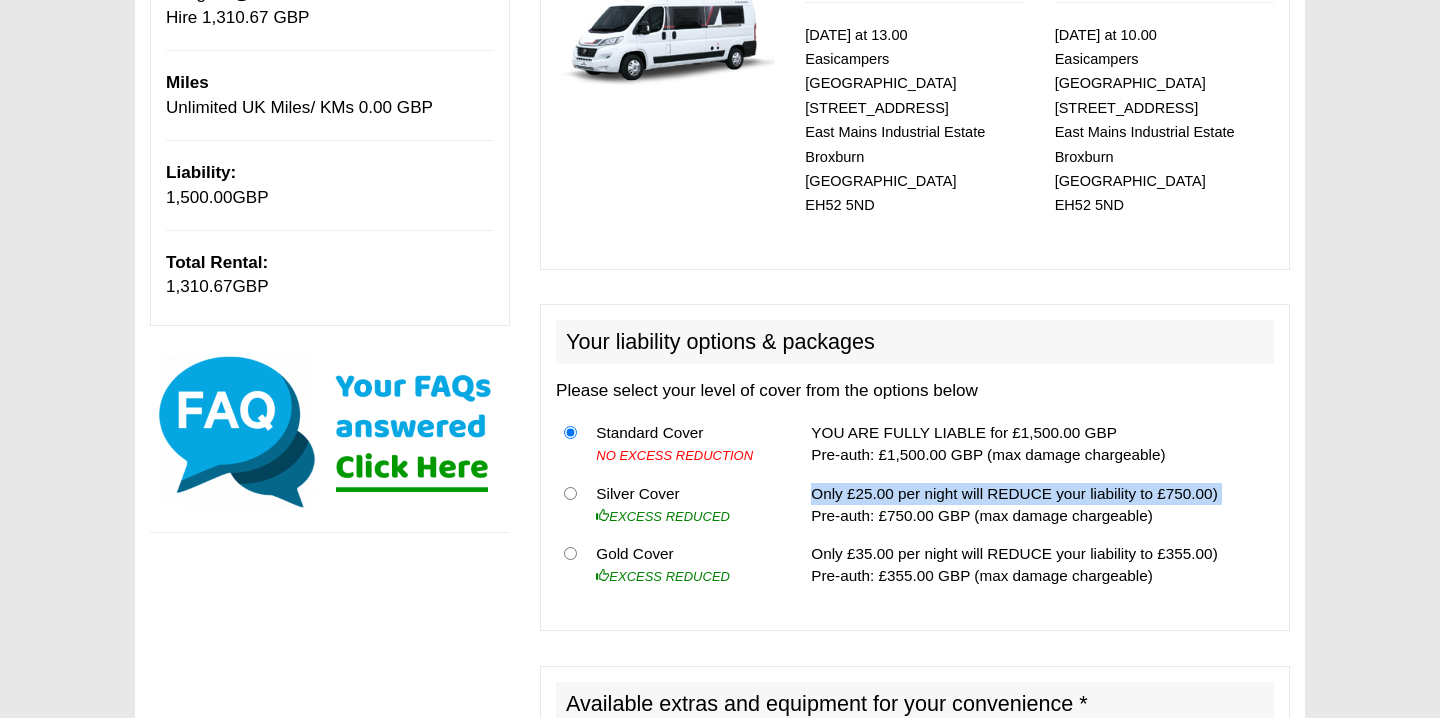 click on "Only £25.00 per night will REDUCE your liability to £750.00) Pre-auth: £750.00 GBP (max damage chargeable)" at bounding box center (1038, 504) 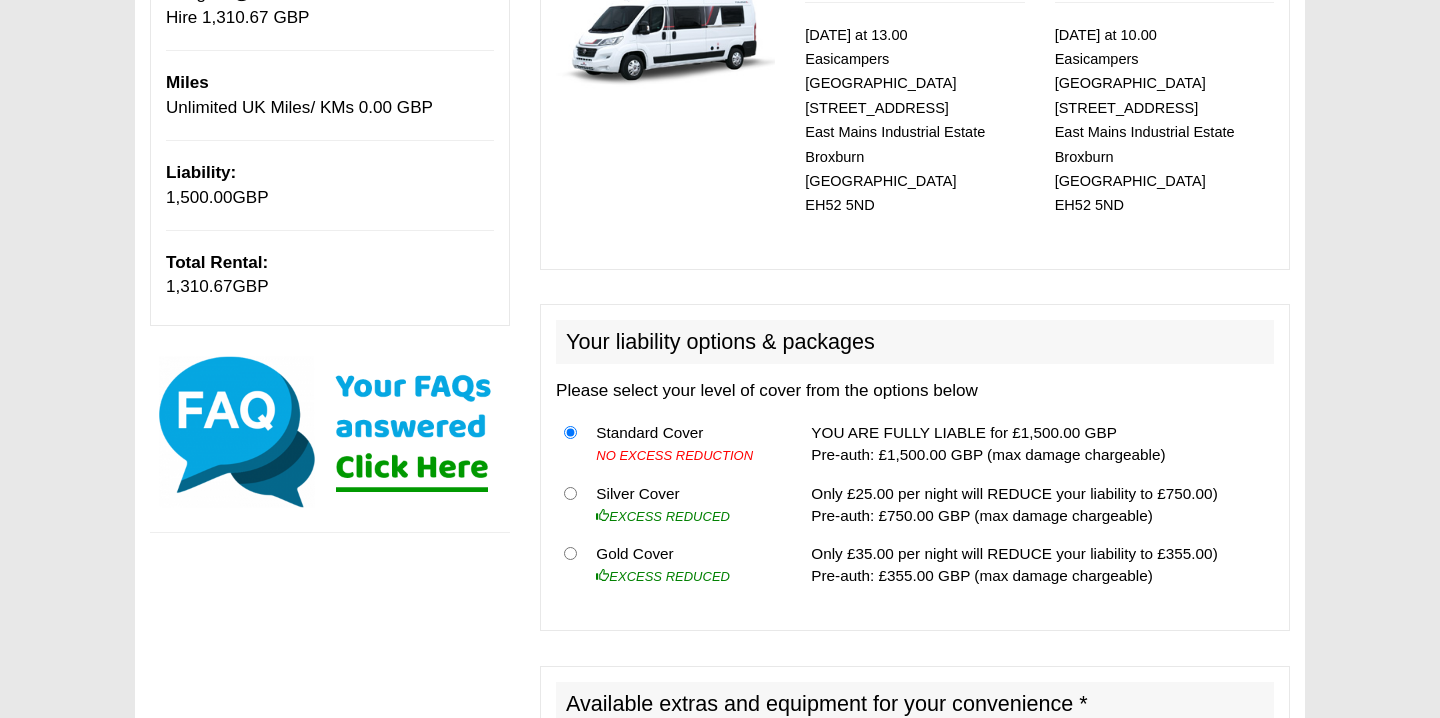 click on "Only £25.00 per night will REDUCE your liability to £750.00) Pre-auth: £750.00 GBP (max damage chargeable)" at bounding box center [1038, 504] 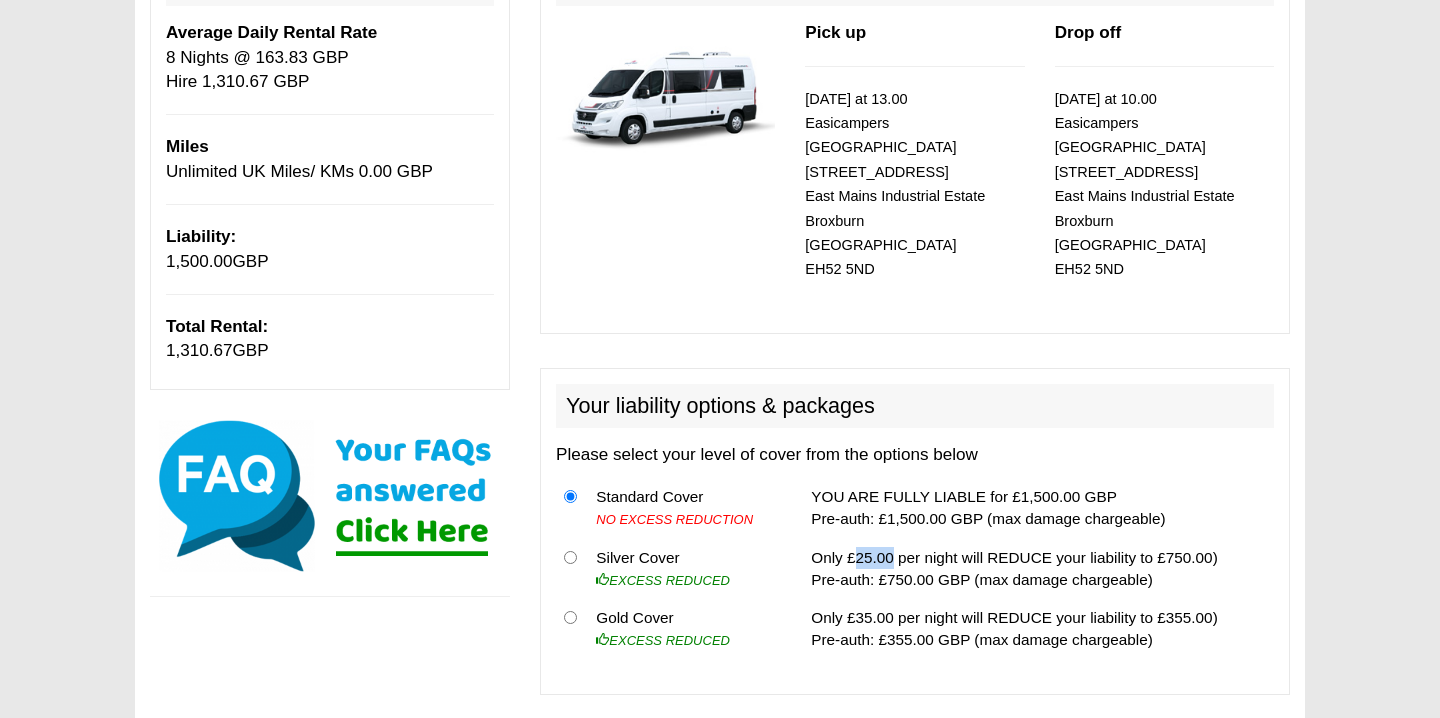 scroll, scrollTop: 306, scrollLeft: 0, axis: vertical 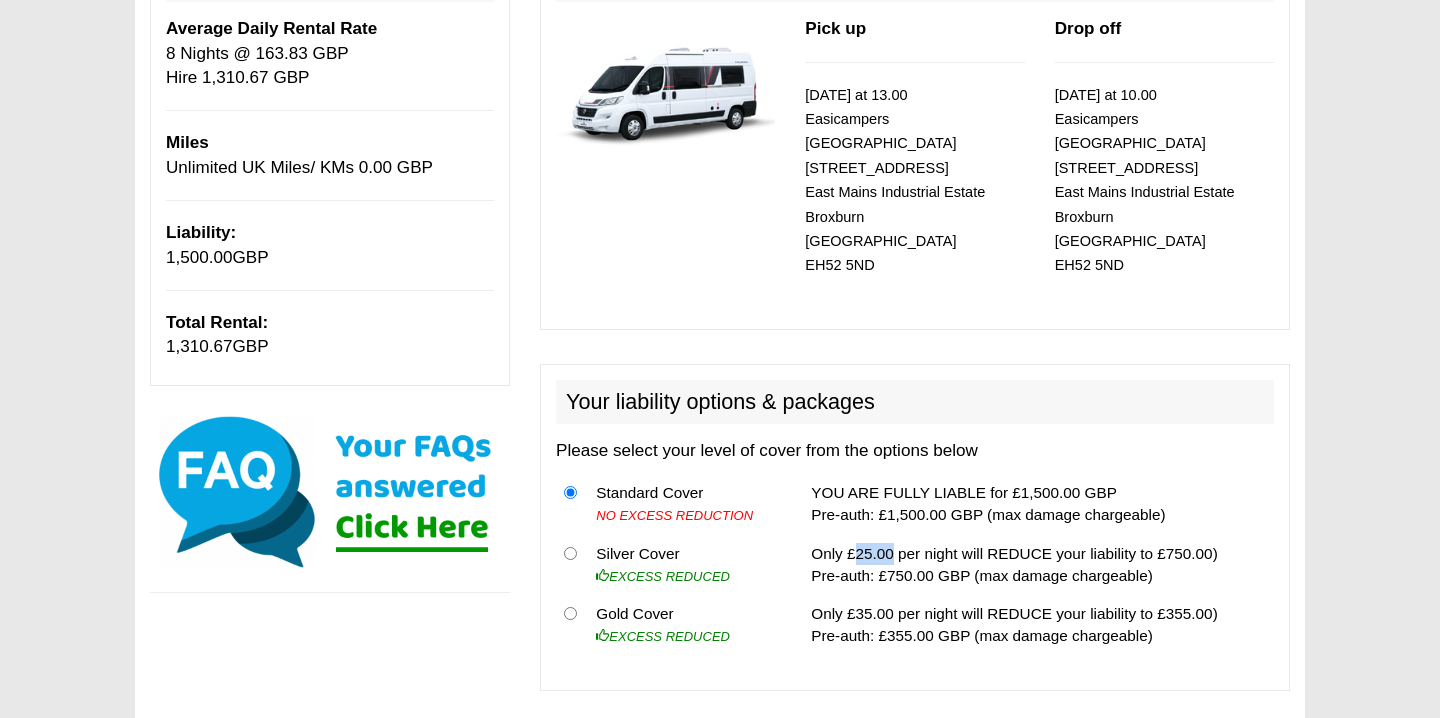 click on "Only £25.00 per night will REDUCE your liability to £750.00) Pre-auth: £750.00 GBP (max damage chargeable)" at bounding box center [1038, 564] 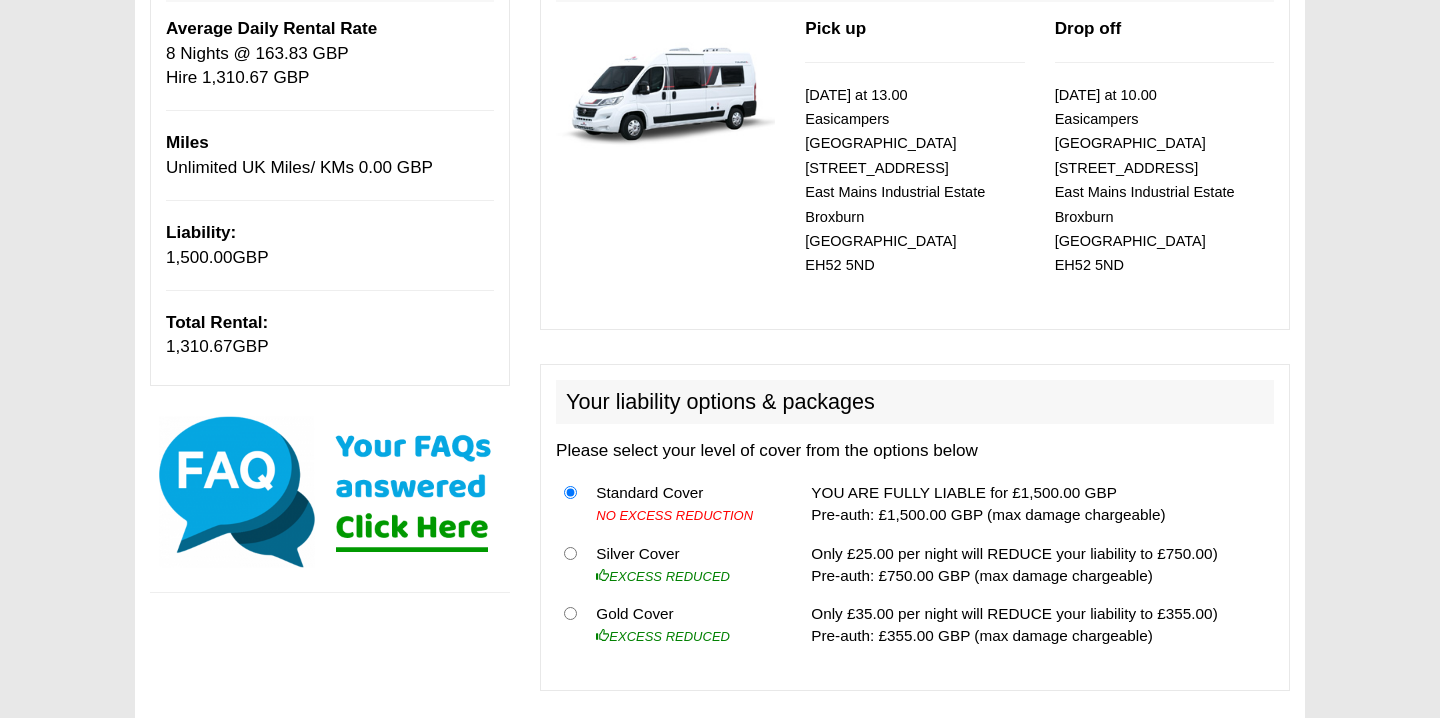 click on "Only £25.00 per night will REDUCE your liability to £750.00) Pre-auth: £750.00 GBP (max damage chargeable)" at bounding box center (1038, 564) 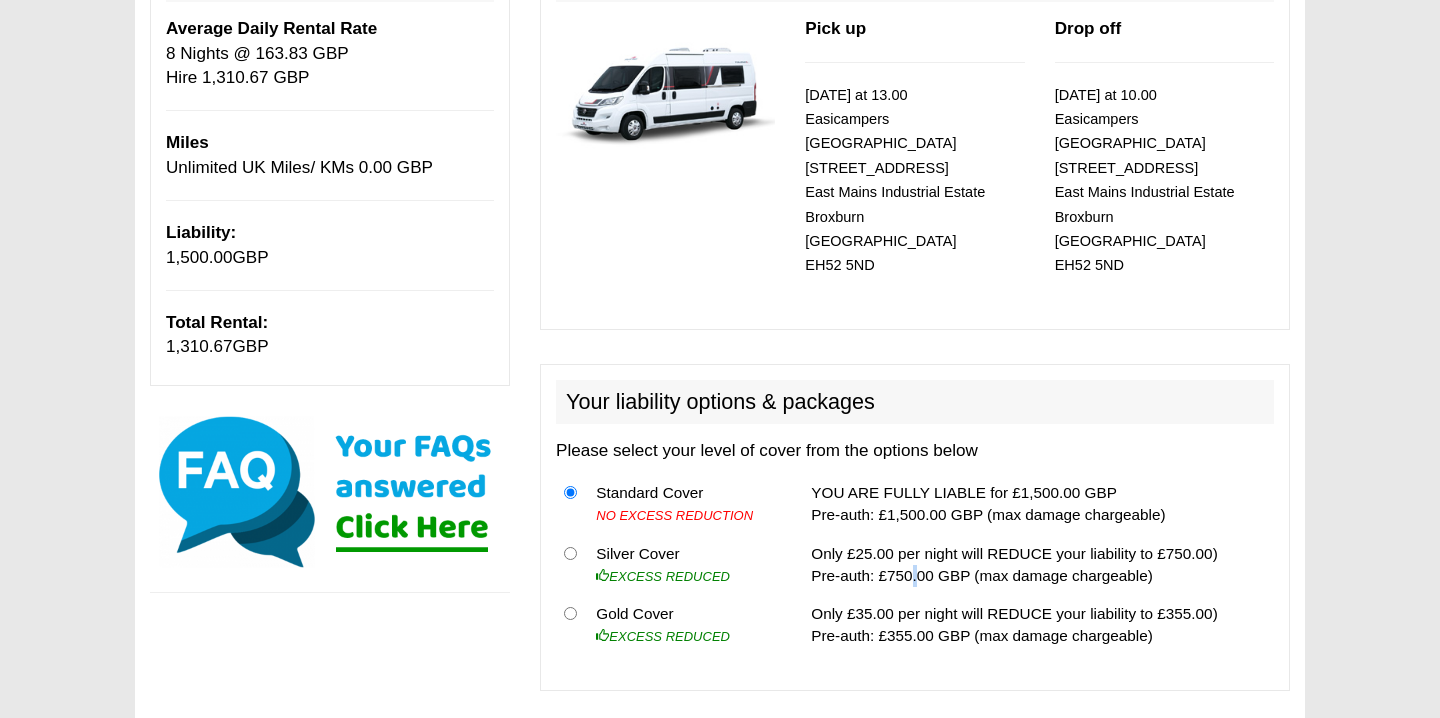 click on "Only £25.00 per night will REDUCE your liability to £750.00) Pre-auth: £750.00 GBP (max damage chargeable)" at bounding box center (1038, 564) 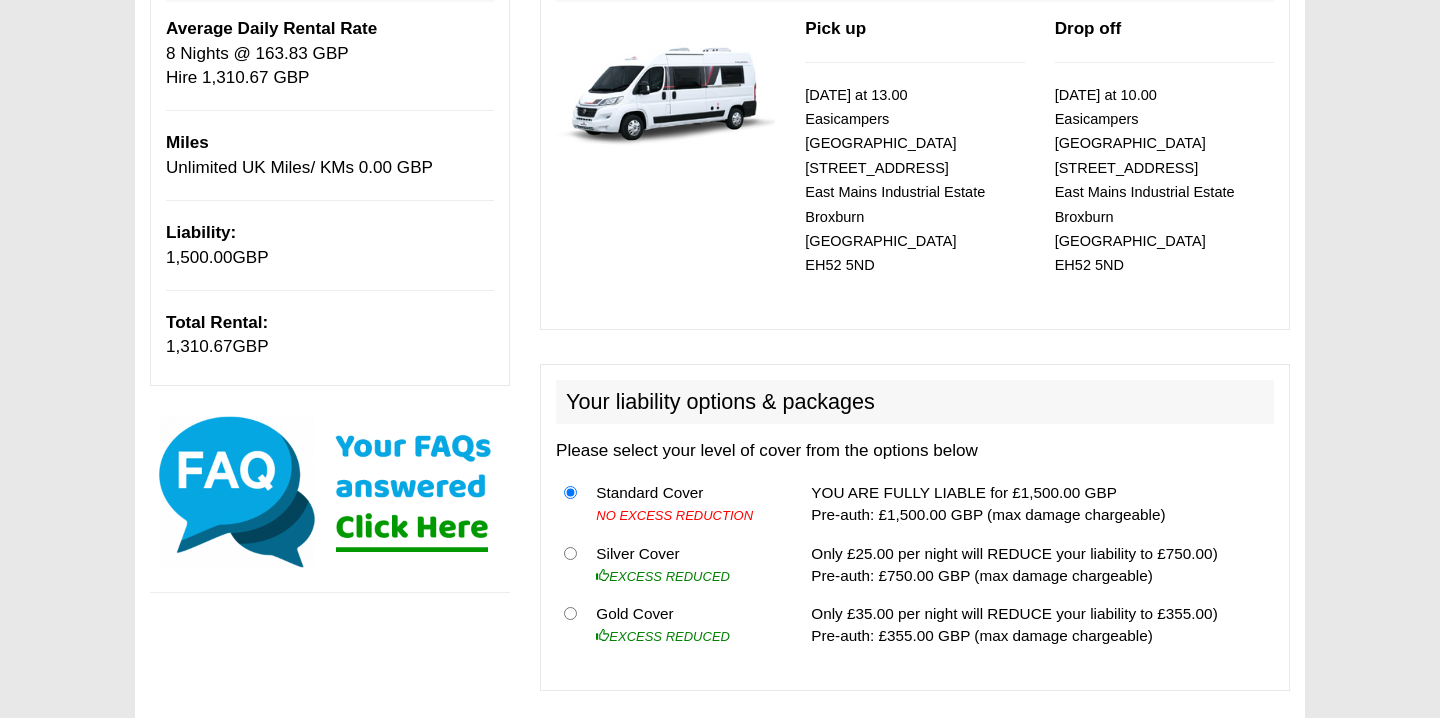 click on "Only £25.00 per night will REDUCE your liability to £750.00) Pre-auth: £750.00 GBP (max damage chargeable)" at bounding box center (1038, 564) 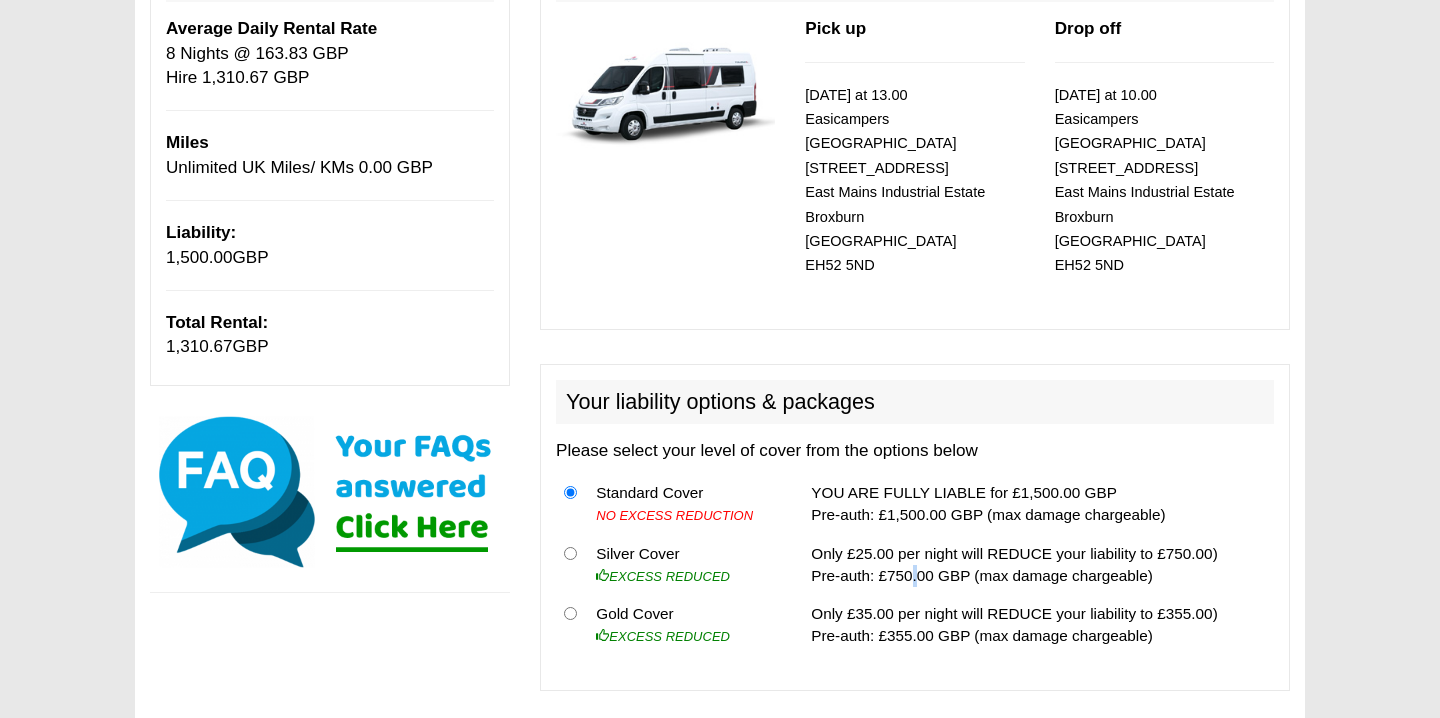 click on "Only £25.00 per night will REDUCE your liability to £750.00) Pre-auth: £750.00 GBP (max damage chargeable)" at bounding box center [1038, 564] 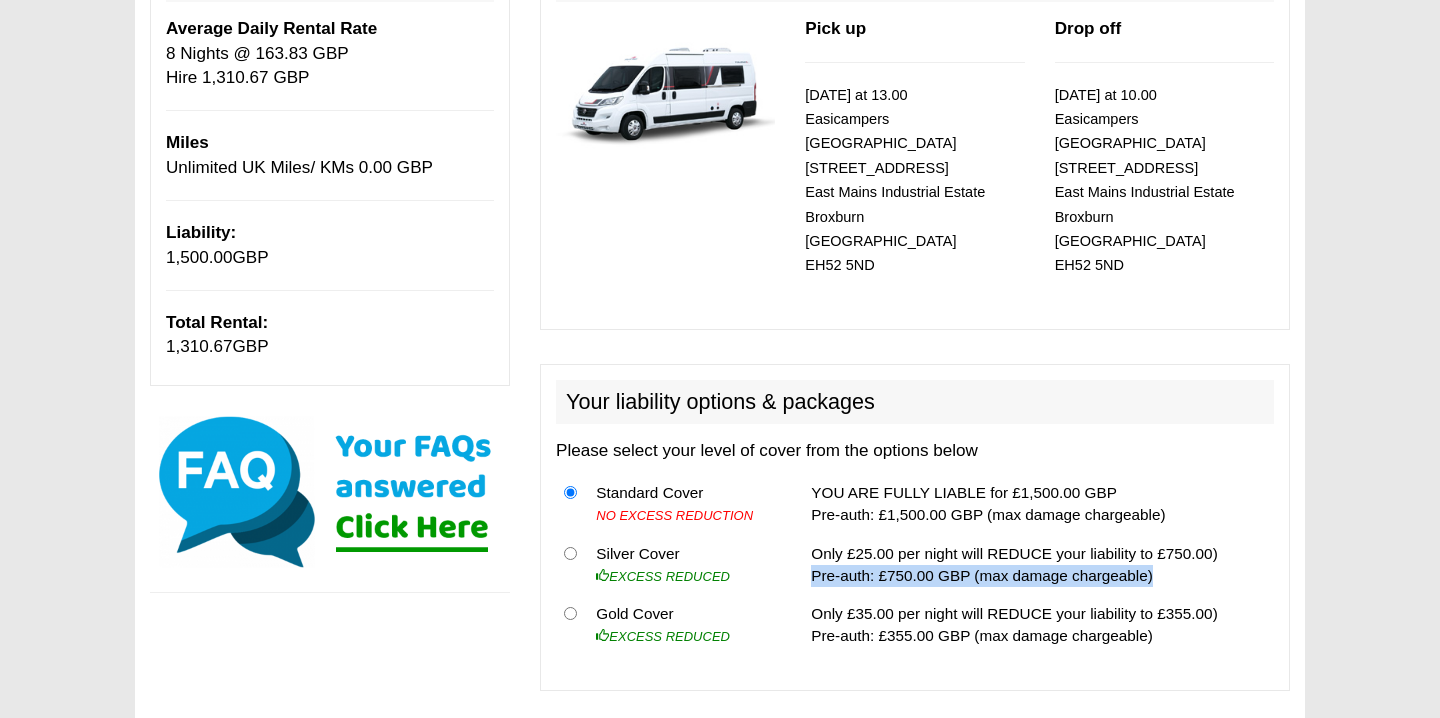 click on "Only £25.00 per night will REDUCE your liability to £750.00) Pre-auth: £750.00 GBP (max damage chargeable)" at bounding box center [1038, 564] 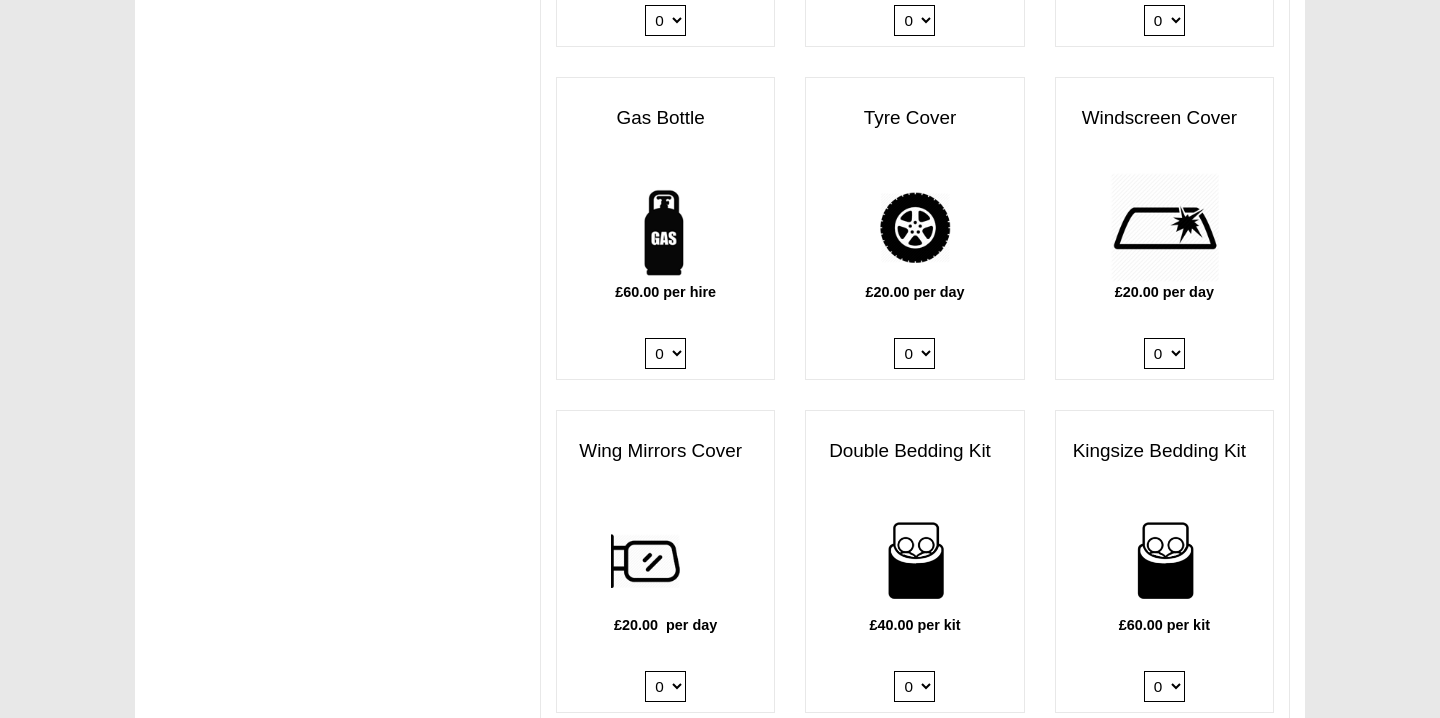 scroll, scrollTop: 1386, scrollLeft: 0, axis: vertical 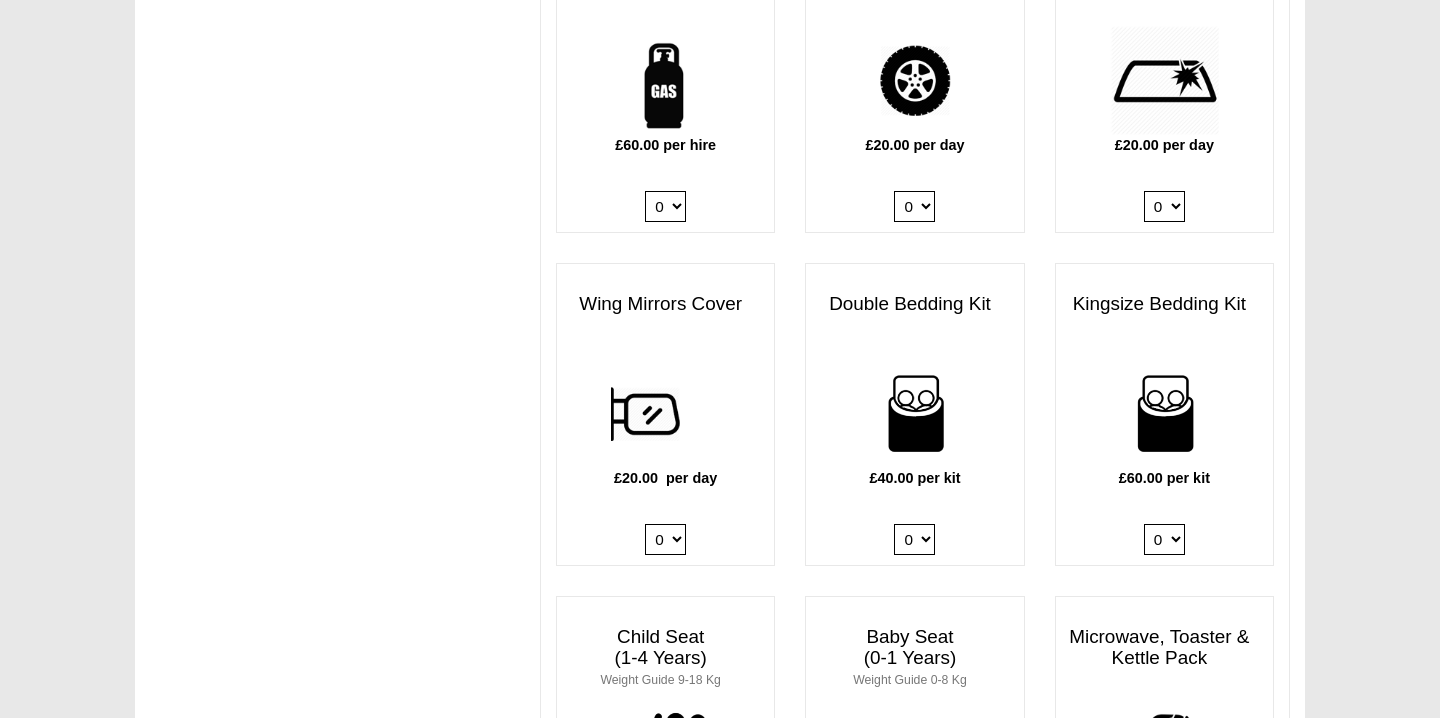 select on "Double Bedding Kit x QTY 1 @ 40.00 GBP per kit." 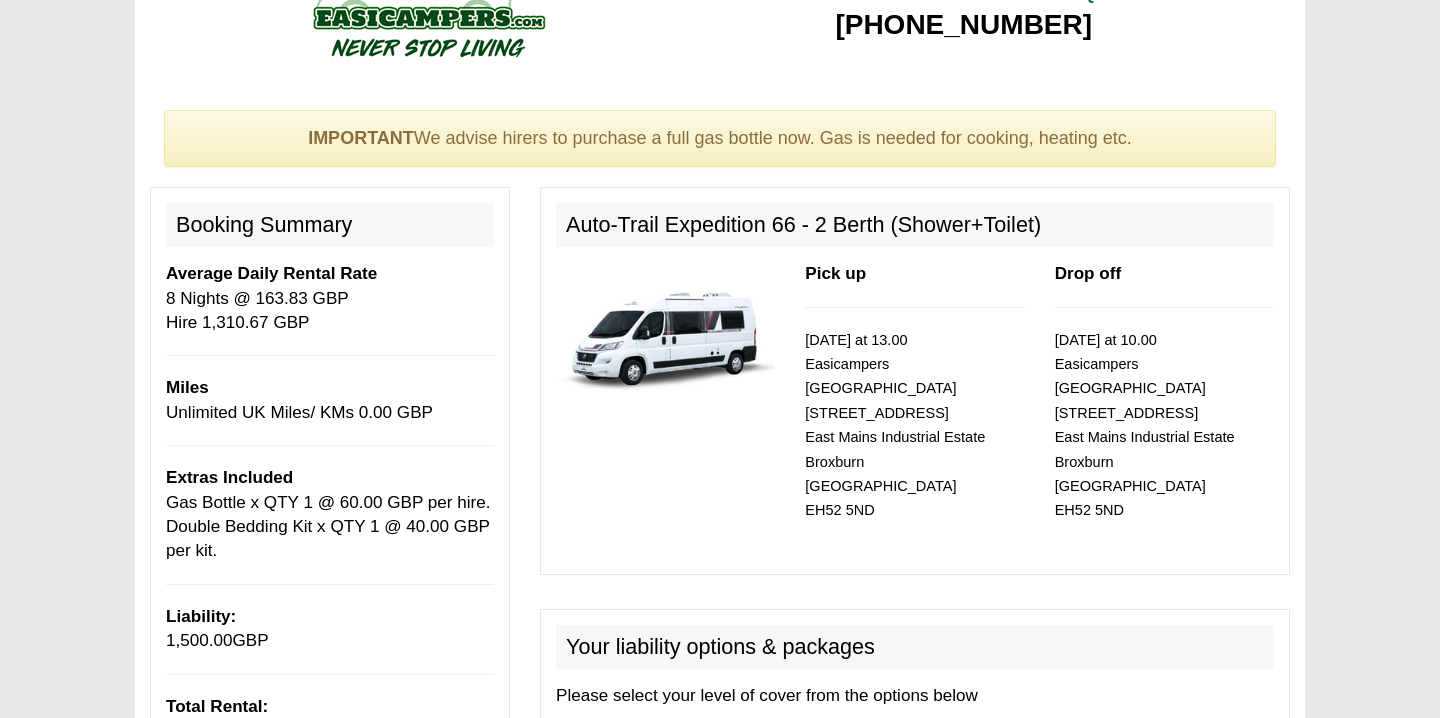scroll, scrollTop: 52, scrollLeft: 0, axis: vertical 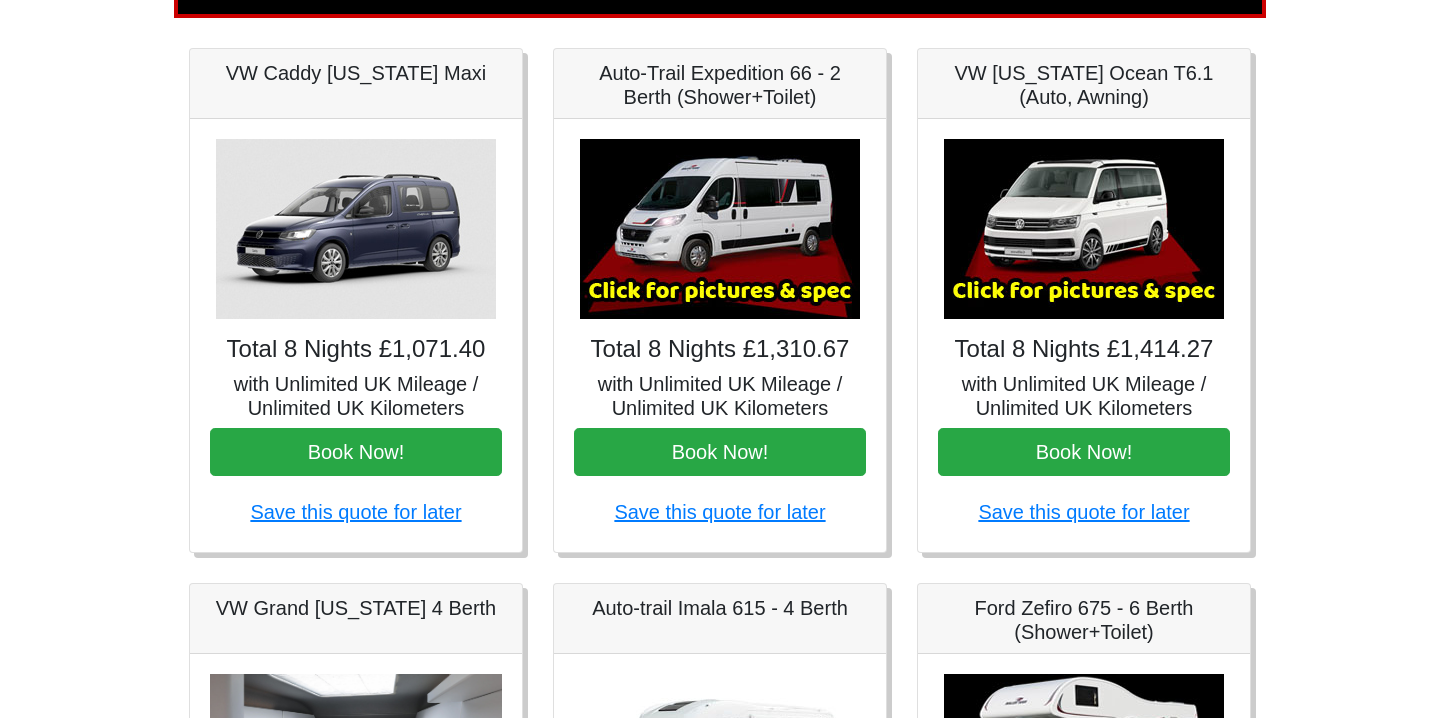 click at bounding box center (720, 229) 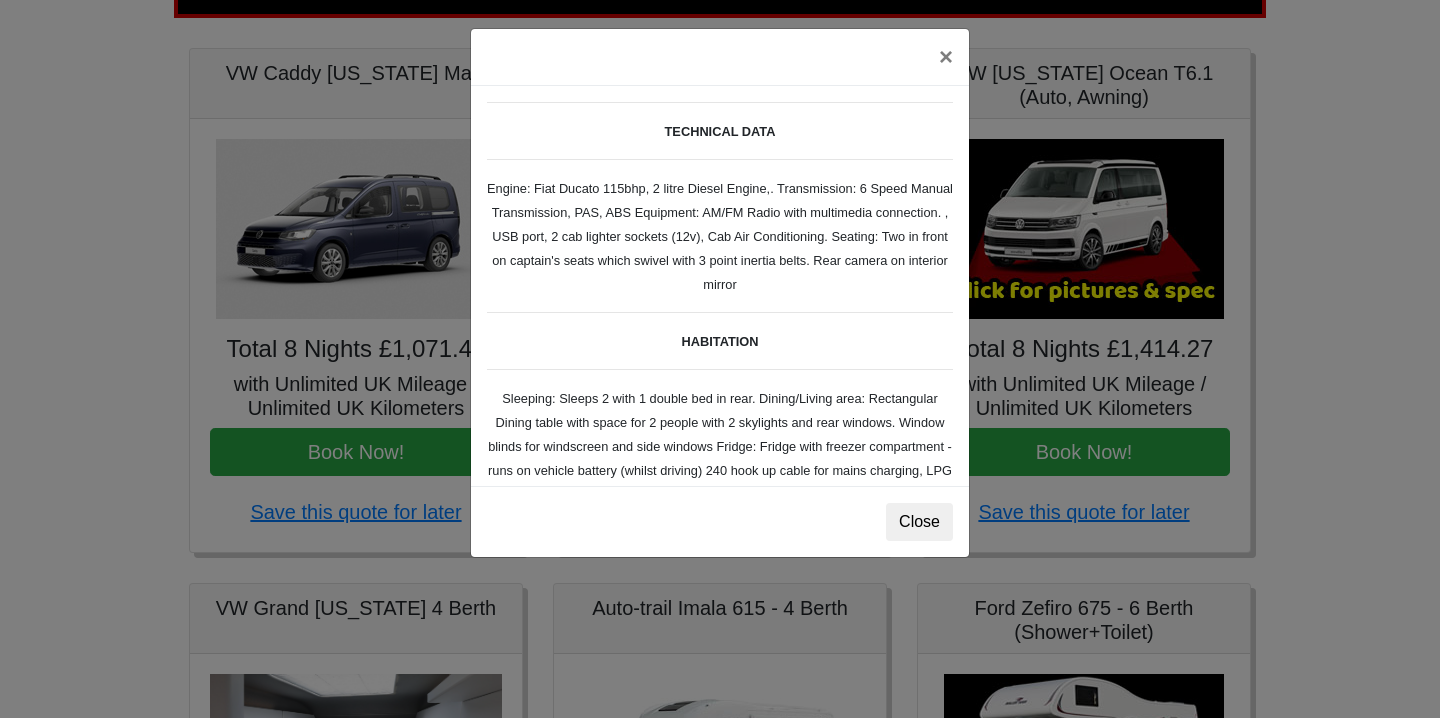 scroll, scrollTop: 27, scrollLeft: 0, axis: vertical 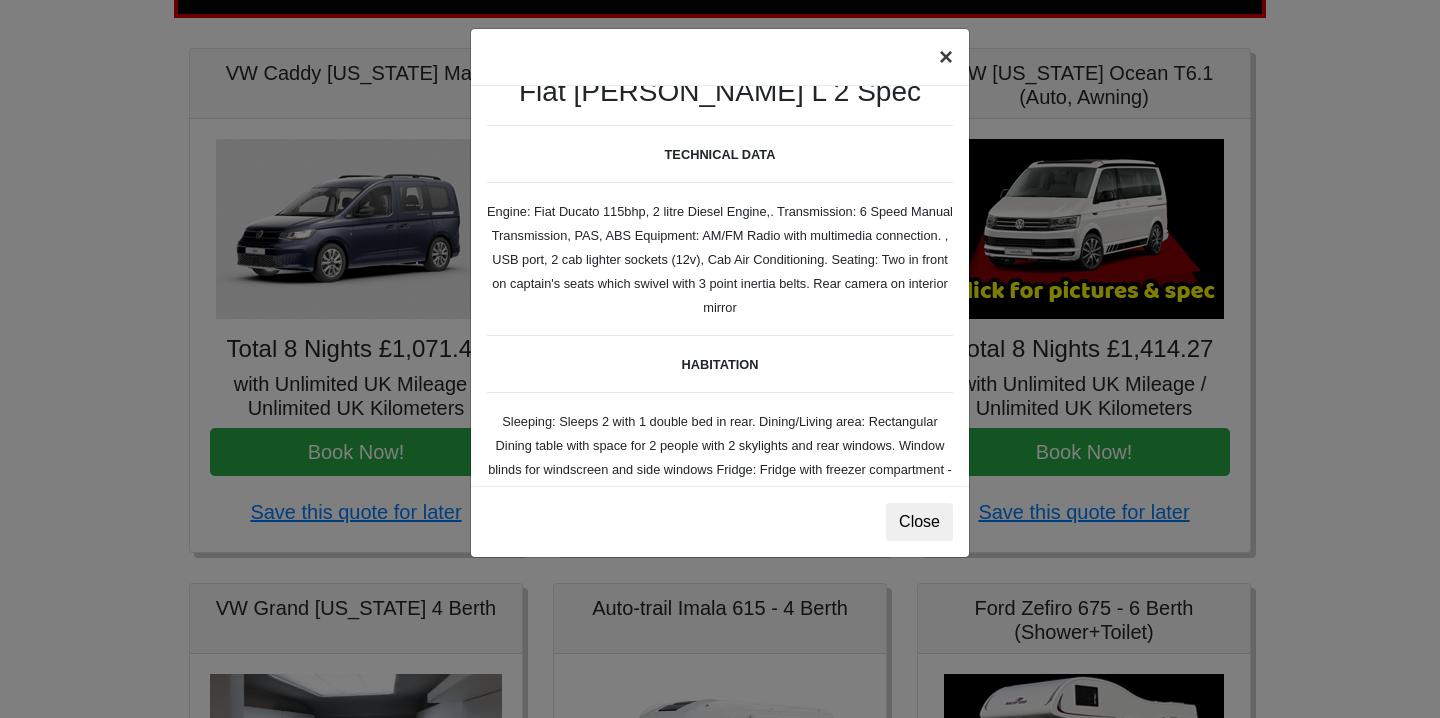 click on "×" at bounding box center [946, 57] 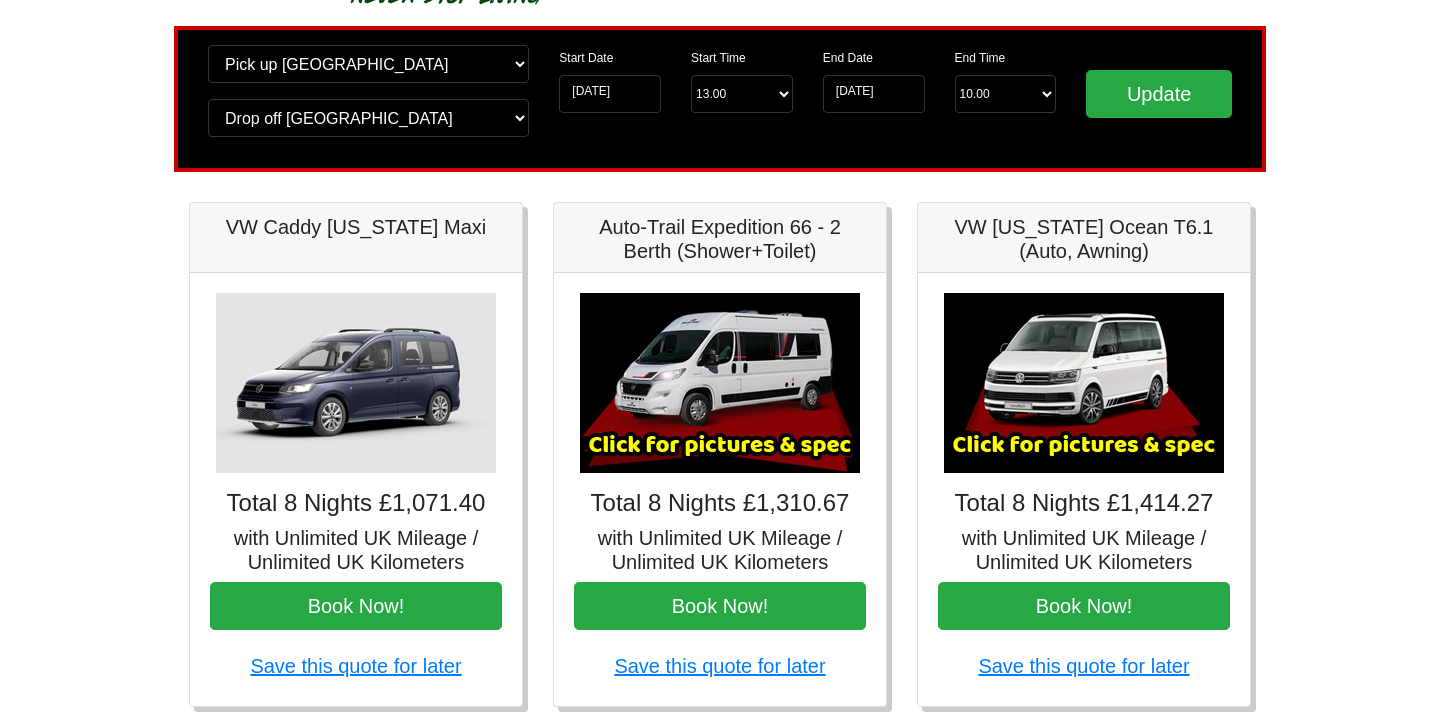 scroll, scrollTop: 123, scrollLeft: 0, axis: vertical 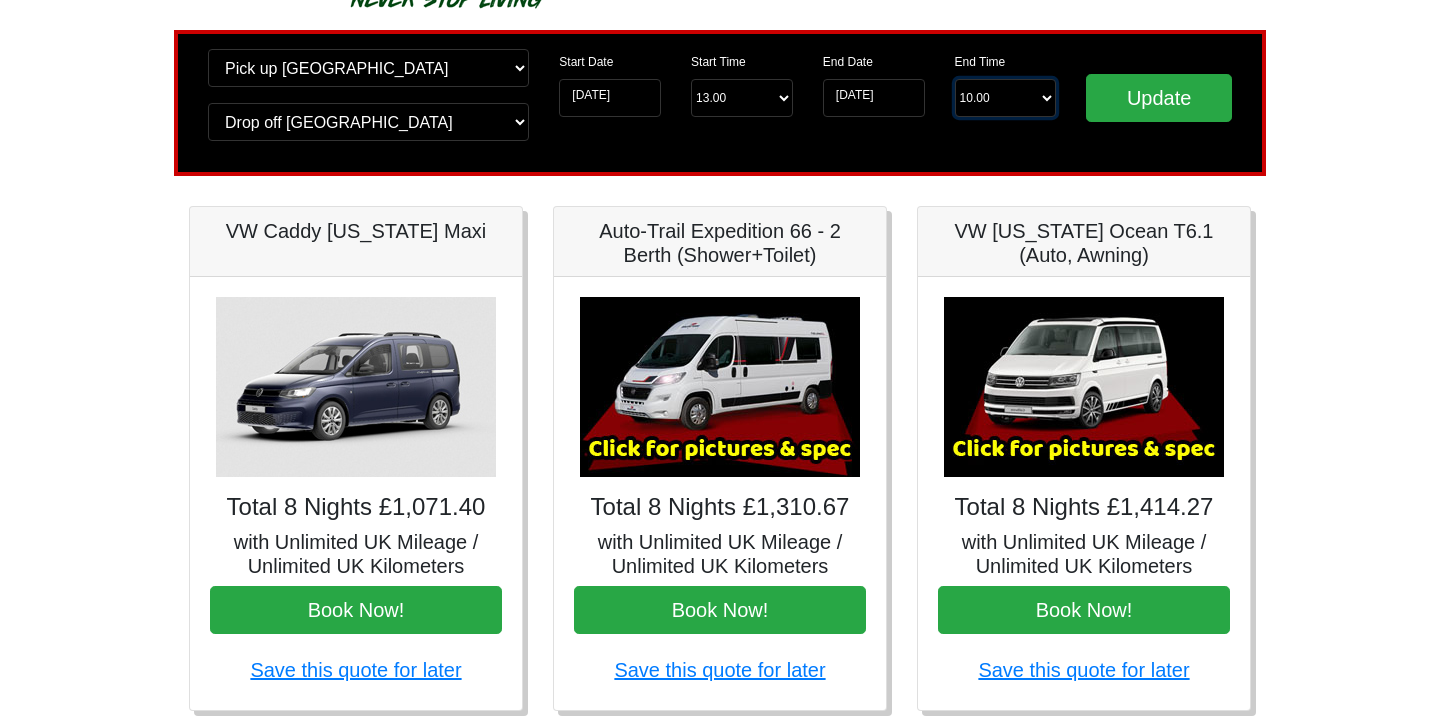 click on "End Time
10.00
--------
08.00 am
09.00 am
10.00 am
11.00 am (Sunday Only)" at bounding box center [1006, 98] 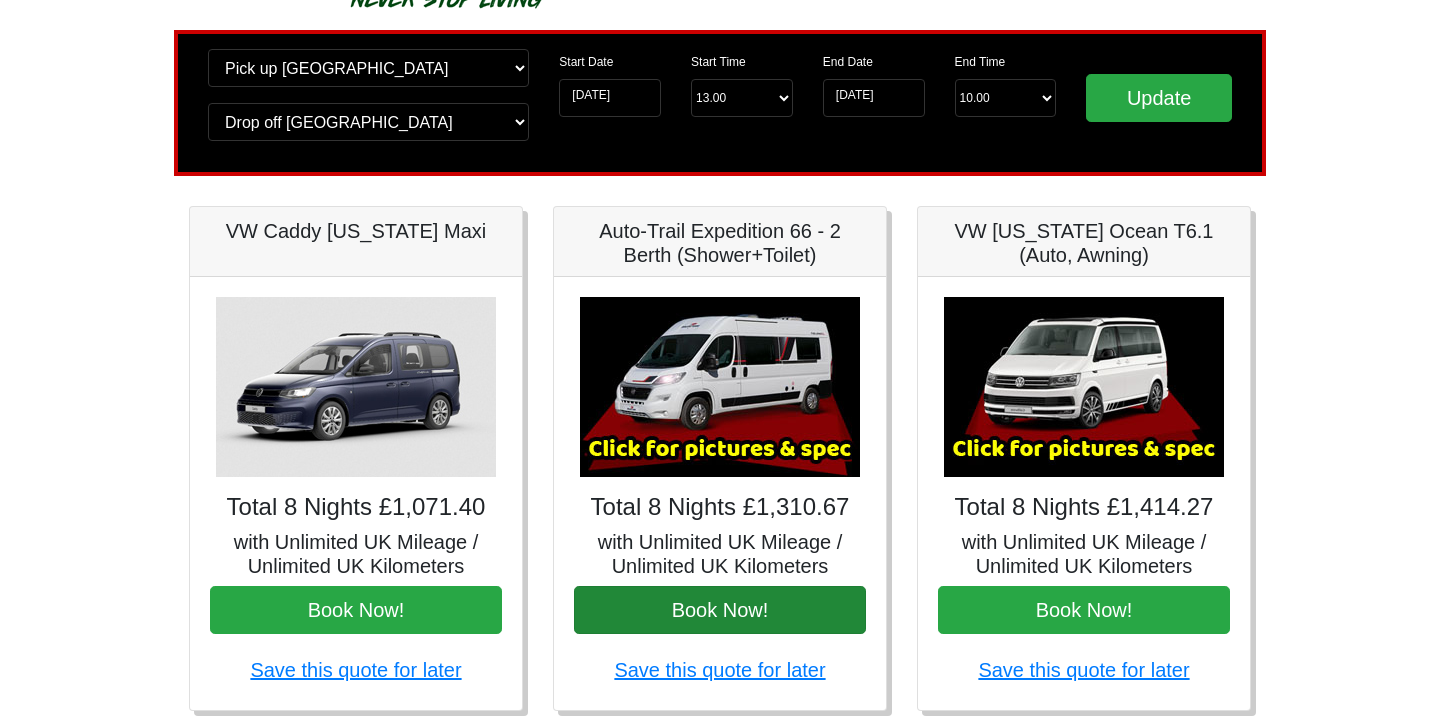 click on "Book Now!" at bounding box center [720, 610] 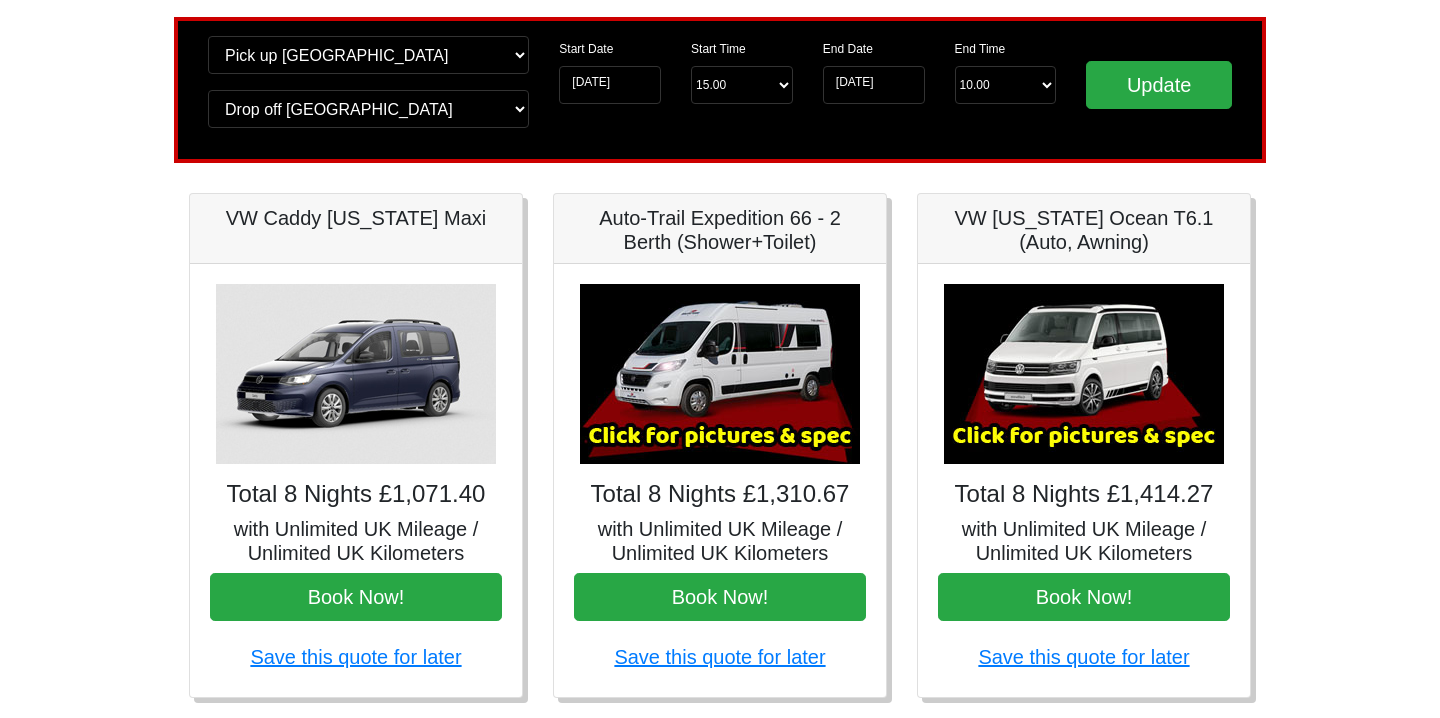 scroll, scrollTop: 135, scrollLeft: 0, axis: vertical 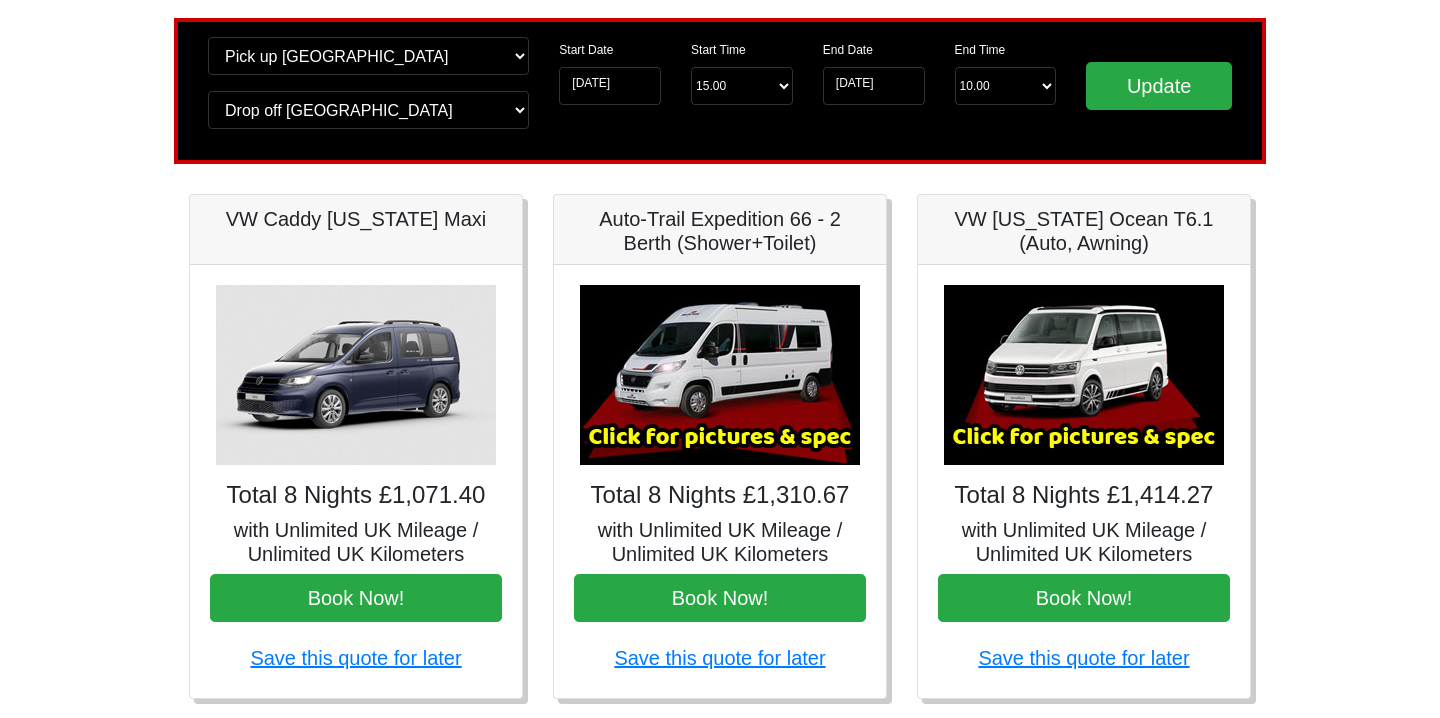 click at bounding box center [720, 375] 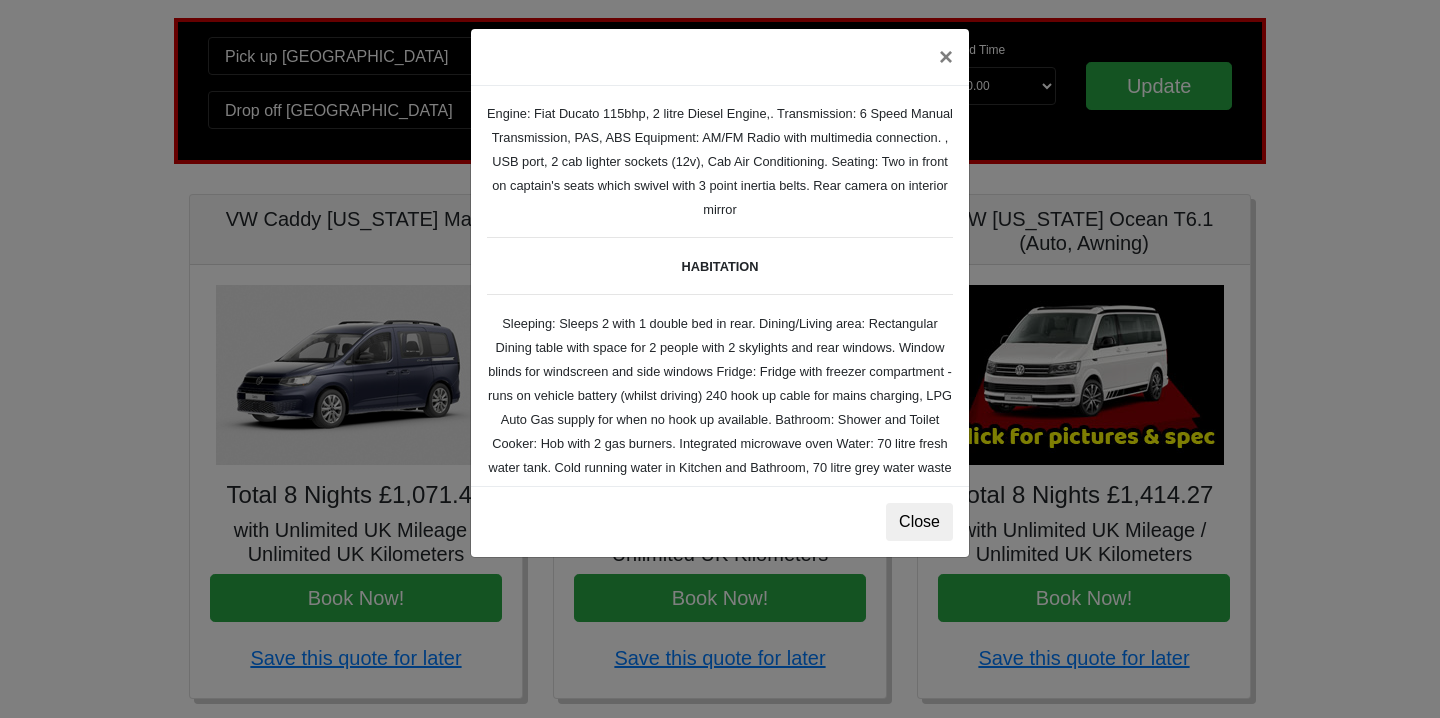 scroll, scrollTop: 137, scrollLeft: 0, axis: vertical 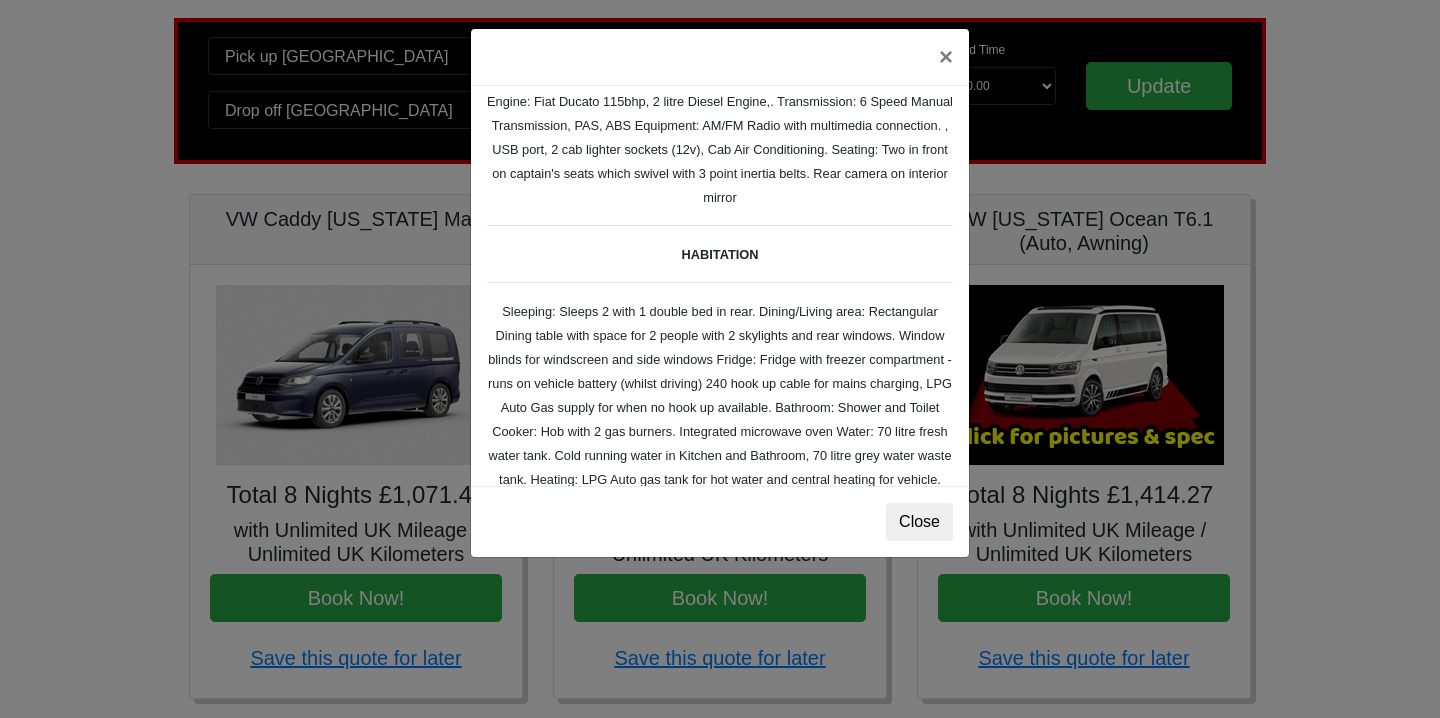 click on "Fiat [PERSON_NAME] L 2 Spec
TECHNICAL DATA
Engine: Fiat Ducato 115bhp, 2 litre Diesel Engine,.
Transmission: 6 Speed Manual Transmission, PAS, ABS
Equipment: AM/FM Radio with multimedia connection. , USB port, 2 cab lighter sockets (12v), Cab Air Conditioning.
Seating: Two in front on captain's seats which swivel with 3 point inertia belts. Rear camera on interior mirror
HABITATION
VEHICLE DIMENSIONS
External Width 2.27m
External Height 2.68m
External Length 5.99m
Gross Vehicle Weight 3,500kg
VEHICLE INVENTORY
Hook Up Cable / First Aid Box / Hose Pipe / Knives / Forks / Table Spoons / Tea Spoons / Scissors / Large Knife / Pans / Kettle / Bowls / Plates / Beakers / Mugs / Ignition Lighter / Wheel Blocks / Fire Blanket / Fire Extinguisher" at bounding box center (720, 436) 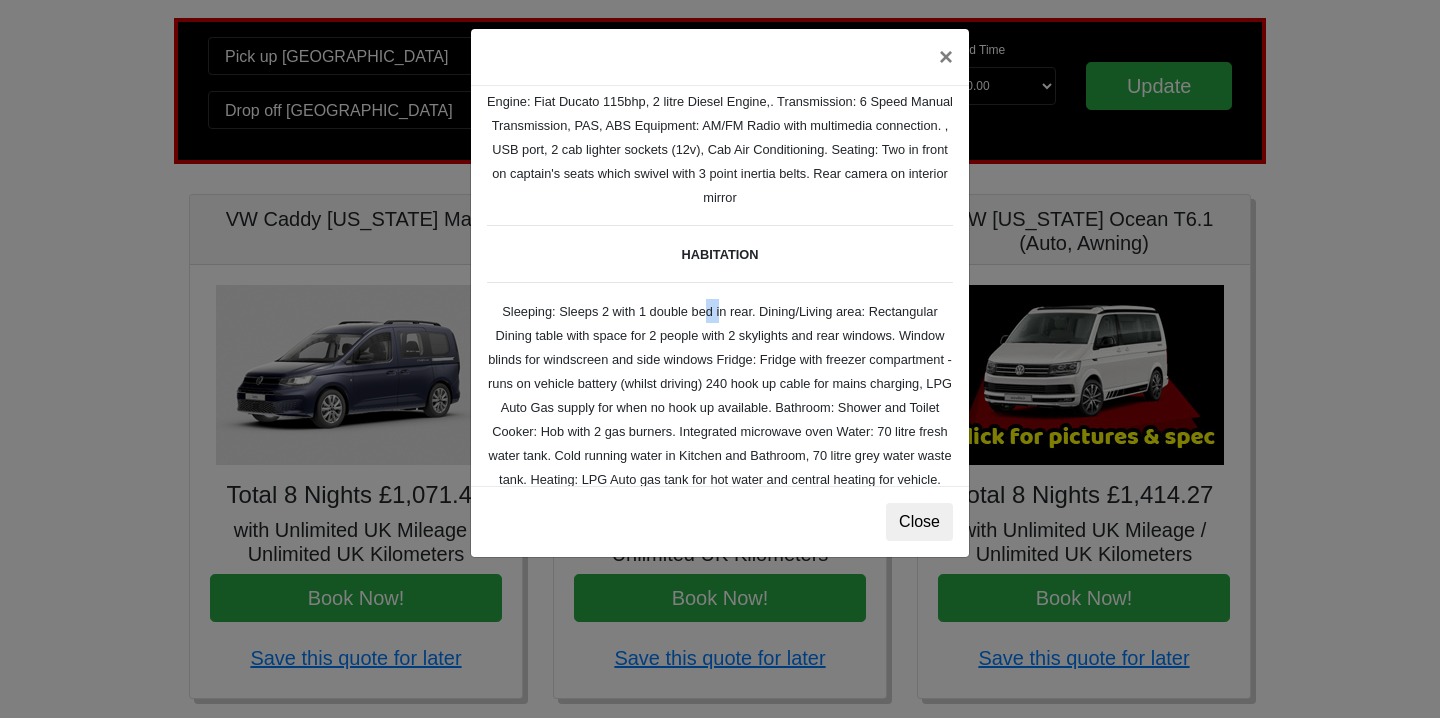 click on "Fiat [PERSON_NAME] L 2 Spec
TECHNICAL DATA
Engine: Fiat Ducato 115bhp, 2 litre Diesel Engine,.
Transmission: 6 Speed Manual Transmission, PAS, ABS
Equipment: AM/FM Radio with multimedia connection. , USB port, 2 cab lighter sockets (12v), Cab Air Conditioning.
Seating: Two in front on captain's seats which swivel with 3 point inertia belts. Rear camera on interior mirror
HABITATION
VEHICLE DIMENSIONS
External Width 2.27m
External Height 2.68m
External Length 5.99m
Gross Vehicle Weight 3,500kg
VEHICLE INVENTORY
Hook Up Cable / First Aid Box / Hose Pipe / Knives / Forks / Table Spoons / Tea Spoons / Scissors / Large Knife / Pans / Kettle / Bowls / Plates / Beakers / Mugs / Ignition Lighter / Wheel Blocks / Fire Blanket / Fire Extinguisher" at bounding box center (720, 436) 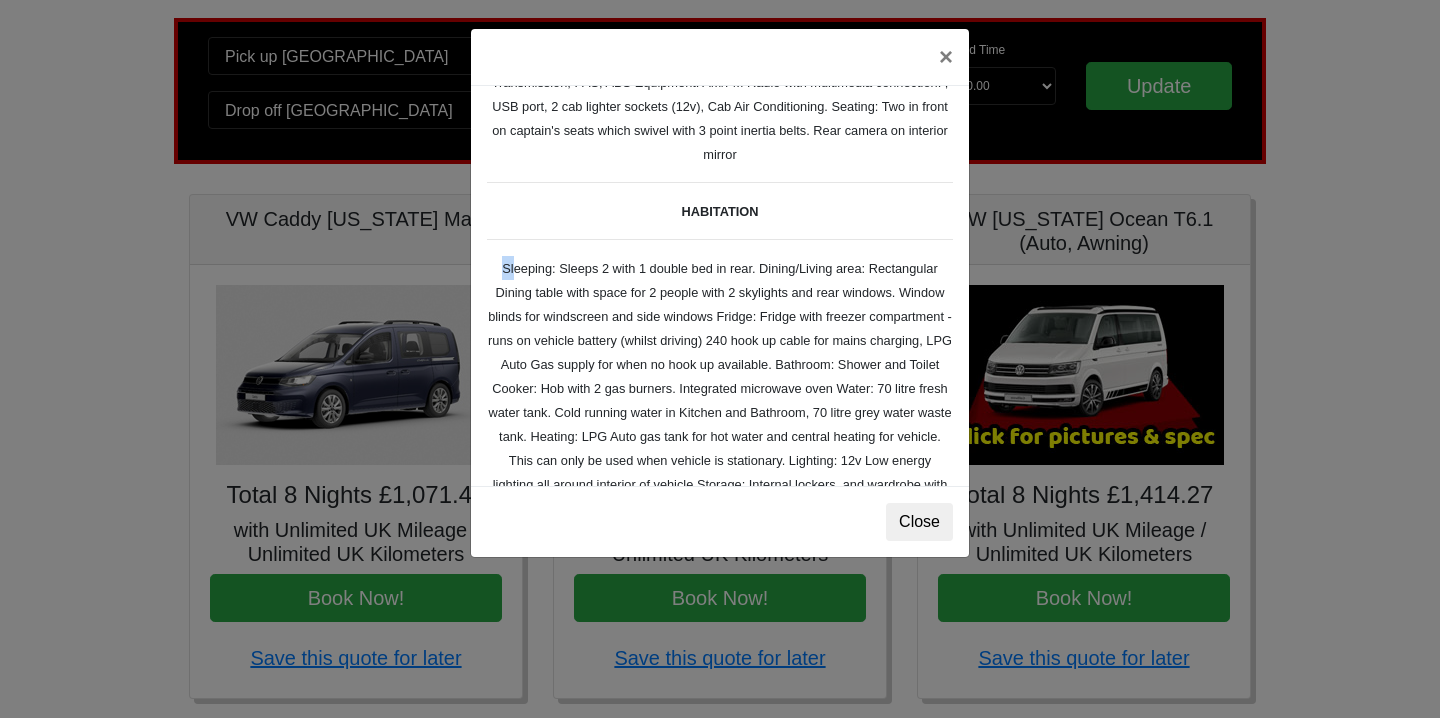 scroll, scrollTop: 181, scrollLeft: 0, axis: vertical 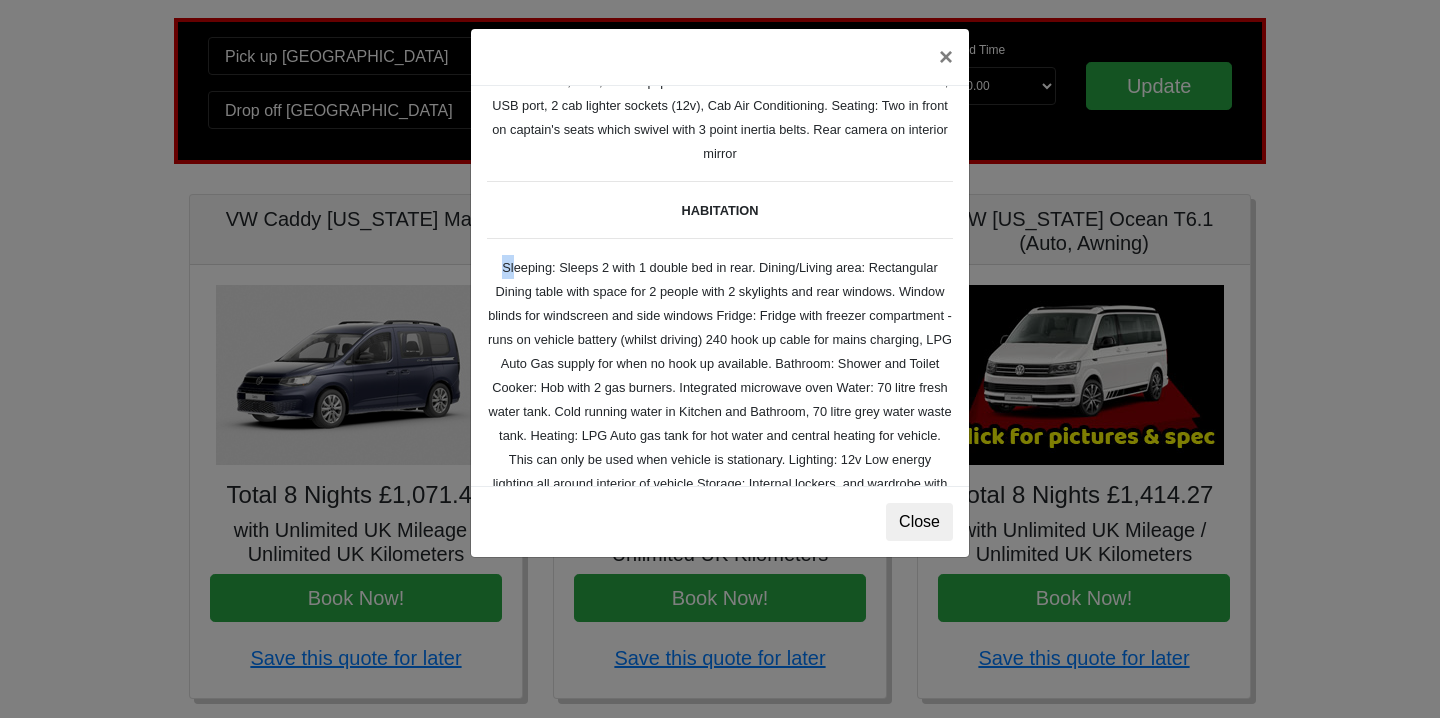 click on "Fiat Toleno L 2 Spec
TECHNICAL DATA
Engine: Fiat Ducato 115bhp, 2 litre Diesel Engine,.
Transmission: 6 Speed Manual Transmission, PAS, ABS
Equipment: AM/FM Radio with multimedia connection. , USB port, 2 cab lighter sockets (12v), Cab Air Conditioning.
Seating: Two in front on captain's seats which swivel with 3 point inertia belts. Rear camera on interior mirror
HABITATION
VEHICLE DIMENSIONS
External Width 2.27m
External Height 2.68m
External Length 5.99m
Gross Vehicle Weight 3,500kg
VEHICLE INVENTORY
Hook Up Cable / First Aid Box / Hose Pipe / Knives / Forks / Table Spoons / Tea Spoons / Scissors / Large Knife / Pans / Kettle / Bowls / Plates / Beakers / Mugs / Ignition Lighter / Wheel Blocks / Fire Blanket / Fire Extinguisher" at bounding box center (720, 286) 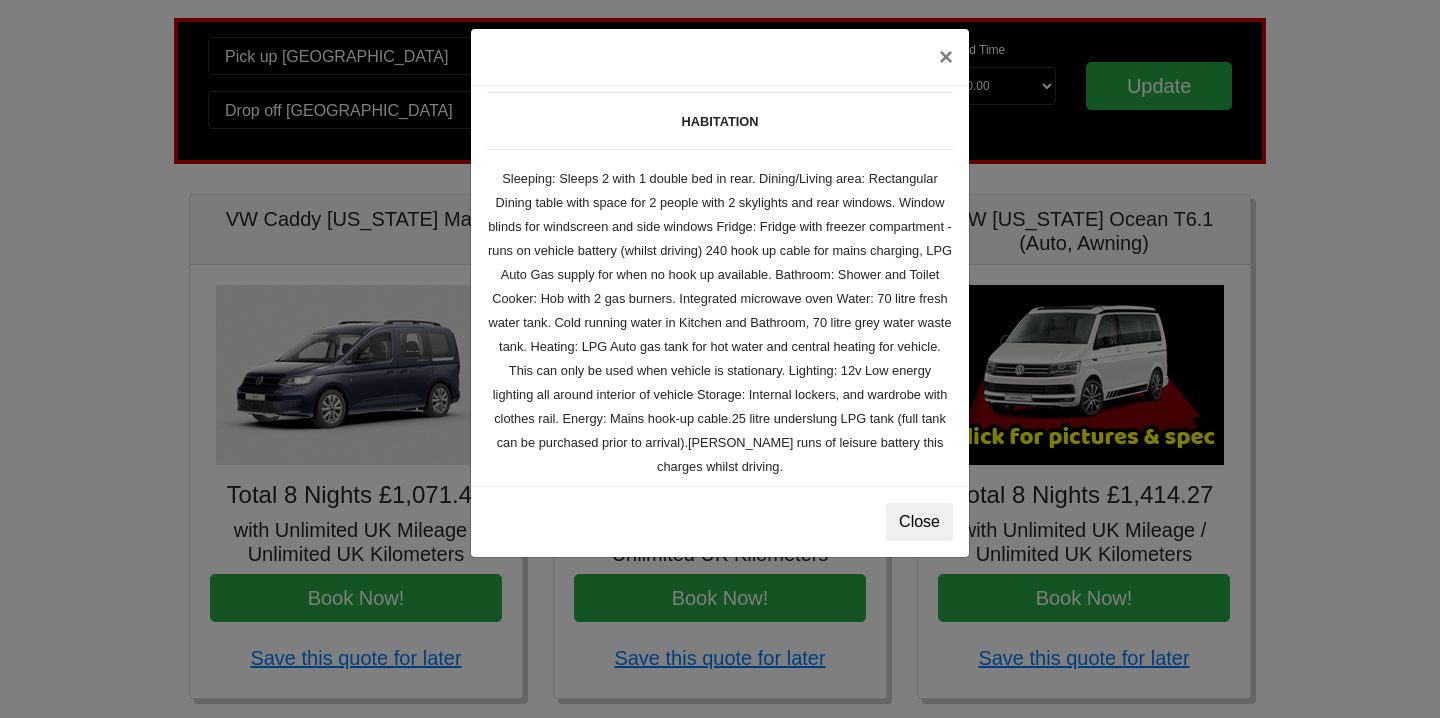 scroll, scrollTop: 274, scrollLeft: 0, axis: vertical 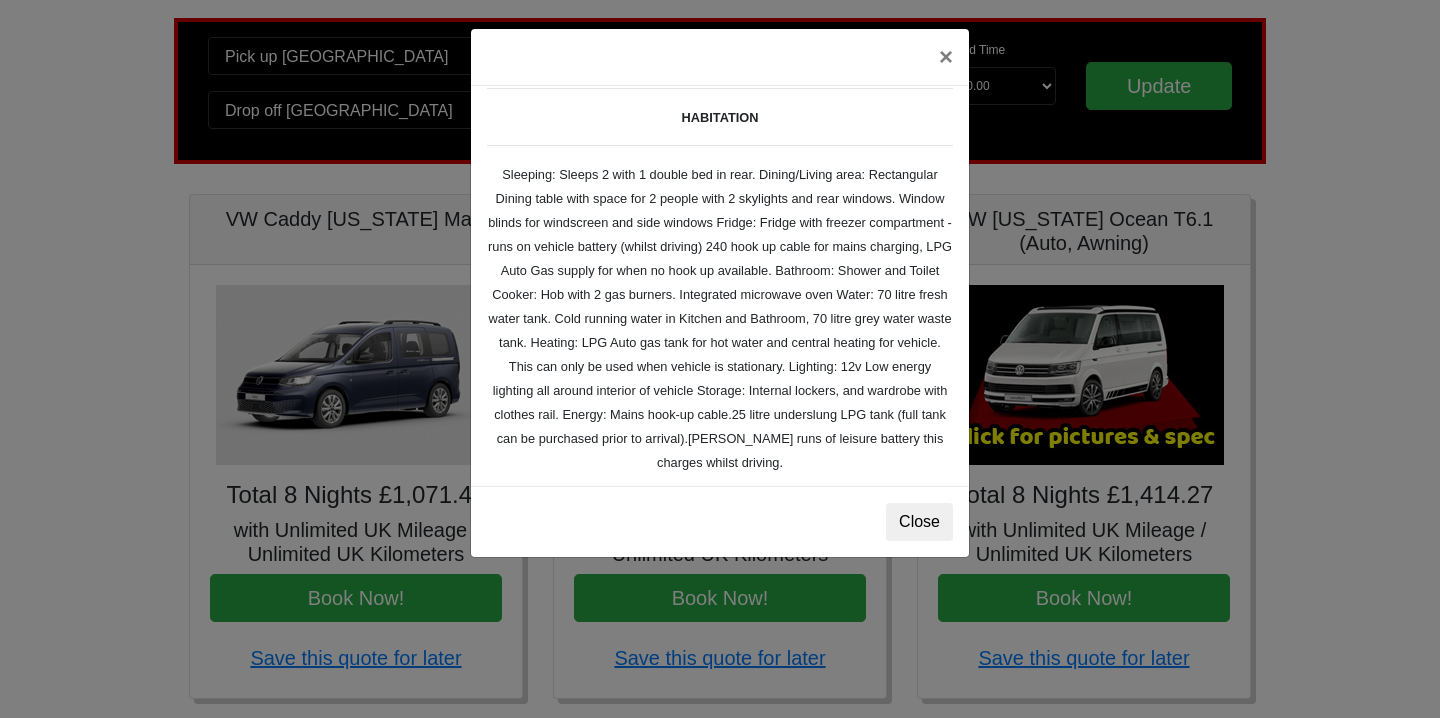 click on "Fiat Toleno L 2 Spec
TECHNICAL DATA
Engine: Fiat Ducato 115bhp, 2 litre Diesel Engine,.
Transmission: 6 Speed Manual Transmission, PAS, ABS
Equipment: AM/FM Radio with multimedia connection. , USB port, 2 cab lighter sockets (12v), Cab Air Conditioning.
Seating: Two in front on captain's seats which swivel with 3 point inertia belts. Rear camera on interior mirror
HABITATION
VEHICLE DIMENSIONS
External Width 2.27m
External Height 2.68m
External Length 5.99m
Gross Vehicle Weight 3,500kg
VEHICLE INVENTORY
Hook Up Cable / First Aid Box / Hose Pipe / Knives / Forks / Table Spoons / Tea Spoons / Scissors / Large Knife / Pans / Kettle / Bowls / Plates / Beakers / Mugs / Ignition Lighter / Wheel Blocks / Fire Blanket / Fire Extinguisher" at bounding box center (720, 299) 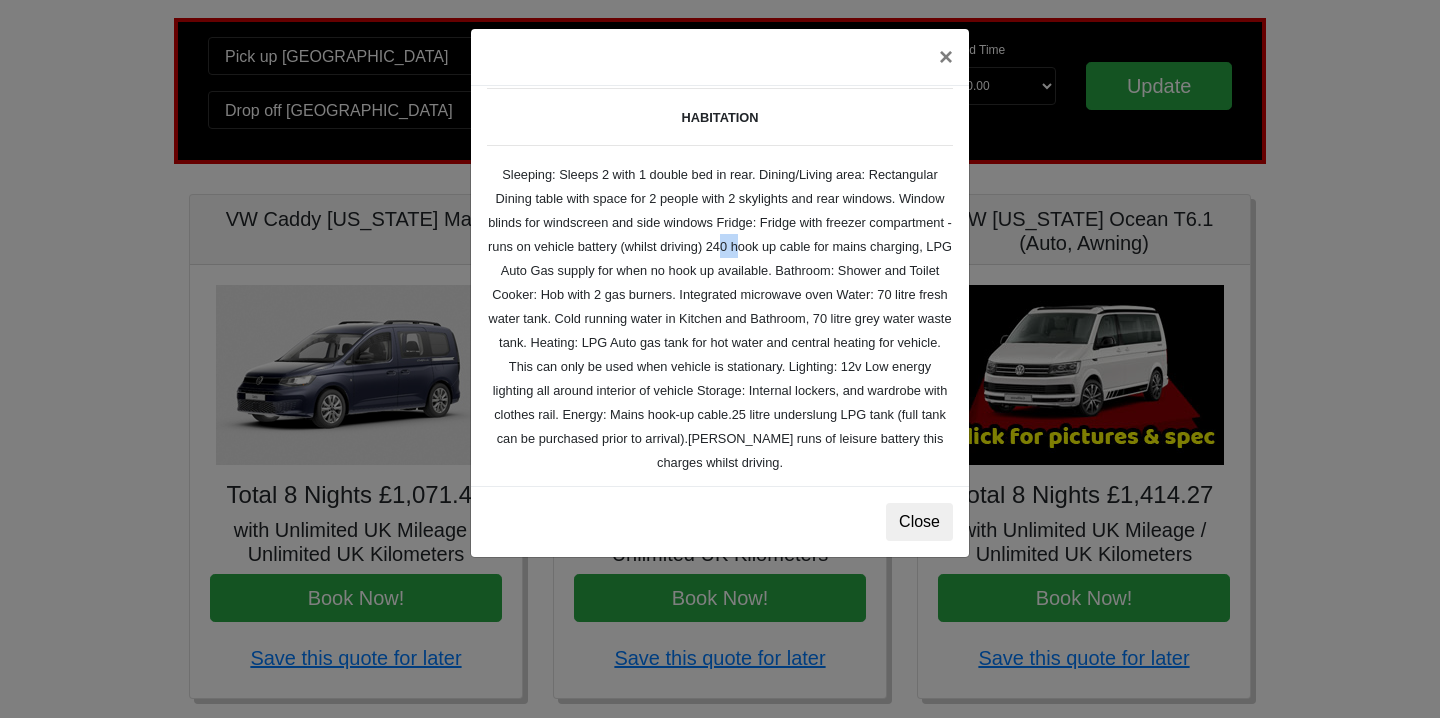 click on "Fiat Toleno L 2 Spec
TECHNICAL DATA
Engine: Fiat Ducato 115bhp, 2 litre Diesel Engine,.
Transmission: 6 Speed Manual Transmission, PAS, ABS
Equipment: AM/FM Radio with multimedia connection. , USB port, 2 cab lighter sockets (12v), Cab Air Conditioning.
Seating: Two in front on captain's seats which swivel with 3 point inertia belts. Rear camera on interior mirror
HABITATION
VEHICLE DIMENSIONS
External Width 2.27m
External Height 2.68m
External Length 5.99m
Gross Vehicle Weight 3,500kg
VEHICLE INVENTORY
Hook Up Cable / First Aid Box / Hose Pipe / Knives / Forks / Table Spoons / Tea Spoons / Scissors / Large Knife / Pans / Kettle / Bowls / Plates / Beakers / Mugs / Ignition Lighter / Wheel Blocks / Fire Blanket / Fire Extinguisher" at bounding box center [720, 299] 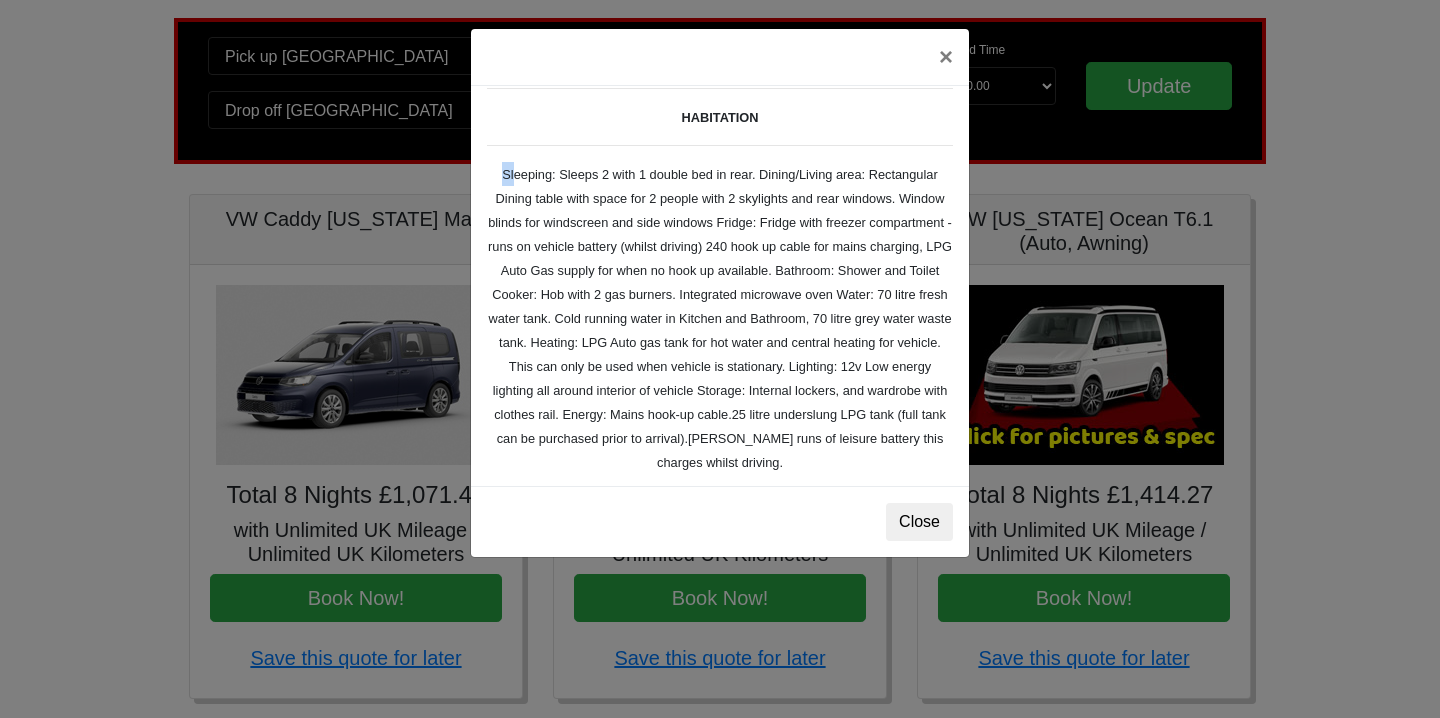 click on "Fiat Toleno L 2 Spec
TECHNICAL DATA
Engine: Fiat Ducato 115bhp, 2 litre Diesel Engine,.
Transmission: 6 Speed Manual Transmission, PAS, ABS
Equipment: AM/FM Radio with multimedia connection. , USB port, 2 cab lighter sockets (12v), Cab Air Conditioning.
Seating: Two in front on captain's seats which swivel with 3 point inertia belts. Rear camera on interior mirror
HABITATION
VEHICLE DIMENSIONS
External Width 2.27m
External Height 2.68m
External Length 5.99m
Gross Vehicle Weight 3,500kg
VEHICLE INVENTORY
Hook Up Cable / First Aid Box / Hose Pipe / Knives / Forks / Table Spoons / Tea Spoons / Scissors / Large Knife / Pans / Kettle / Bowls / Plates / Beakers / Mugs / Ignition Lighter / Wheel Blocks / Fire Blanket / Fire Extinguisher" at bounding box center [720, 299] 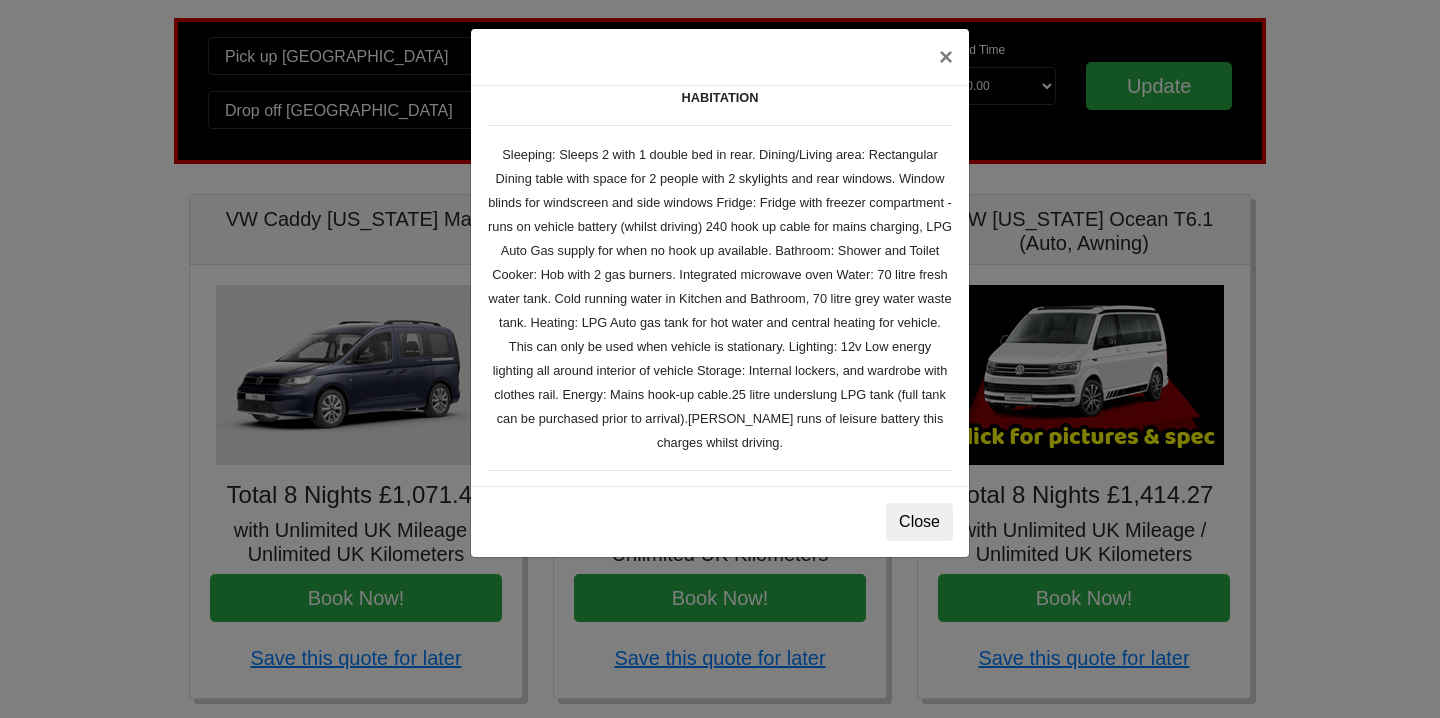 scroll, scrollTop: 290, scrollLeft: 0, axis: vertical 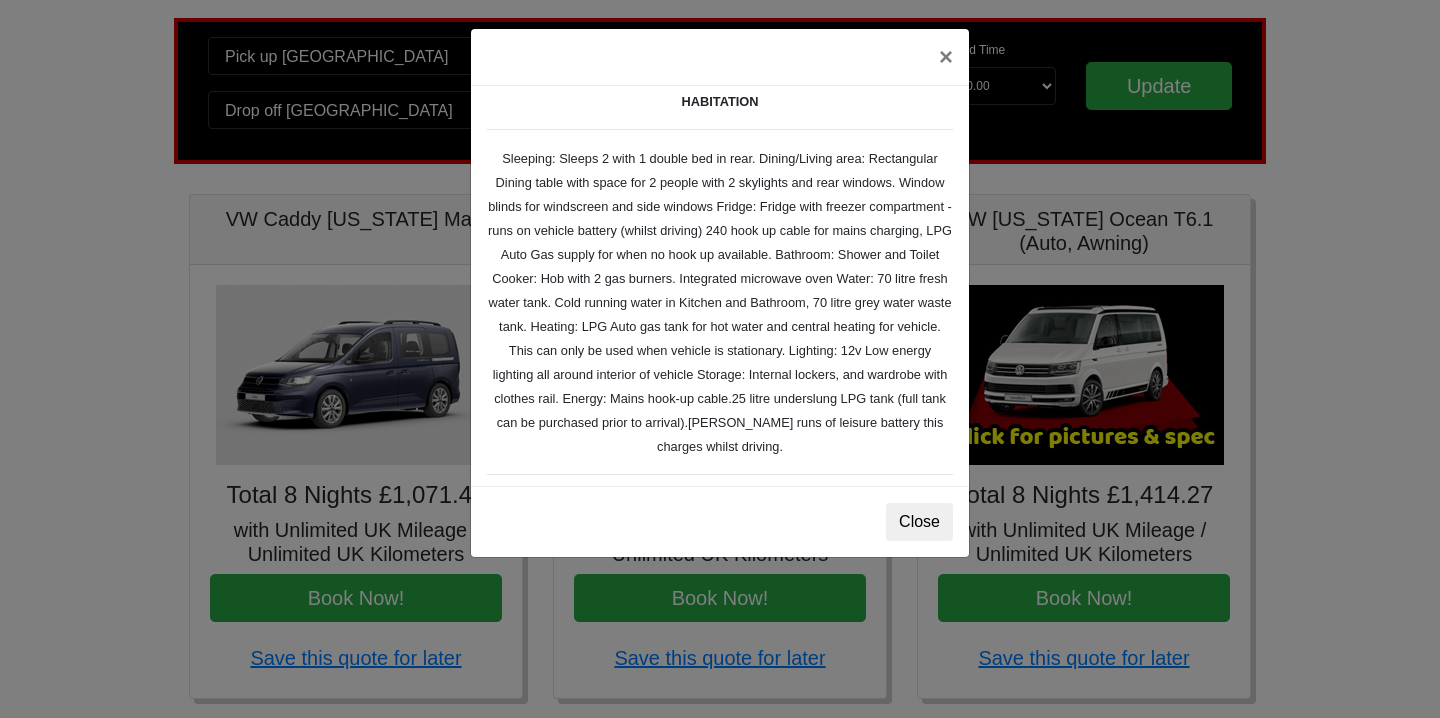 click on "Fiat Toleno L 2 Spec
TECHNICAL DATA
Engine: Fiat Ducato 115bhp, 2 litre Diesel Engine,.
Transmission: 6 Speed Manual Transmission, PAS, ABS
Equipment: AM/FM Radio with multimedia connection. , USB port, 2 cab lighter sockets (12v), Cab Air Conditioning.
Seating: Two in front on captain's seats which swivel with 3 point inertia belts. Rear camera on interior mirror
HABITATION
VEHICLE DIMENSIONS
External Width 2.27m
External Height 2.68m
External Length 5.99m
Gross Vehicle Weight 3,500kg
VEHICLE INVENTORY
Hook Up Cable / First Aid Box / Hose Pipe / Knives / Forks / Table Spoons / Tea Spoons / Scissors / Large Knife / Pans / Kettle / Bowls / Plates / Beakers / Mugs / Ignition Lighter / Wheel Blocks / Fire Blanket / Fire Extinguisher" at bounding box center [720, 283] 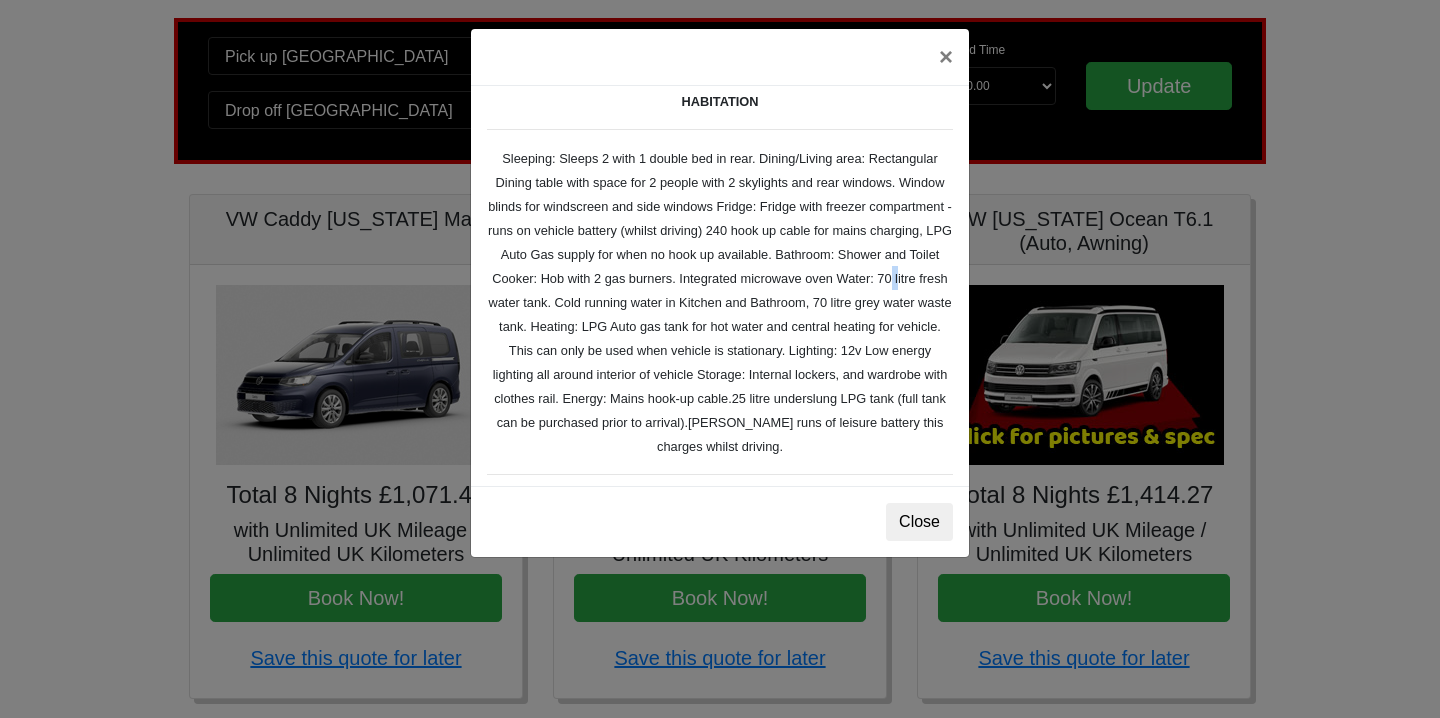 click on "Fiat Toleno L 2 Spec
TECHNICAL DATA
Engine: Fiat Ducato 115bhp, 2 litre Diesel Engine,.
Transmission: 6 Speed Manual Transmission, PAS, ABS
Equipment: AM/FM Radio with multimedia connection. , USB port, 2 cab lighter sockets (12v), Cab Air Conditioning.
Seating: Two in front on captain's seats which swivel with 3 point inertia belts. Rear camera on interior mirror
HABITATION
VEHICLE DIMENSIONS
External Width 2.27m
External Height 2.68m
External Length 5.99m
Gross Vehicle Weight 3,500kg
VEHICLE INVENTORY
Hook Up Cable / First Aid Box / Hose Pipe / Knives / Forks / Table Spoons / Tea Spoons / Scissors / Large Knife / Pans / Kettle / Bowls / Plates / Beakers / Mugs / Ignition Lighter / Wheel Blocks / Fire Blanket / Fire Extinguisher" at bounding box center [720, 283] 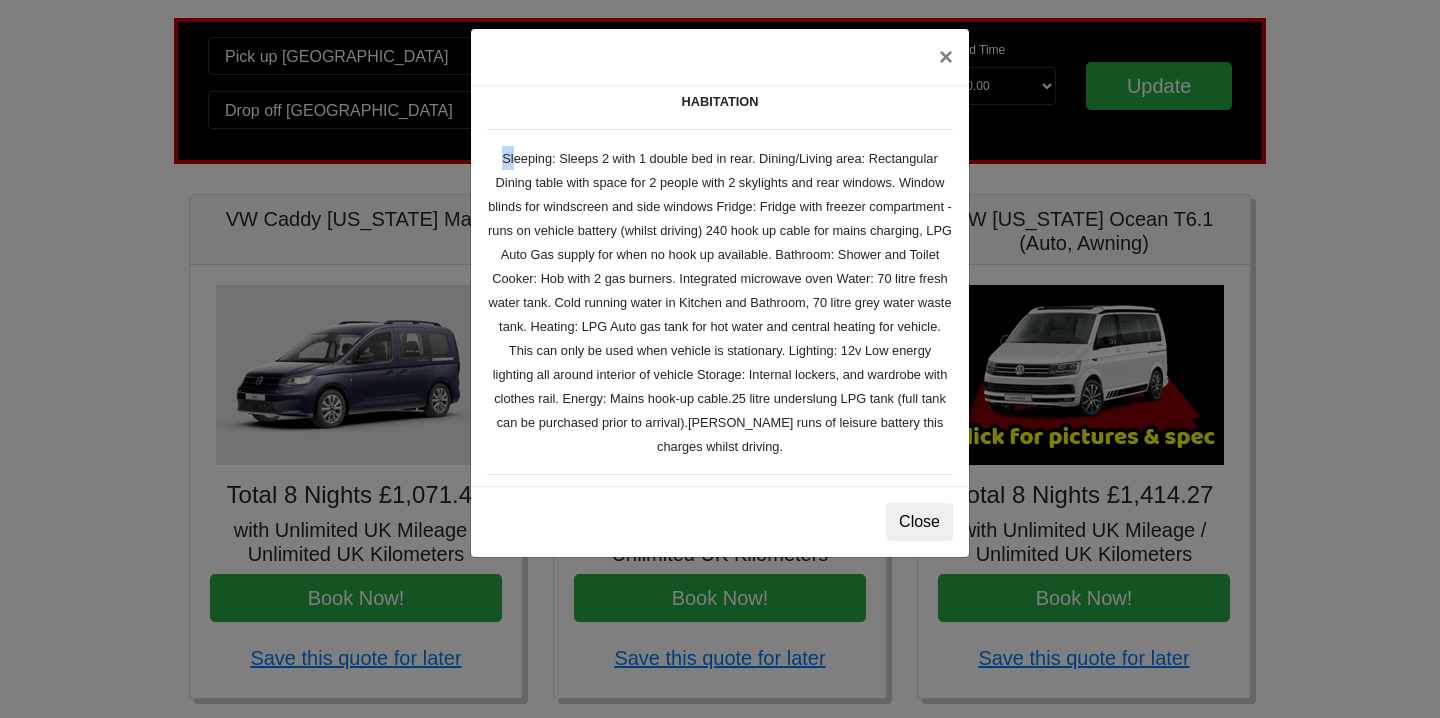 click on "Fiat Toleno L 2 Spec
TECHNICAL DATA
Engine: Fiat Ducato 115bhp, 2 litre Diesel Engine,.
Transmission: 6 Speed Manual Transmission, PAS, ABS
Equipment: AM/FM Radio with multimedia connection. , USB port, 2 cab lighter sockets (12v), Cab Air Conditioning.
Seating: Two in front on captain's seats which swivel with 3 point inertia belts. Rear camera on interior mirror
HABITATION
VEHICLE DIMENSIONS
External Width 2.27m
External Height 2.68m
External Length 5.99m
Gross Vehicle Weight 3,500kg
VEHICLE INVENTORY
Hook Up Cable / First Aid Box / Hose Pipe / Knives / Forks / Table Spoons / Tea Spoons / Scissors / Large Knife / Pans / Kettle / Bowls / Plates / Beakers / Mugs / Ignition Lighter / Wheel Blocks / Fire Blanket / Fire Extinguisher" at bounding box center (720, 283) 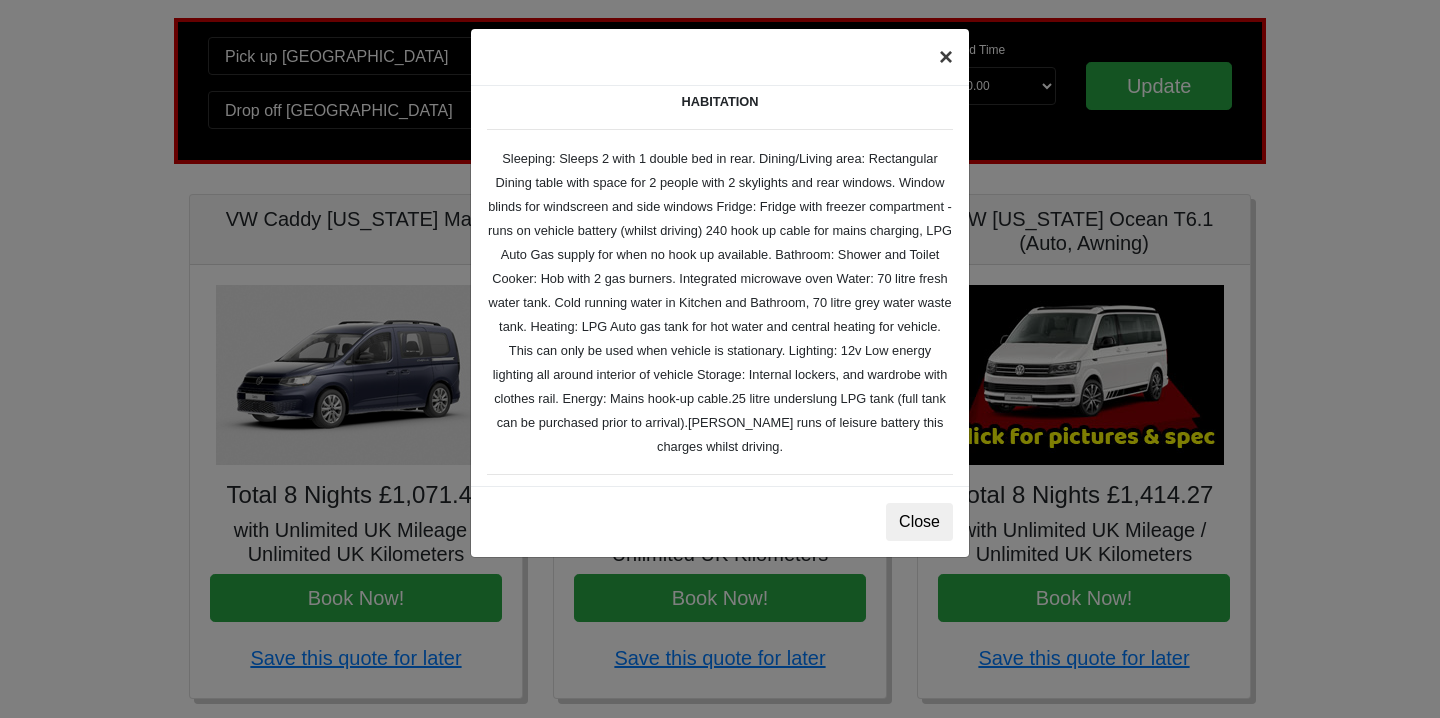 click on "×" at bounding box center [946, 57] 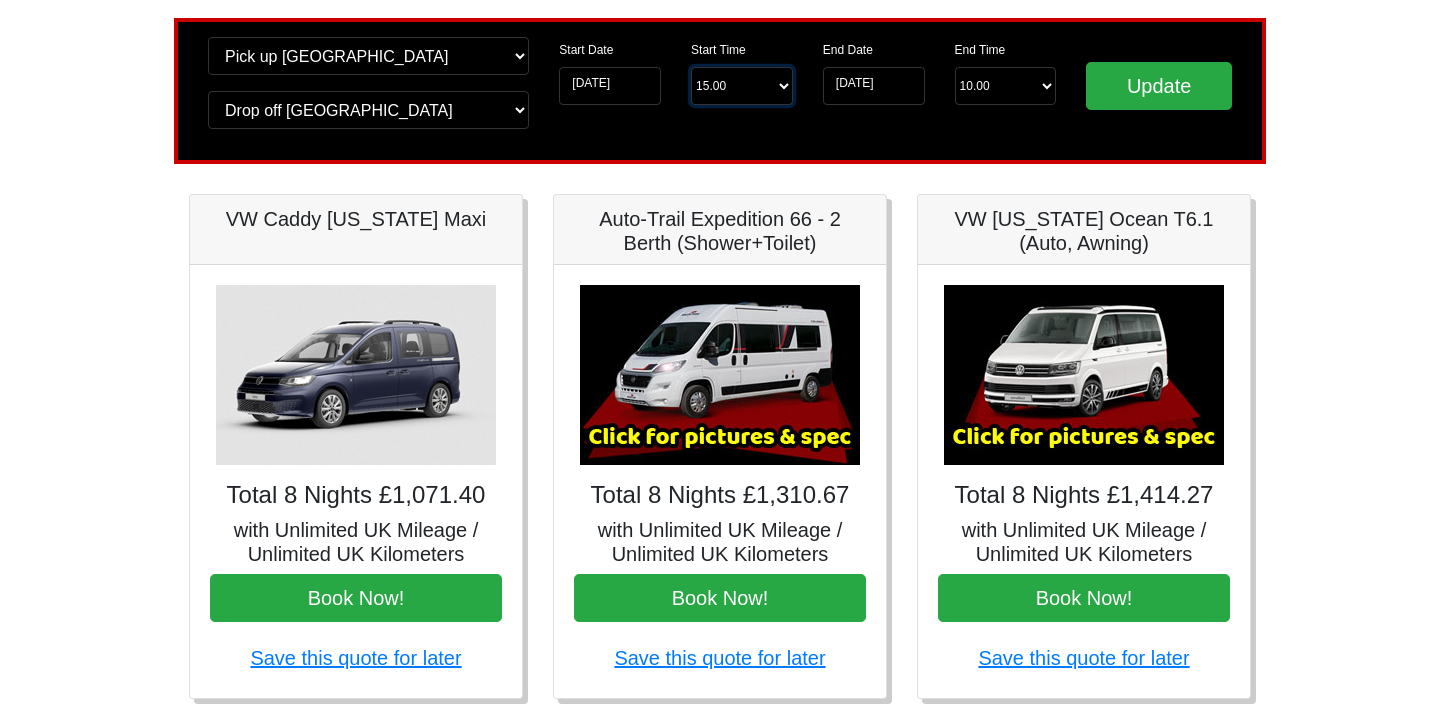 select on "16.00" 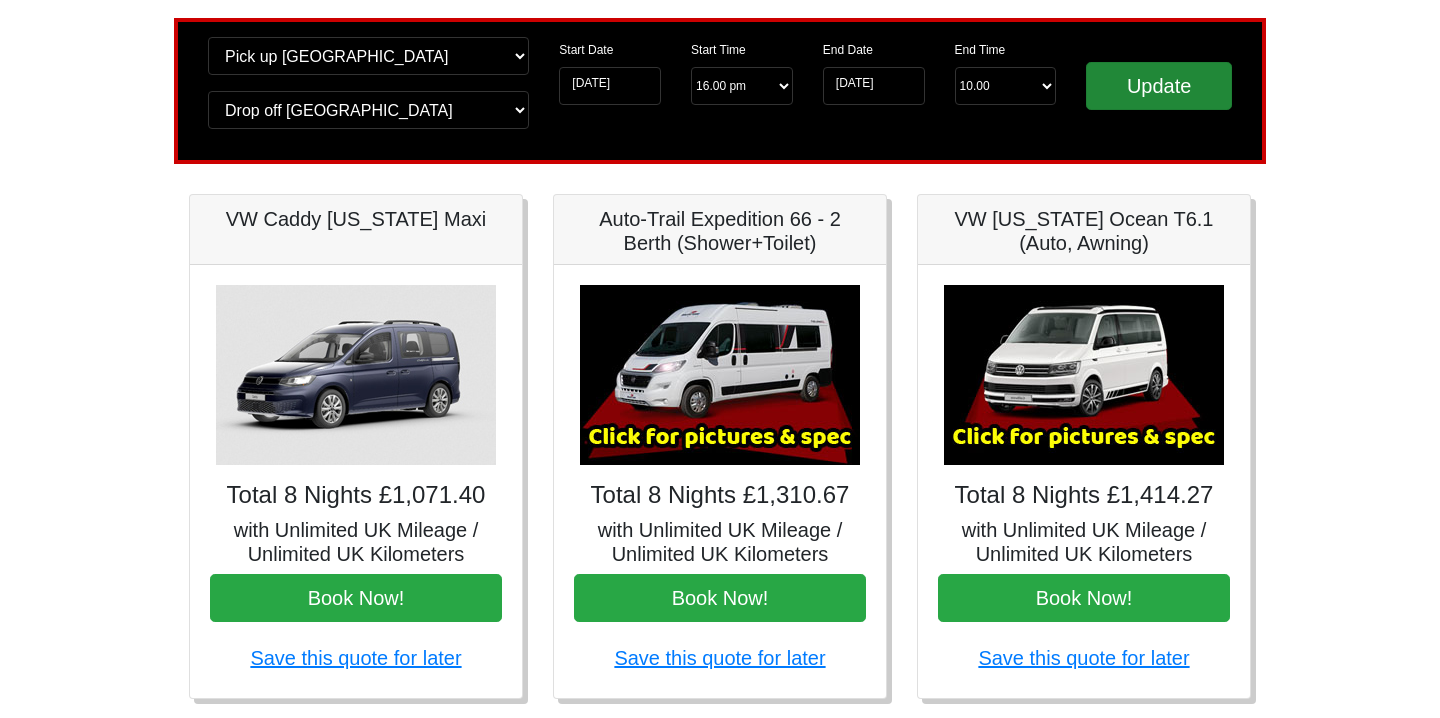 click on "Update" at bounding box center (1159, 86) 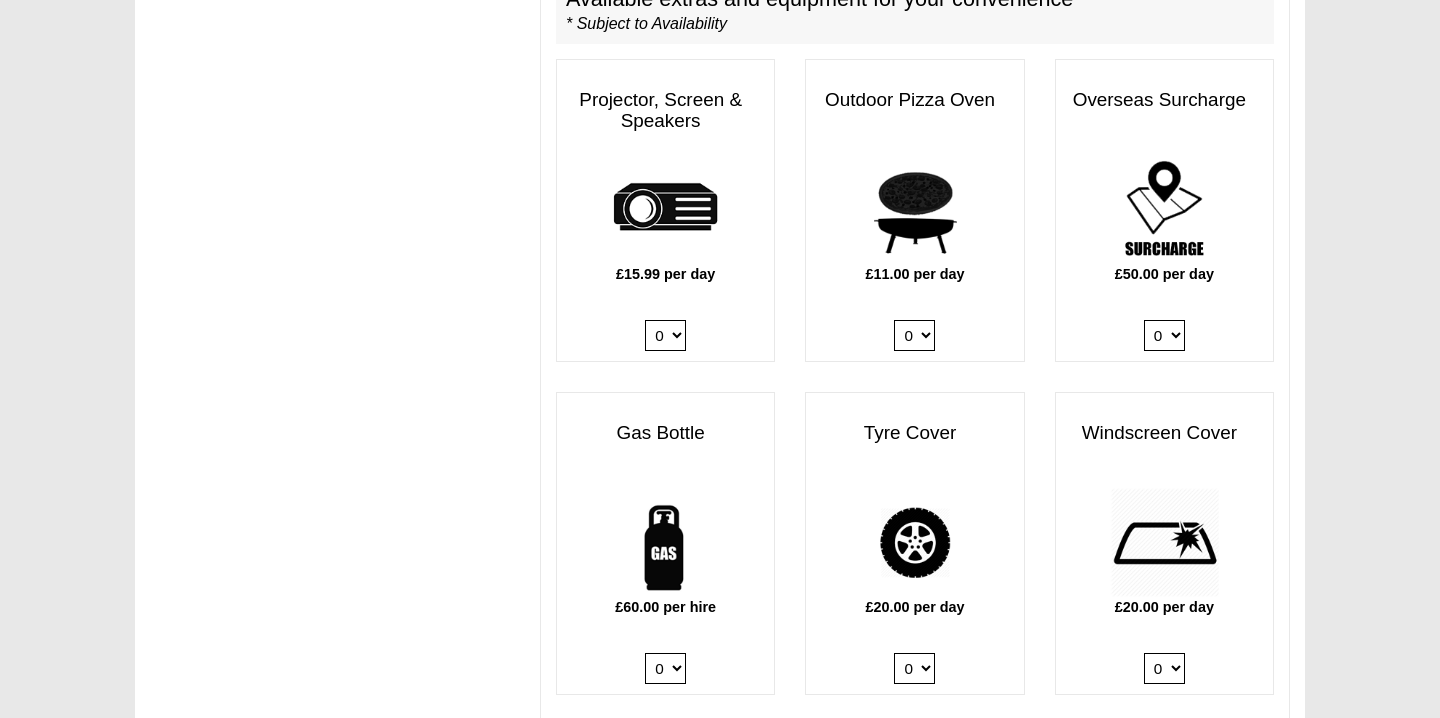 scroll, scrollTop: 1079, scrollLeft: 0, axis: vertical 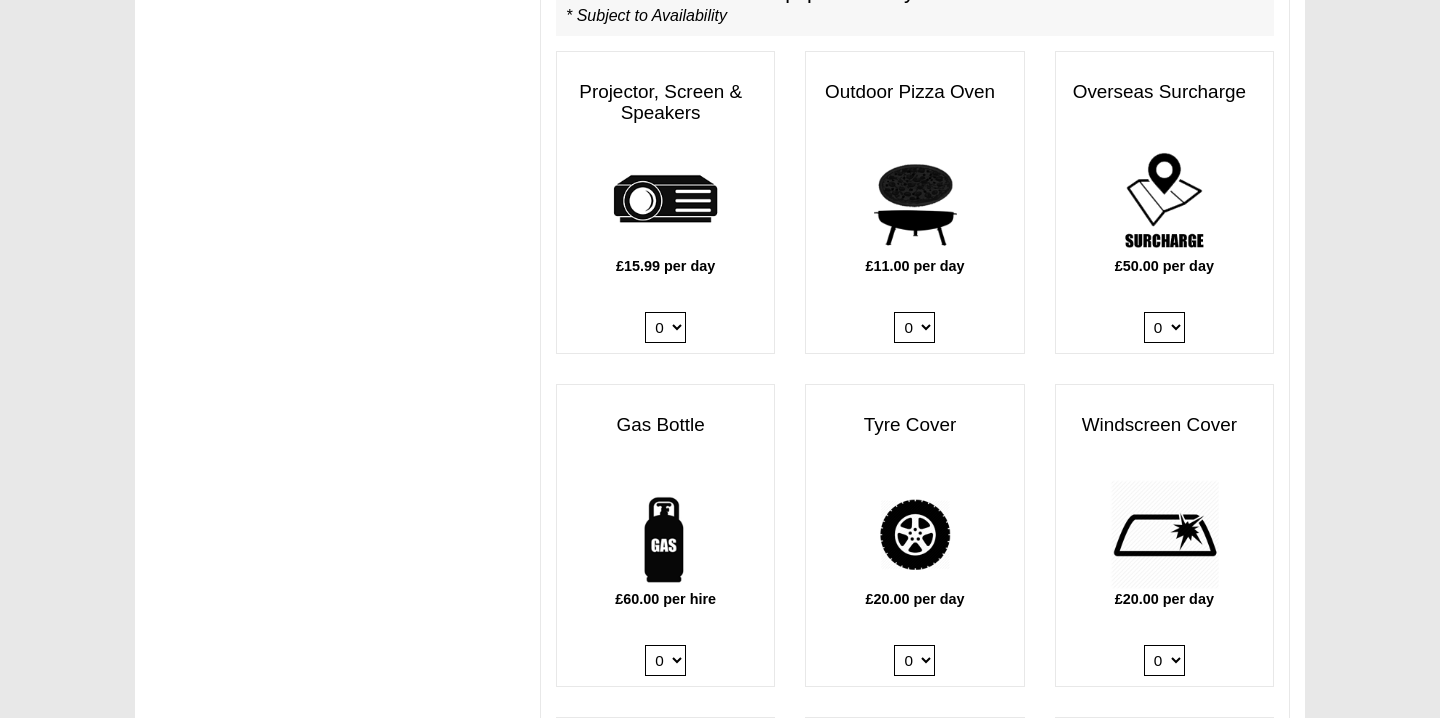 click at bounding box center (1164, 201) 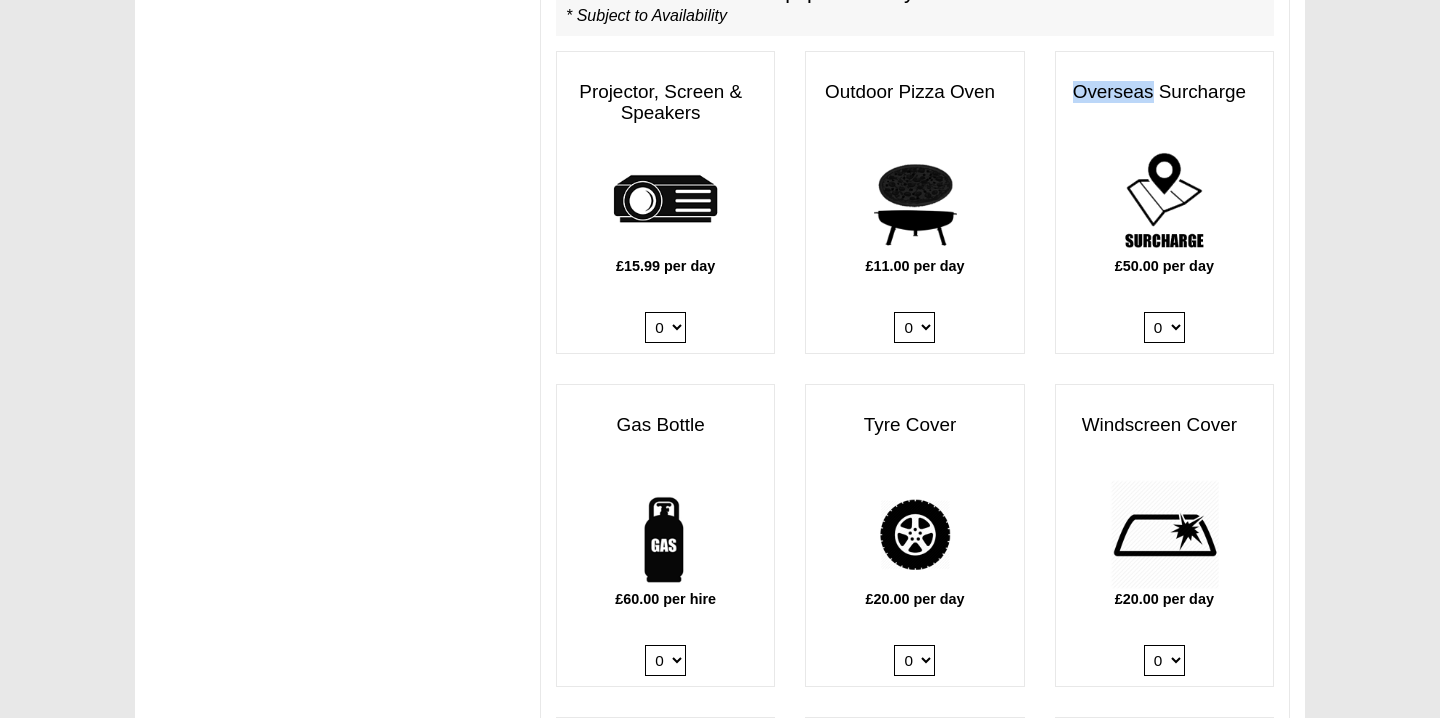 click on "Overseas Surcharge" at bounding box center [1164, 92] 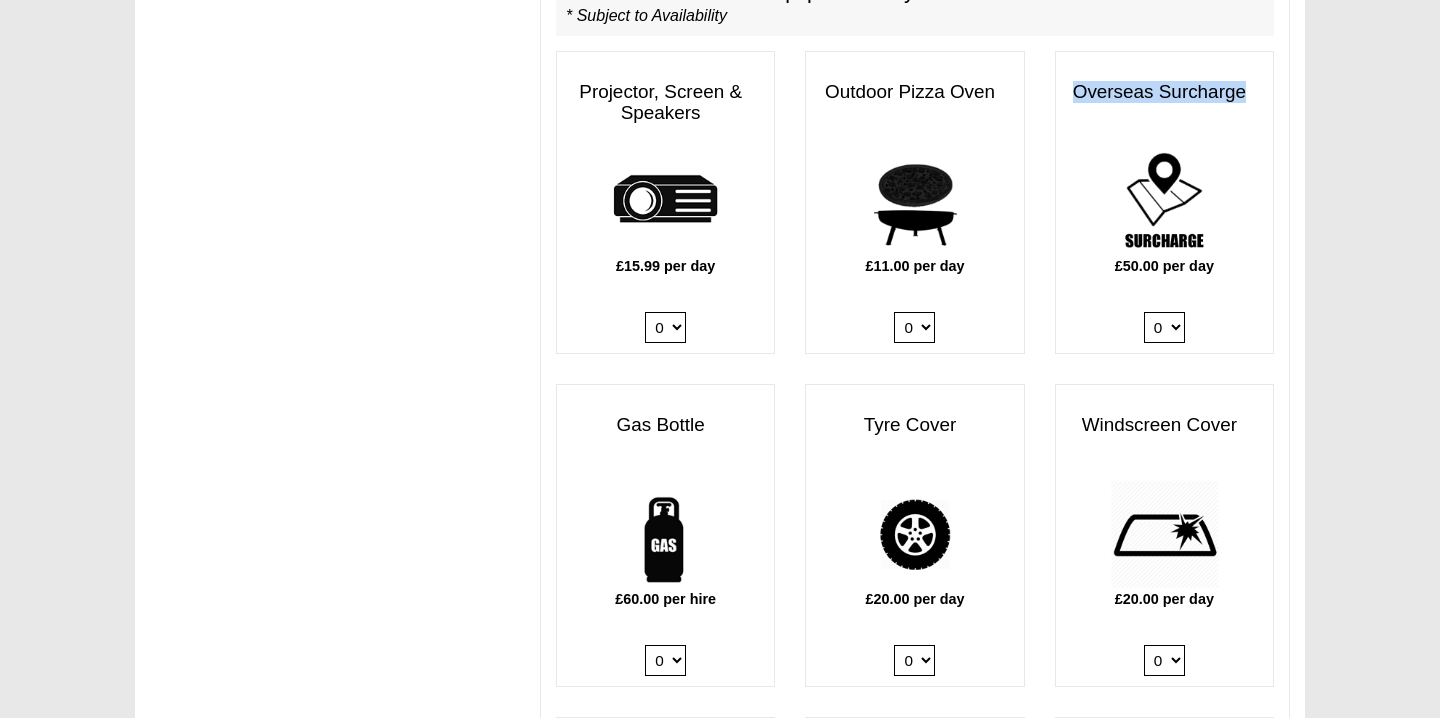 click on "Overseas Surcharge" at bounding box center [1164, 92] 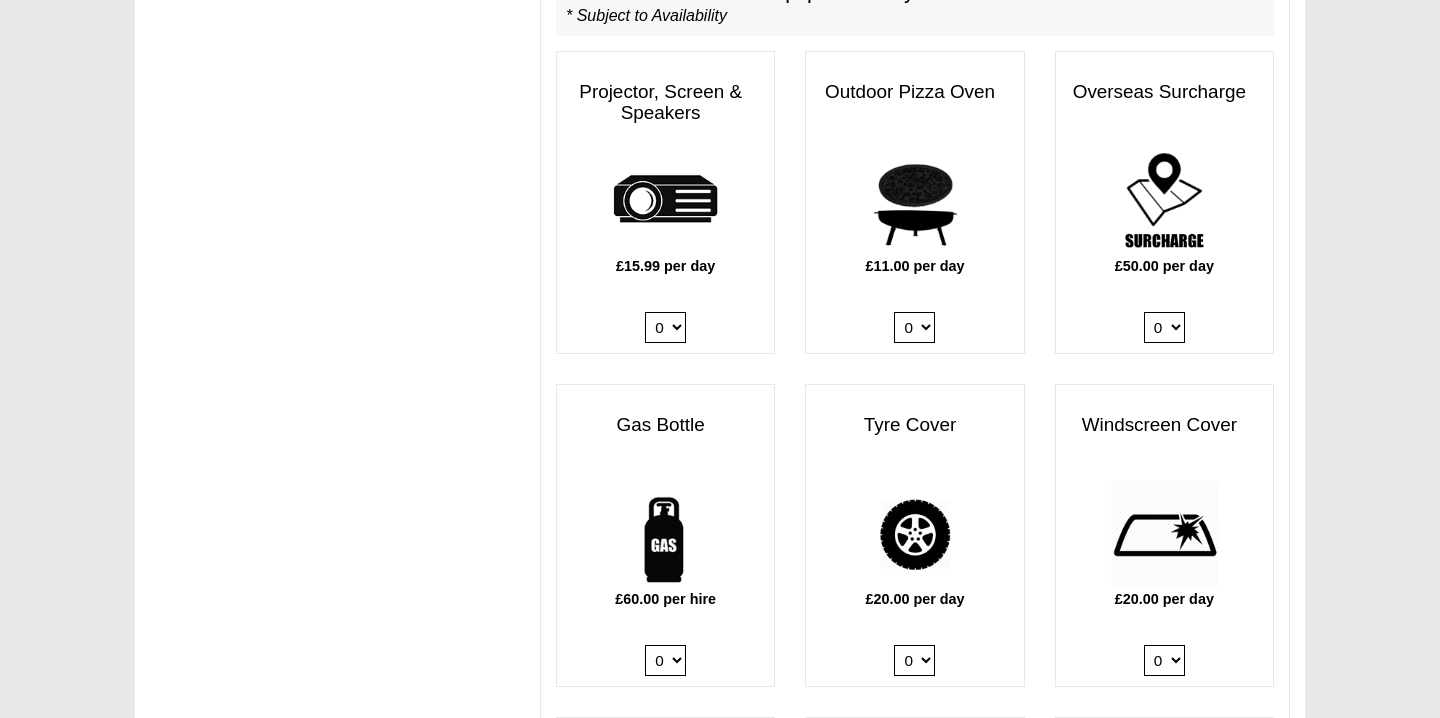click on "Outdoor Pizza Oven
£11.00 per day
0
1" at bounding box center (914, 202) 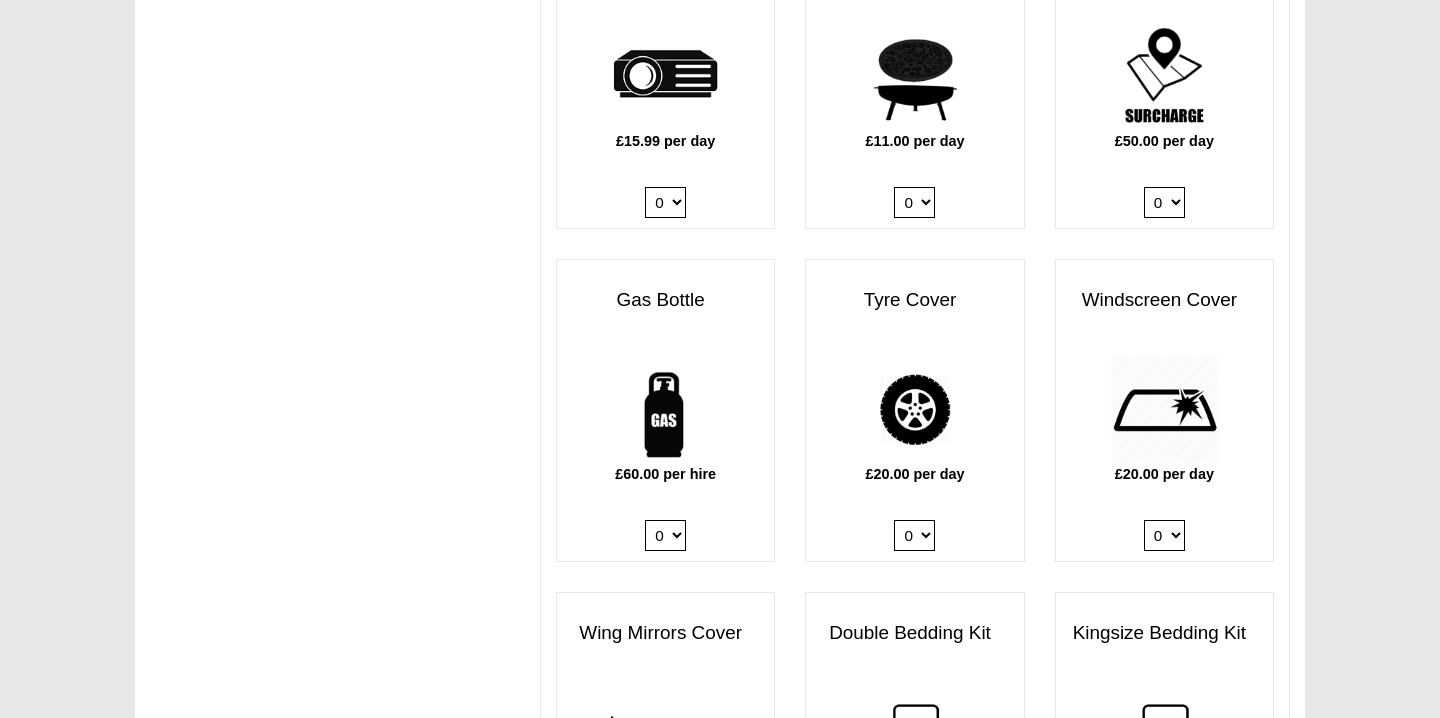 scroll, scrollTop: 1216, scrollLeft: 0, axis: vertical 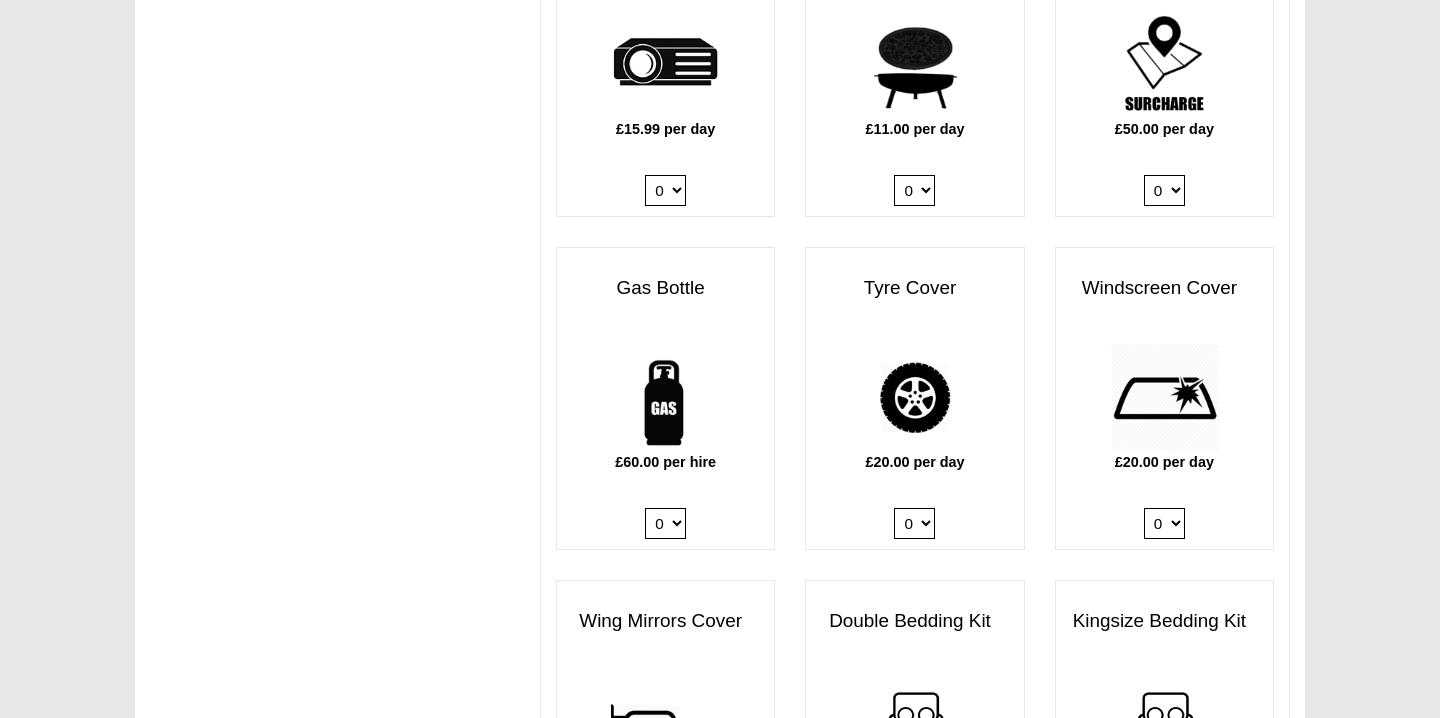 select on "Gas Bottle x QTY 1 @ 60.00 GBP per hire." 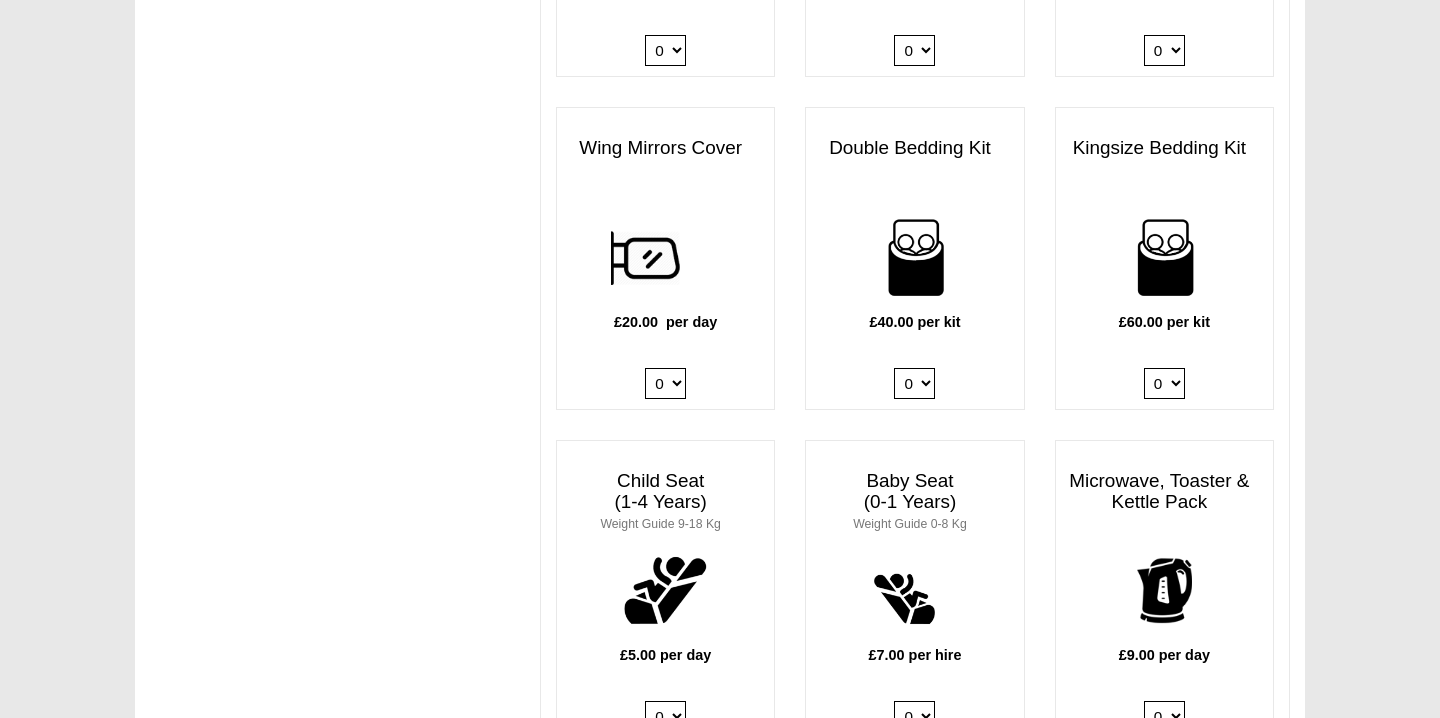 scroll, scrollTop: 1692, scrollLeft: 0, axis: vertical 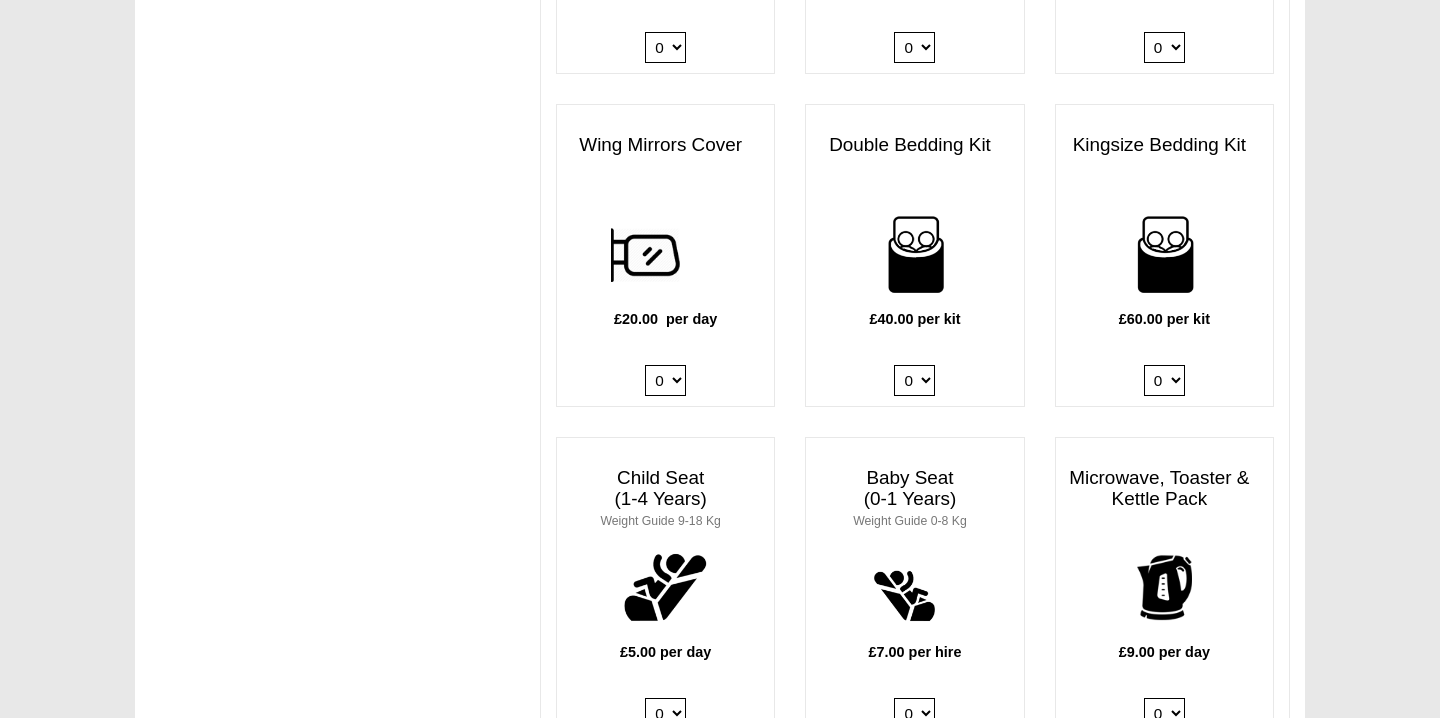 select on "Double Bedding Kit x QTY 1 @ 40.00 GBP per kit." 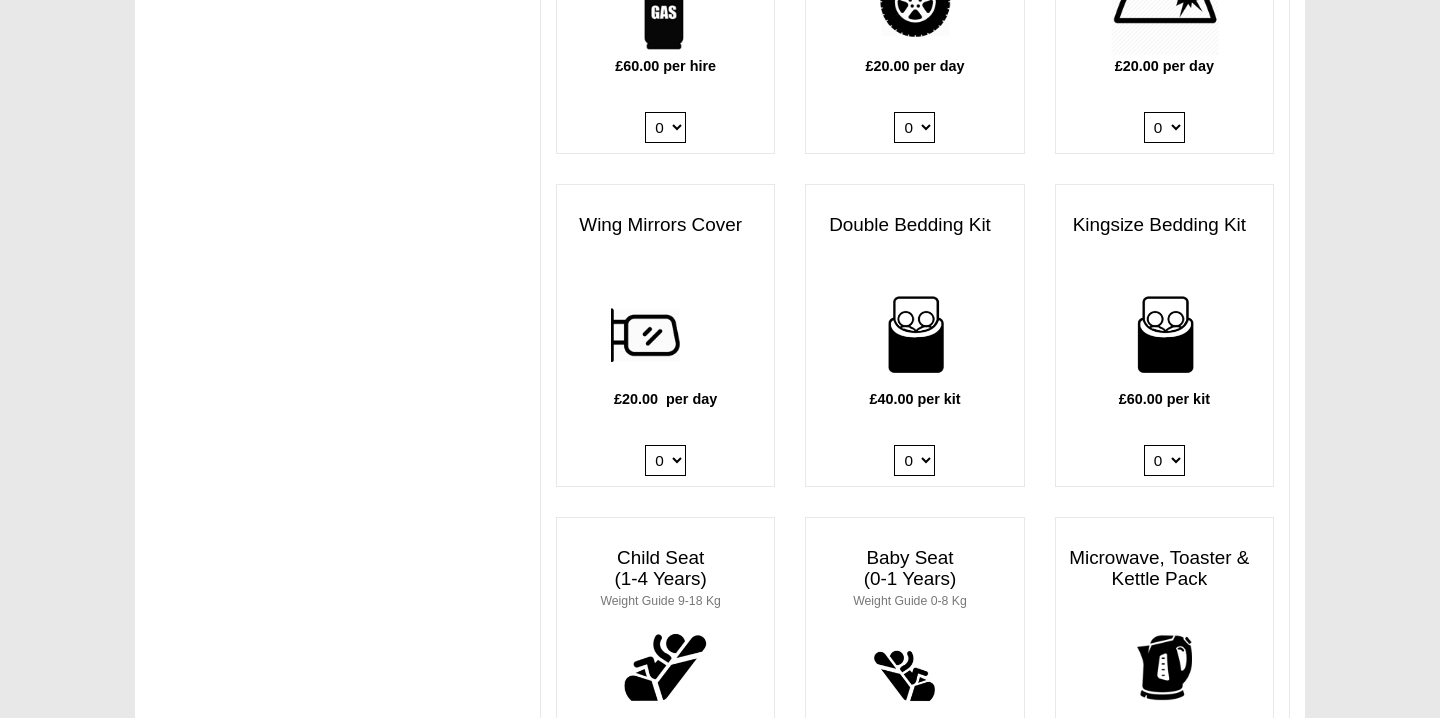 scroll, scrollTop: 1606, scrollLeft: 0, axis: vertical 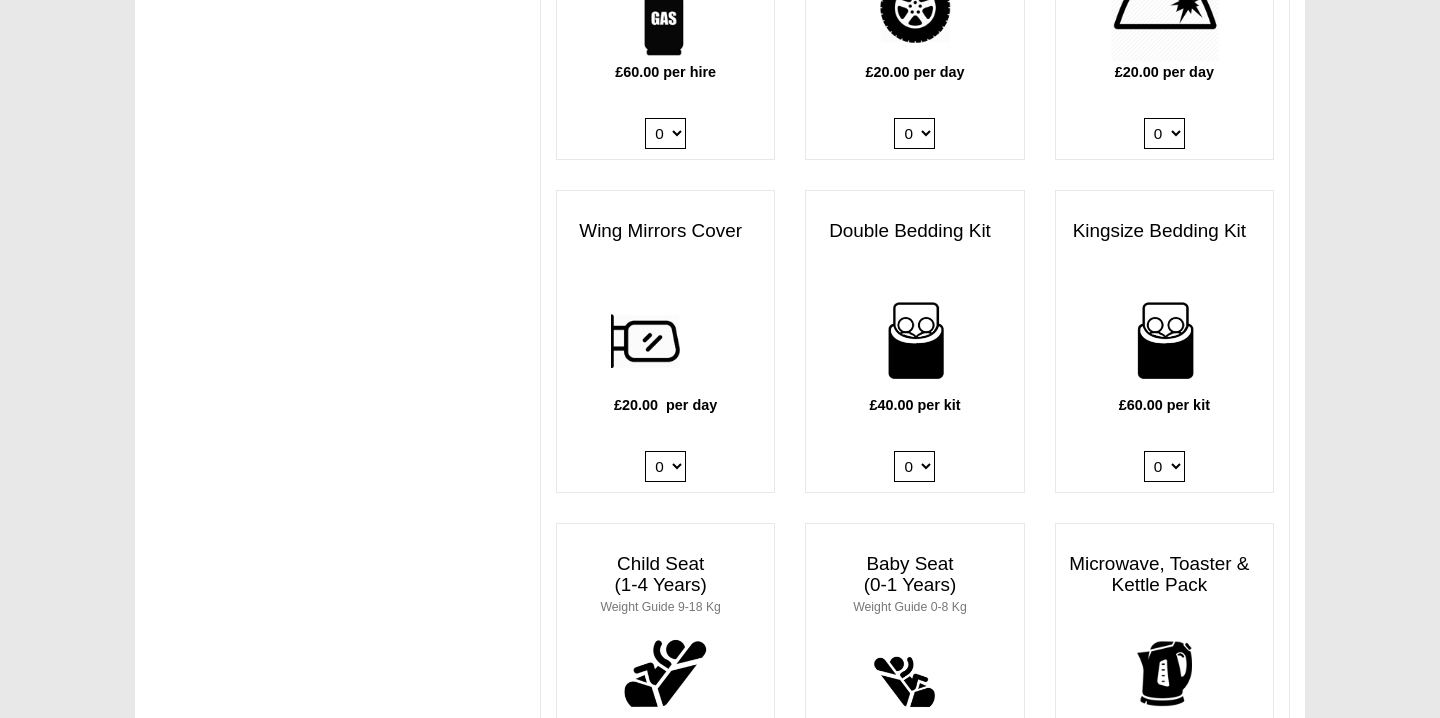 click on "Wing Mirrors Cover" at bounding box center (665, 231) 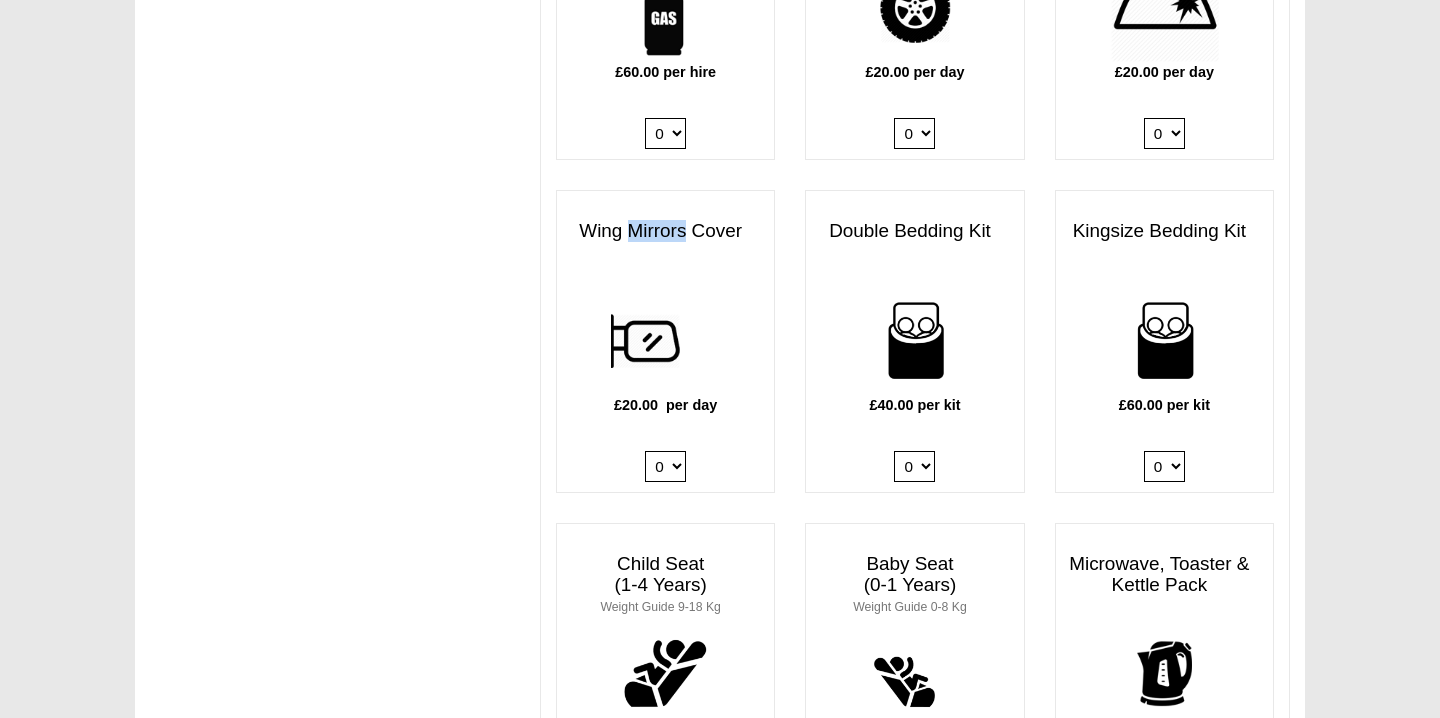 click on "Wing Mirrors Cover" at bounding box center (665, 231) 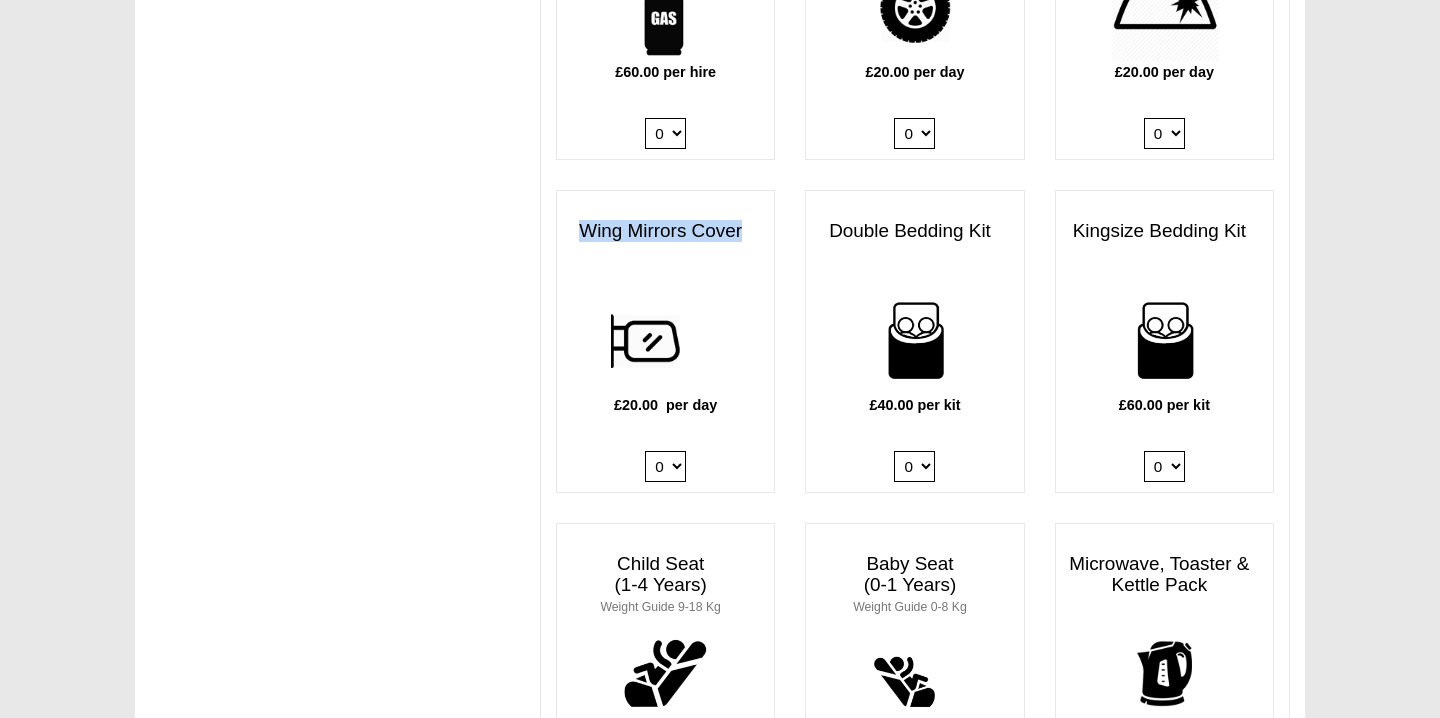click on "Wing Mirrors Cover" at bounding box center [665, 231] 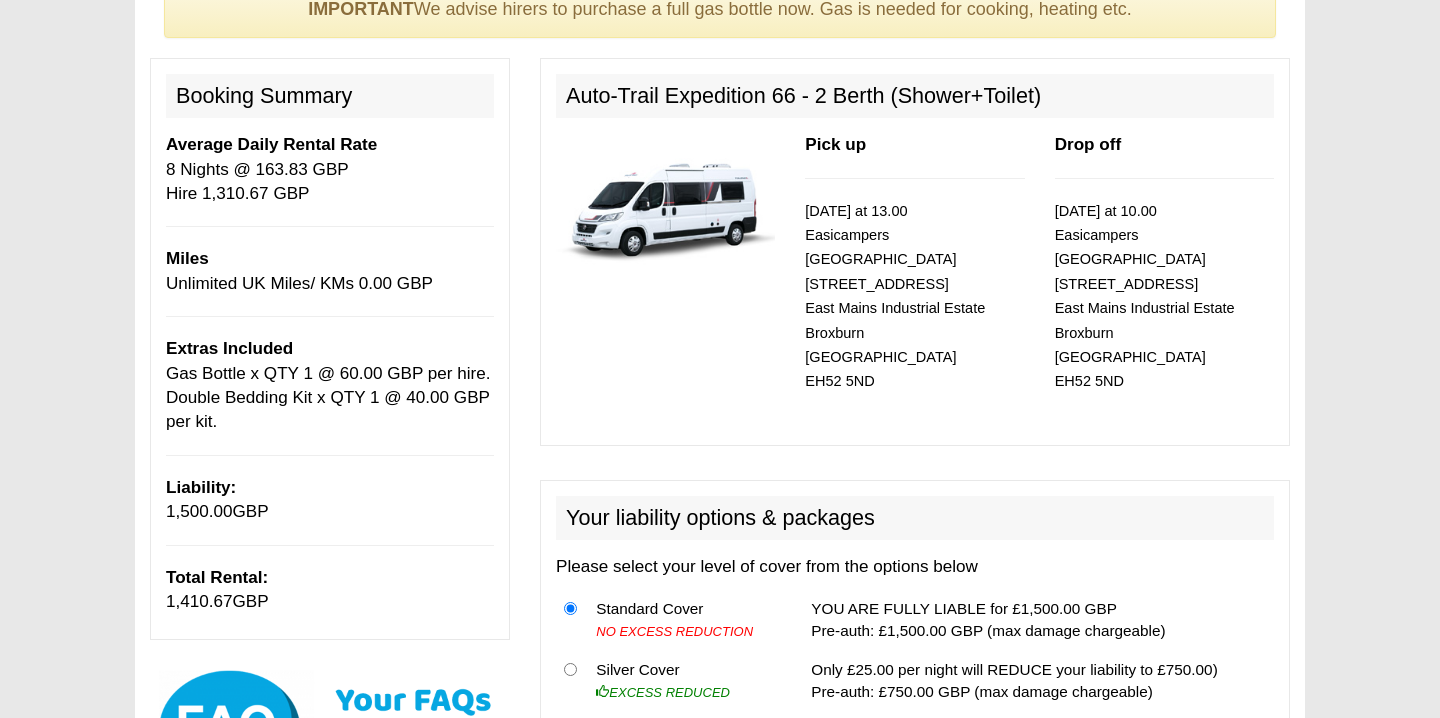 scroll, scrollTop: 191, scrollLeft: 0, axis: vertical 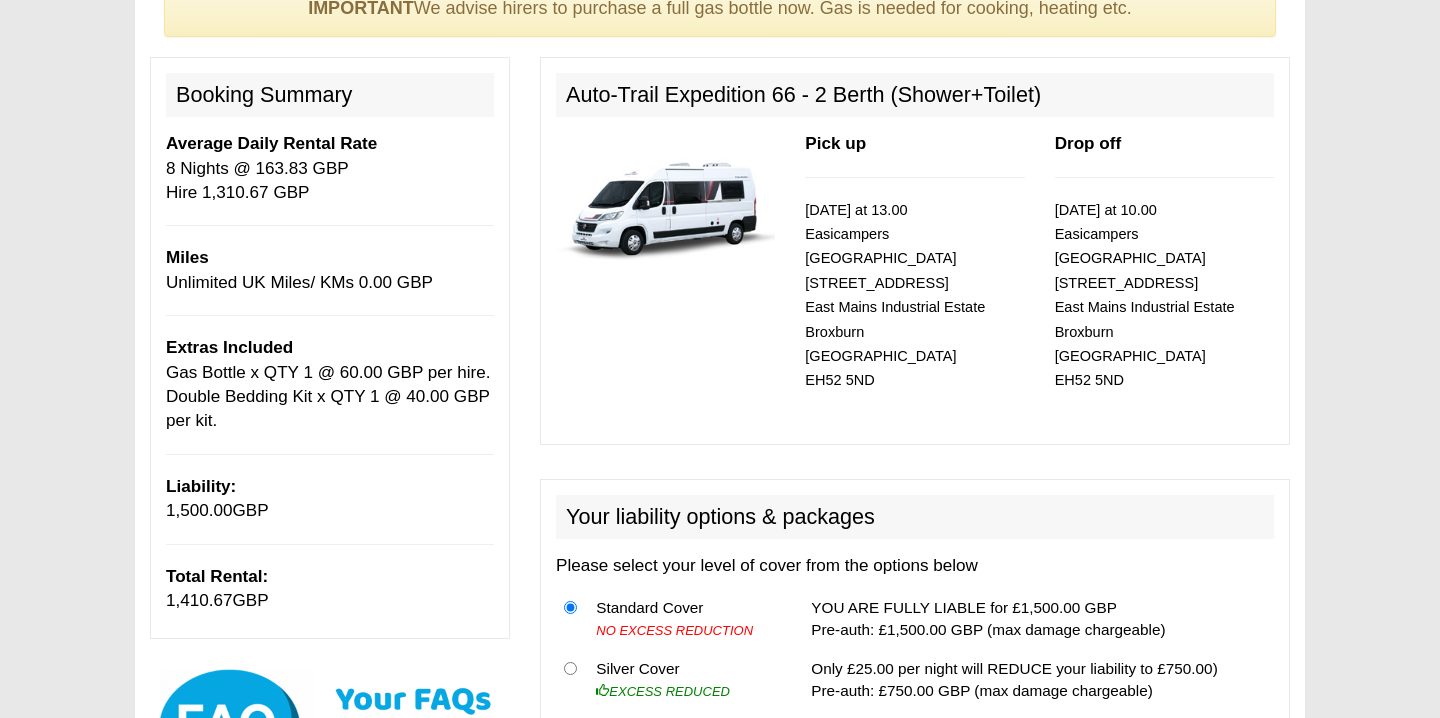 click at bounding box center (665, 202) 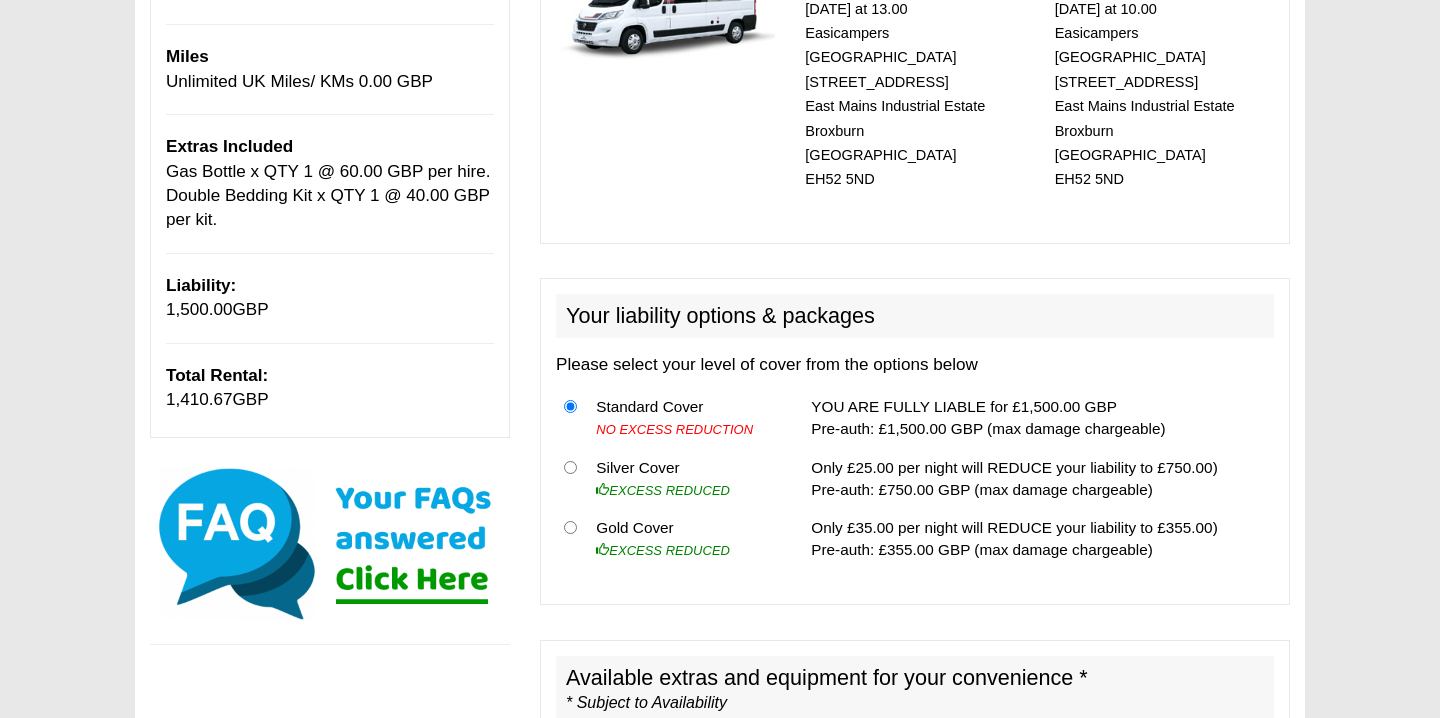 scroll, scrollTop: 392, scrollLeft: 0, axis: vertical 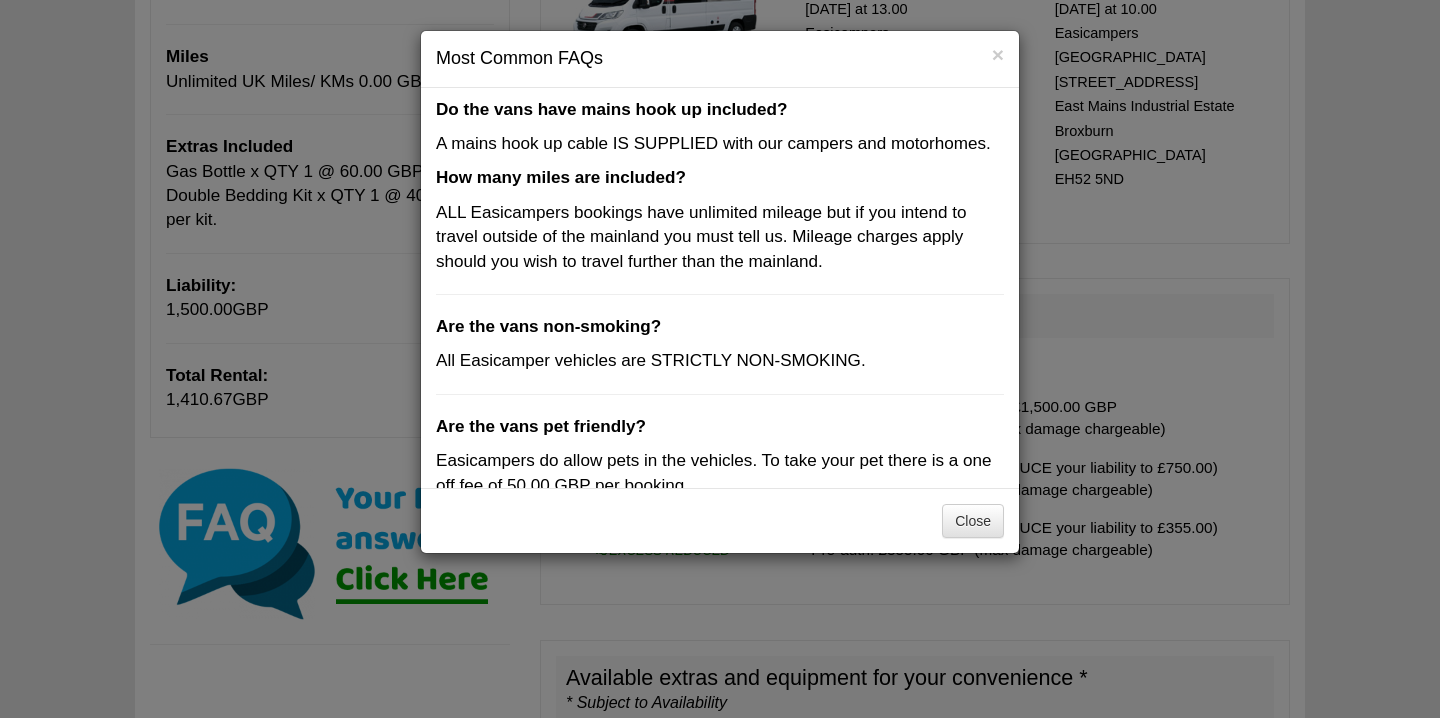click on "ALL Easicampers bookings have unlimited mileage but if you intend to travel
outside of the mainland you must tell us. Mileage charges apply should you wish to travel
further than the mainland." at bounding box center (720, 237) 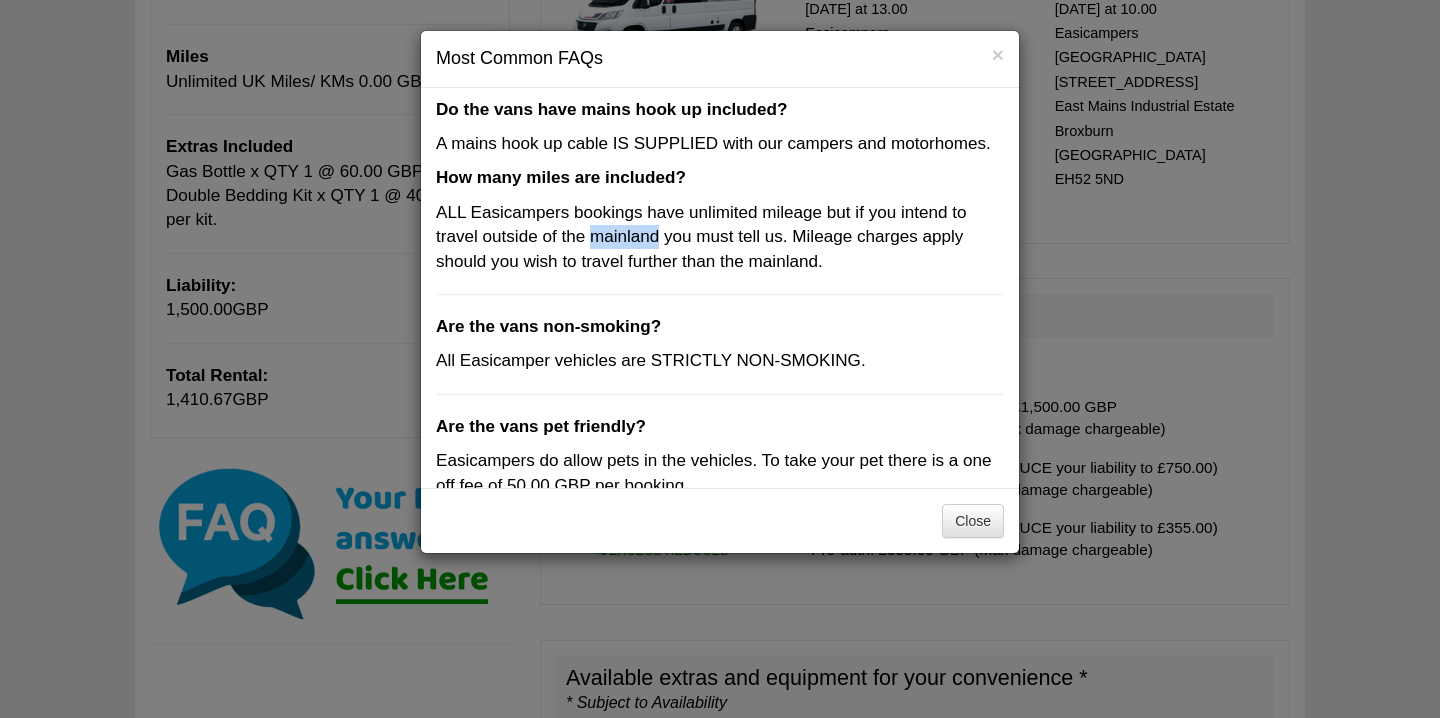 click on "ALL Easicampers bookings have unlimited mileage but if you intend to travel
outside of the mainland you must tell us. Mileage charges apply should you wish to travel
further than the mainland." at bounding box center [720, 237] 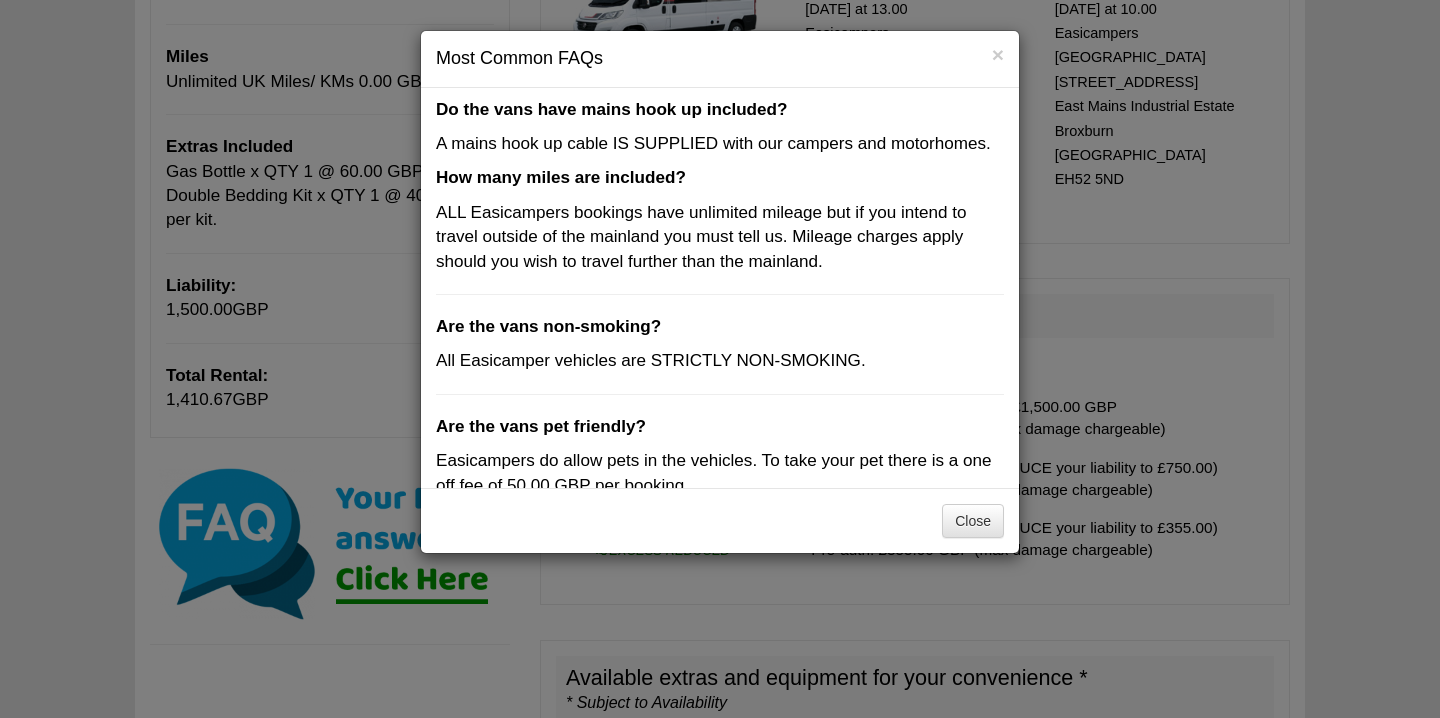 click on "ALL Easicampers bookings have unlimited mileage but if you intend to travel
outside of the mainland you must tell us. Mileage charges apply should you wish to travel
further than the mainland." at bounding box center (720, 237) 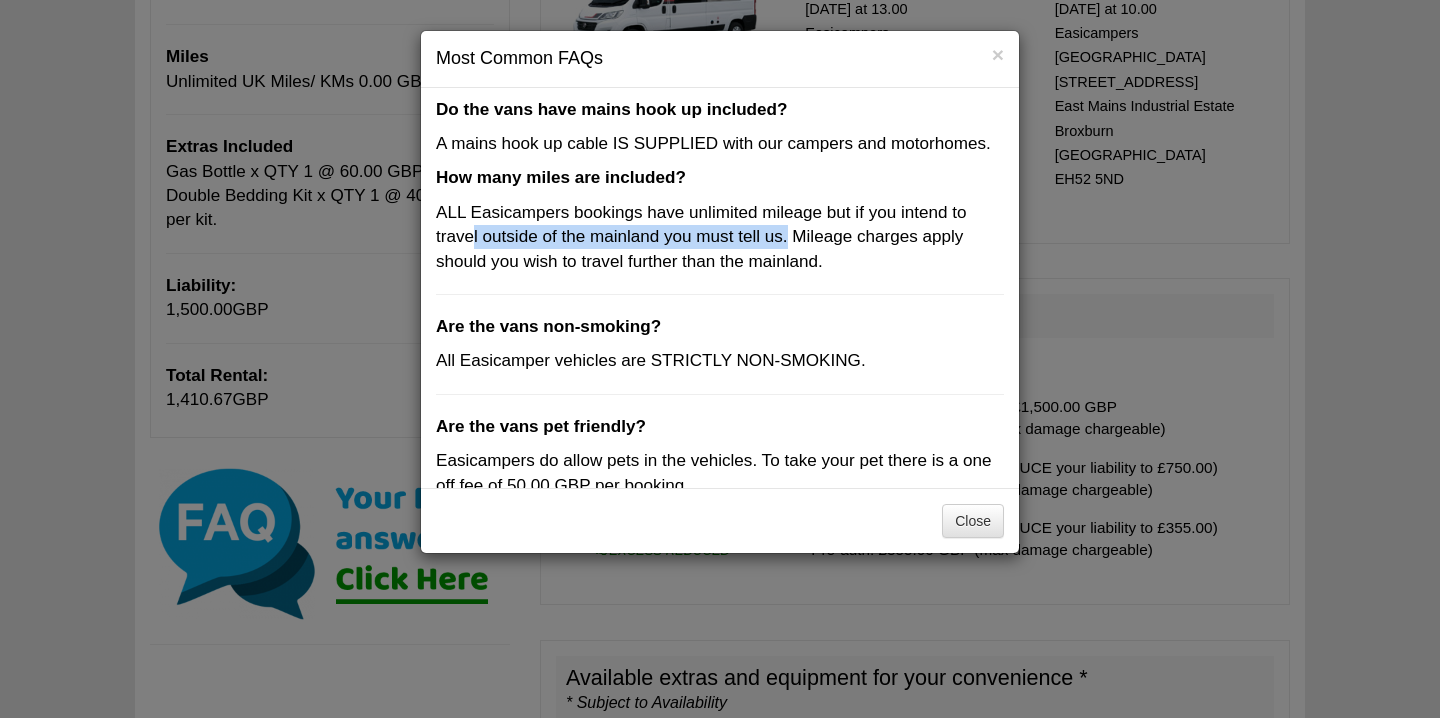 drag, startPoint x: 792, startPoint y: 202, endPoint x: 472, endPoint y: 208, distance: 320.05624 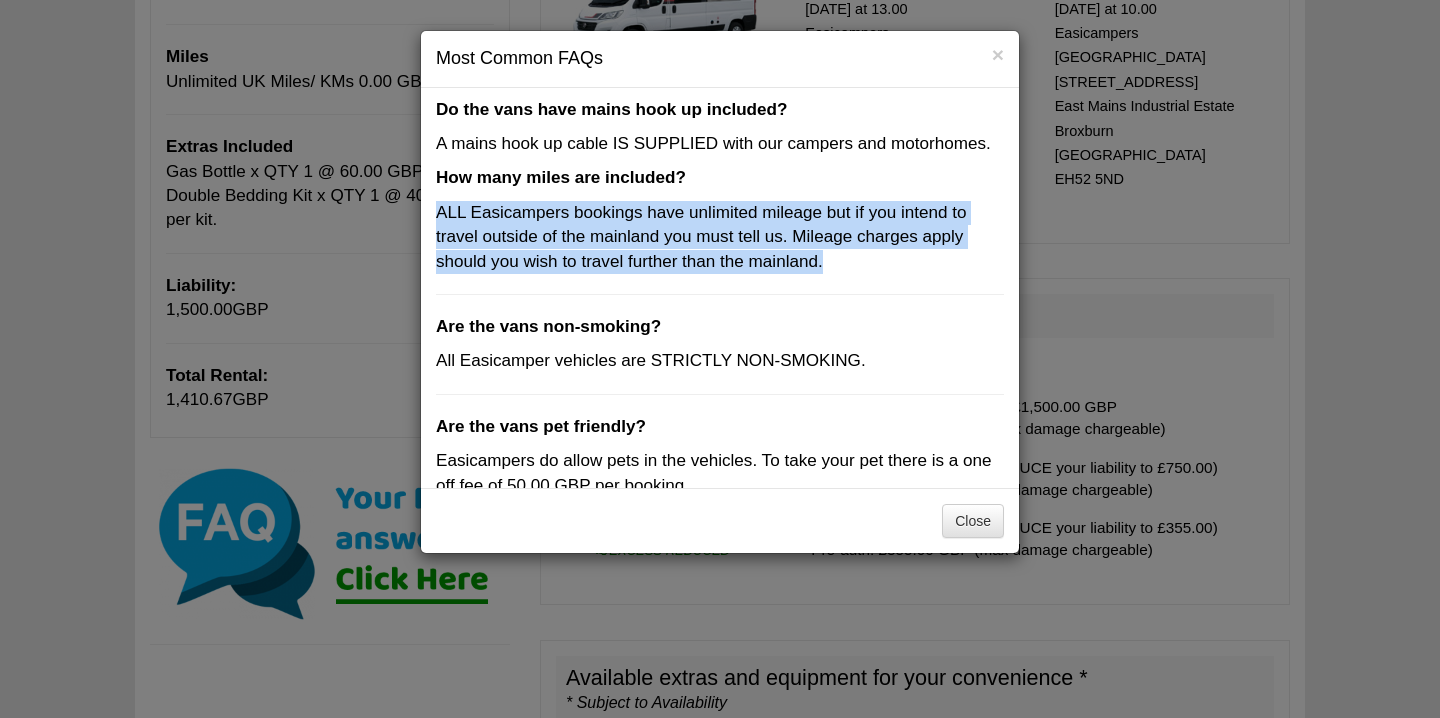 drag, startPoint x: 831, startPoint y: 229, endPoint x: 443, endPoint y: 167, distance: 392.9224 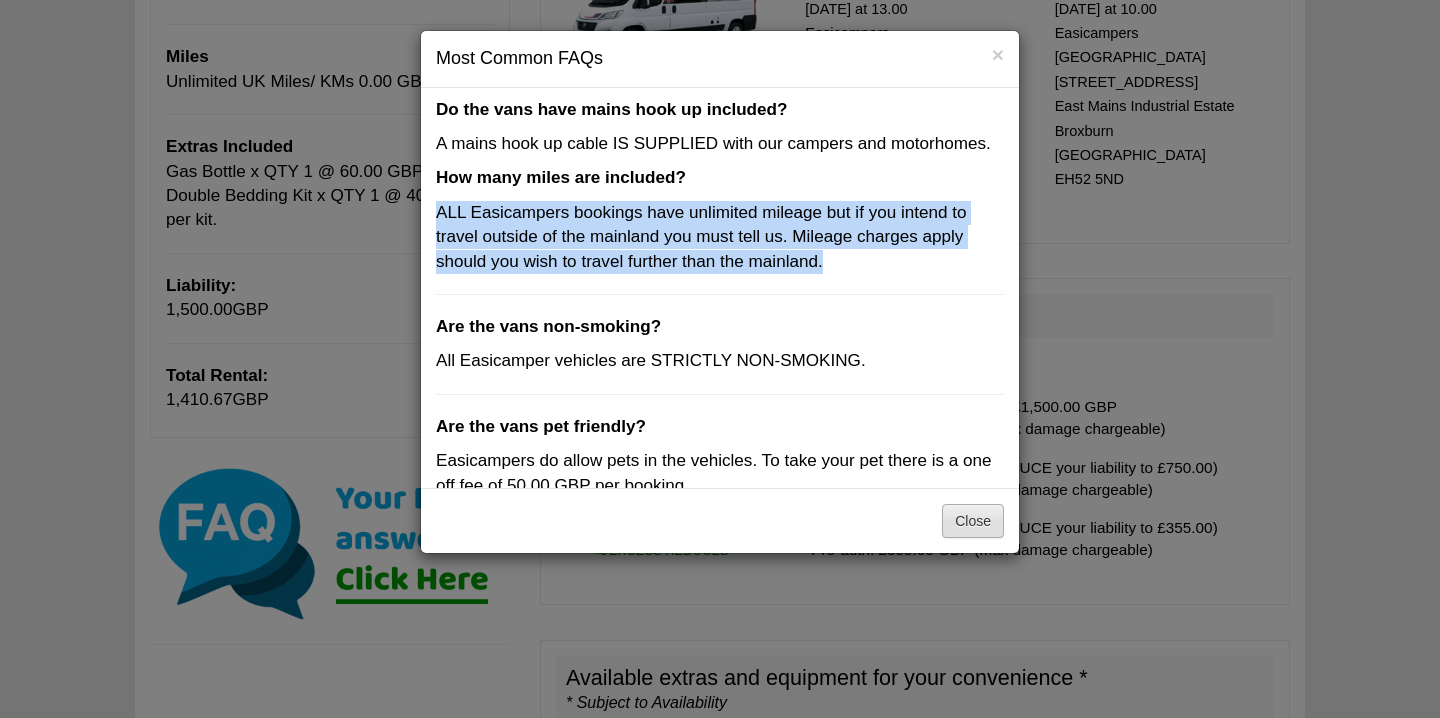 click on "Close" at bounding box center [973, 521] 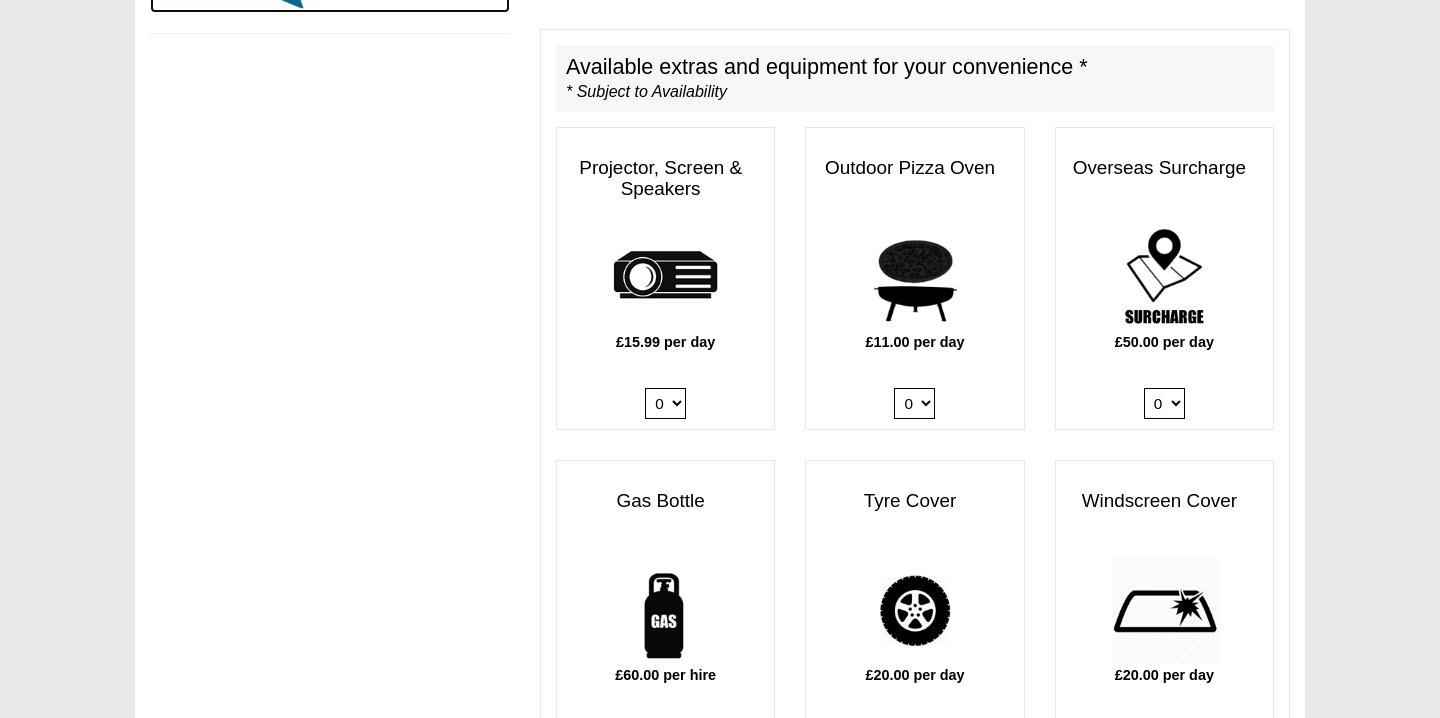 scroll, scrollTop: 963, scrollLeft: 0, axis: vertical 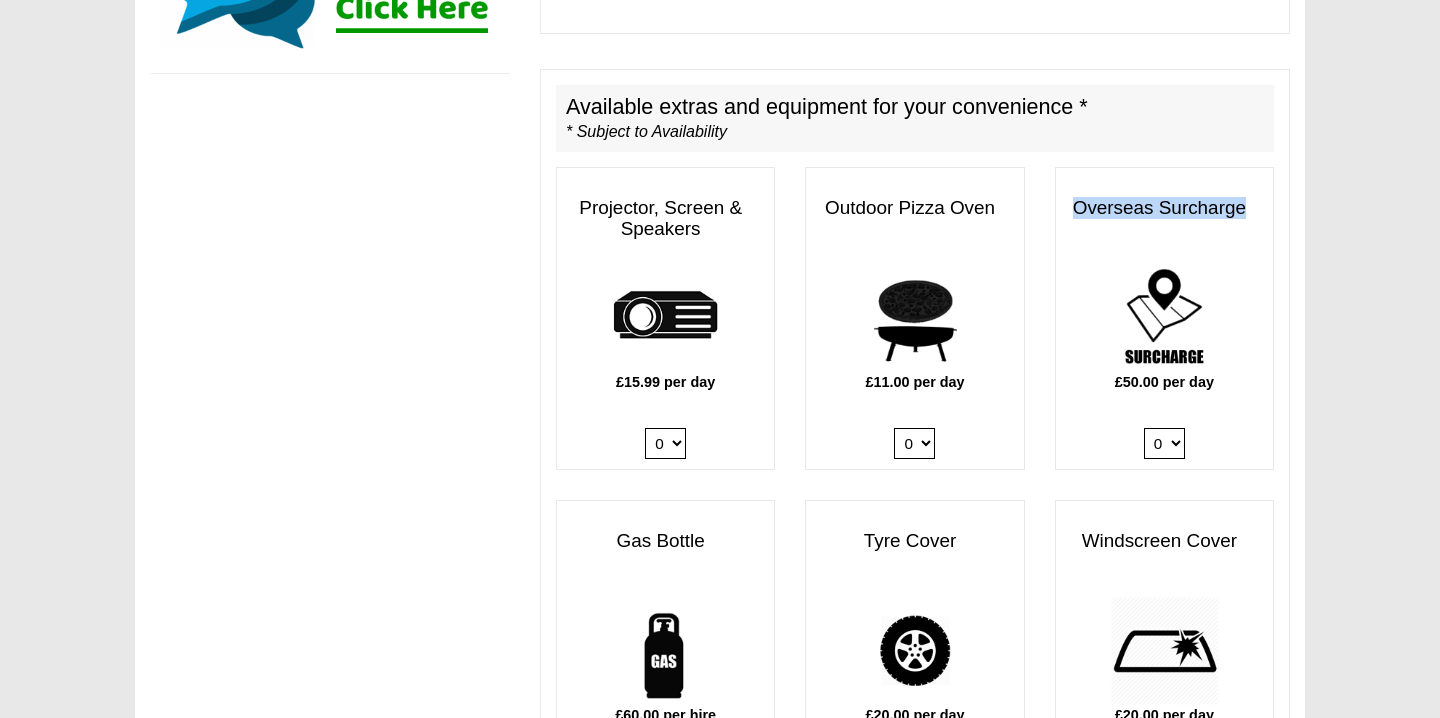 drag, startPoint x: 1257, startPoint y: 171, endPoint x: 1075, endPoint y: 164, distance: 182.13457 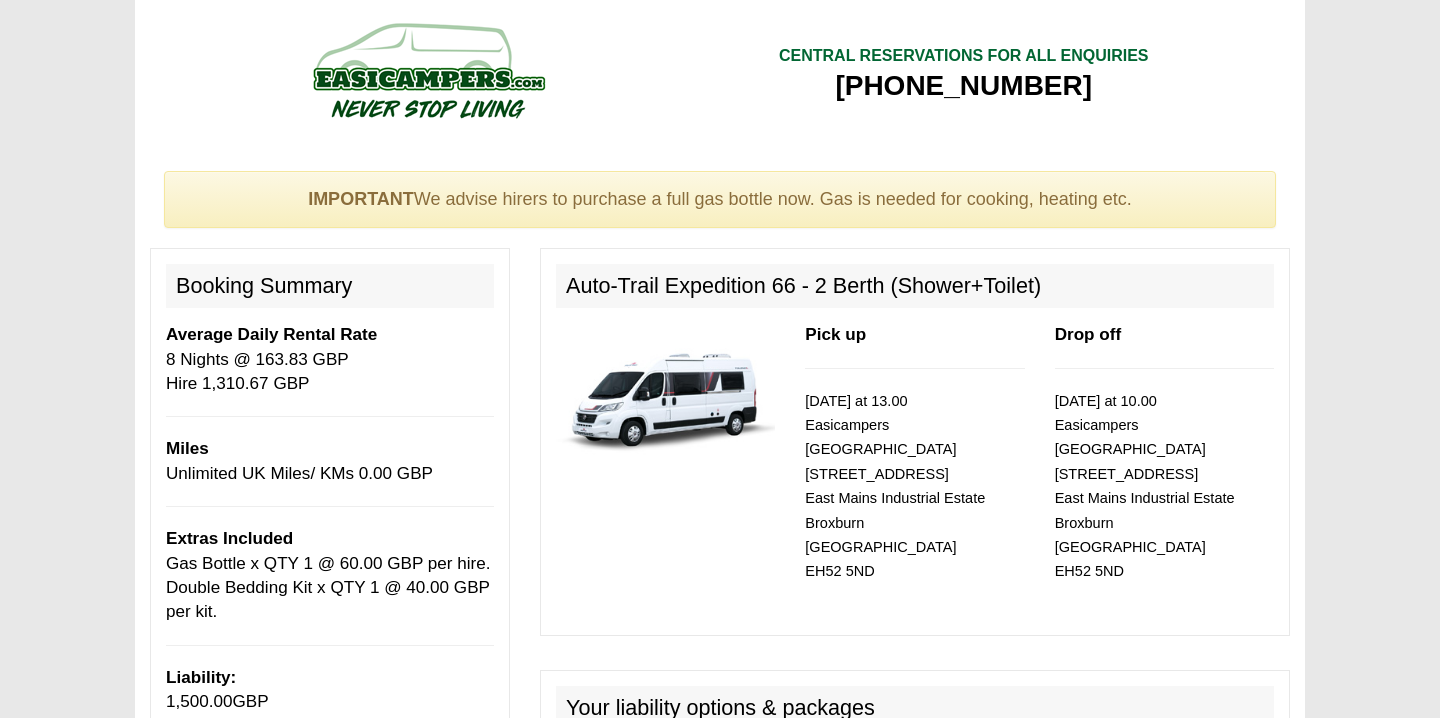 scroll, scrollTop: 0, scrollLeft: 0, axis: both 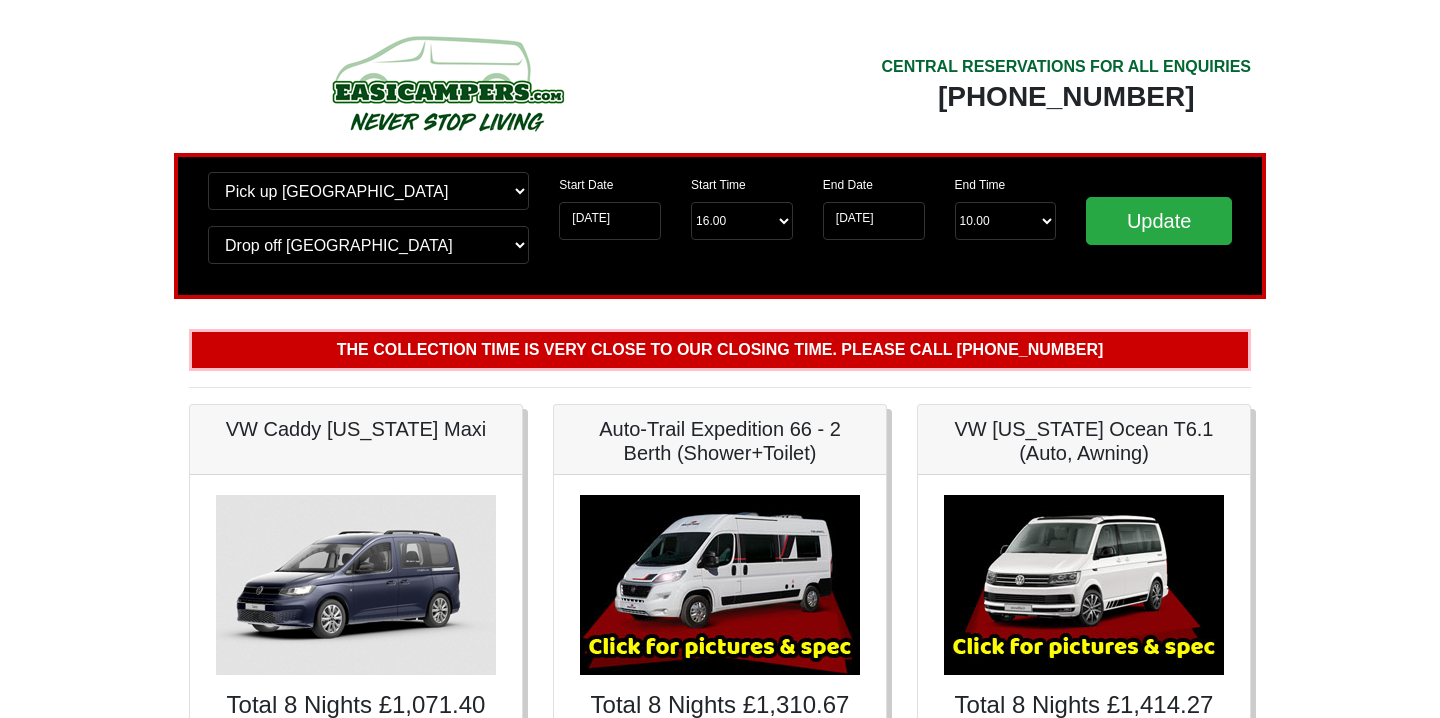 click on "The collection time is very close to our closing time. Please call [PHONE_NUMBER]" at bounding box center (720, 349) 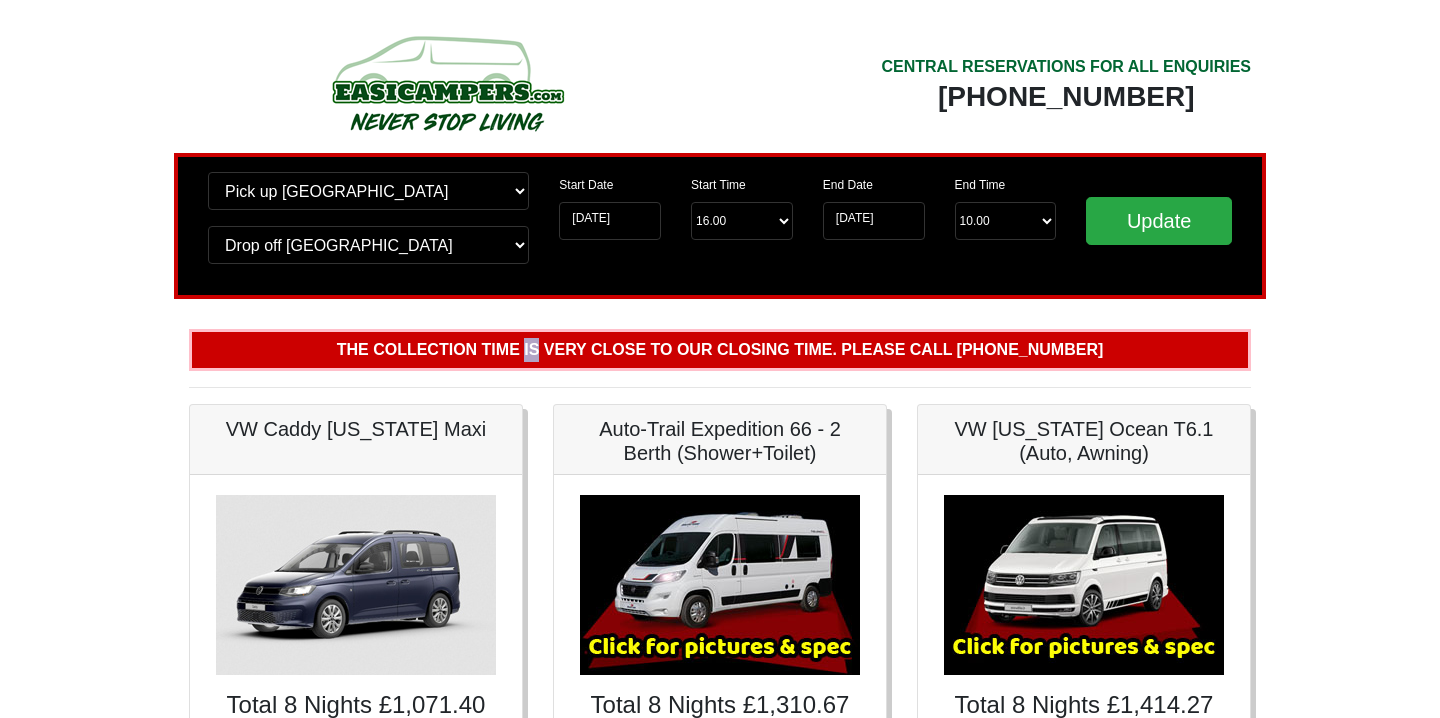 click on "The collection time is very close to our closing time. Please call [PHONE_NUMBER]" at bounding box center (720, 349) 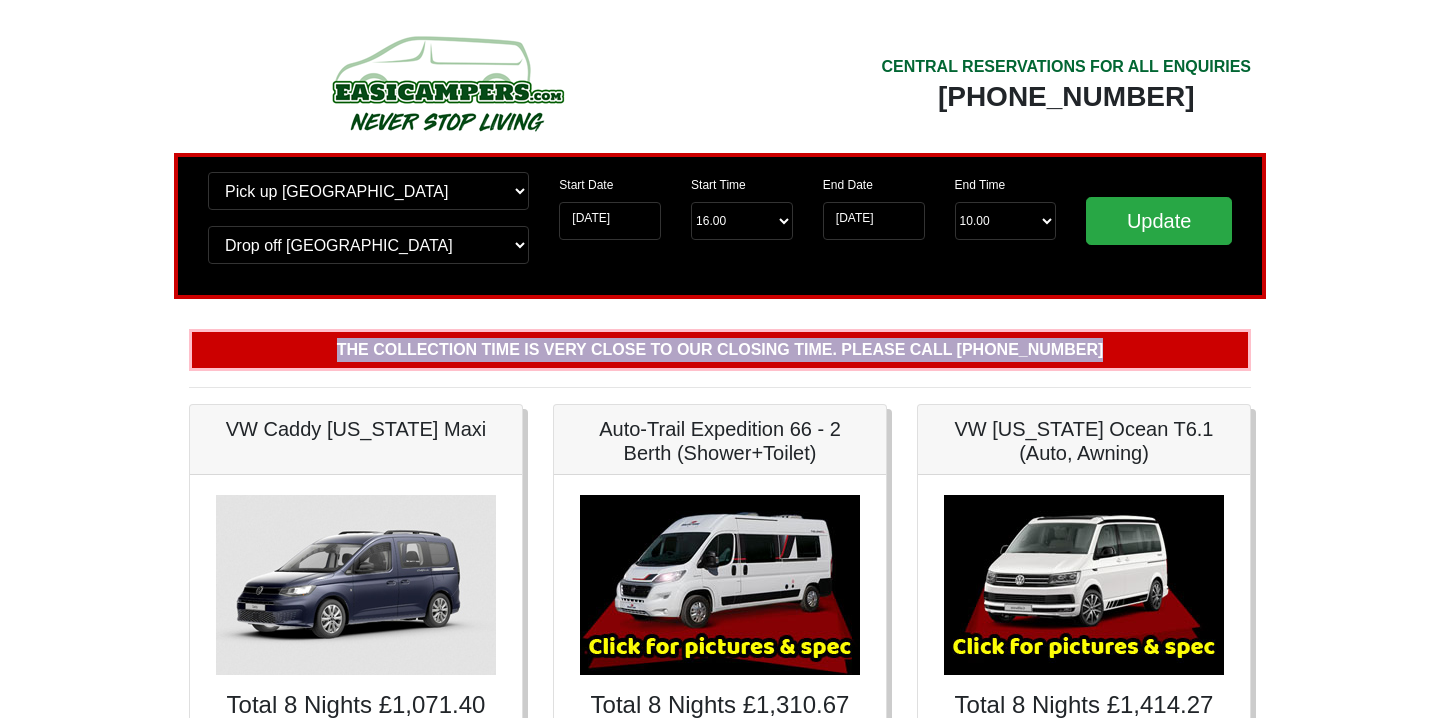 scroll, scrollTop: 0, scrollLeft: 0, axis: both 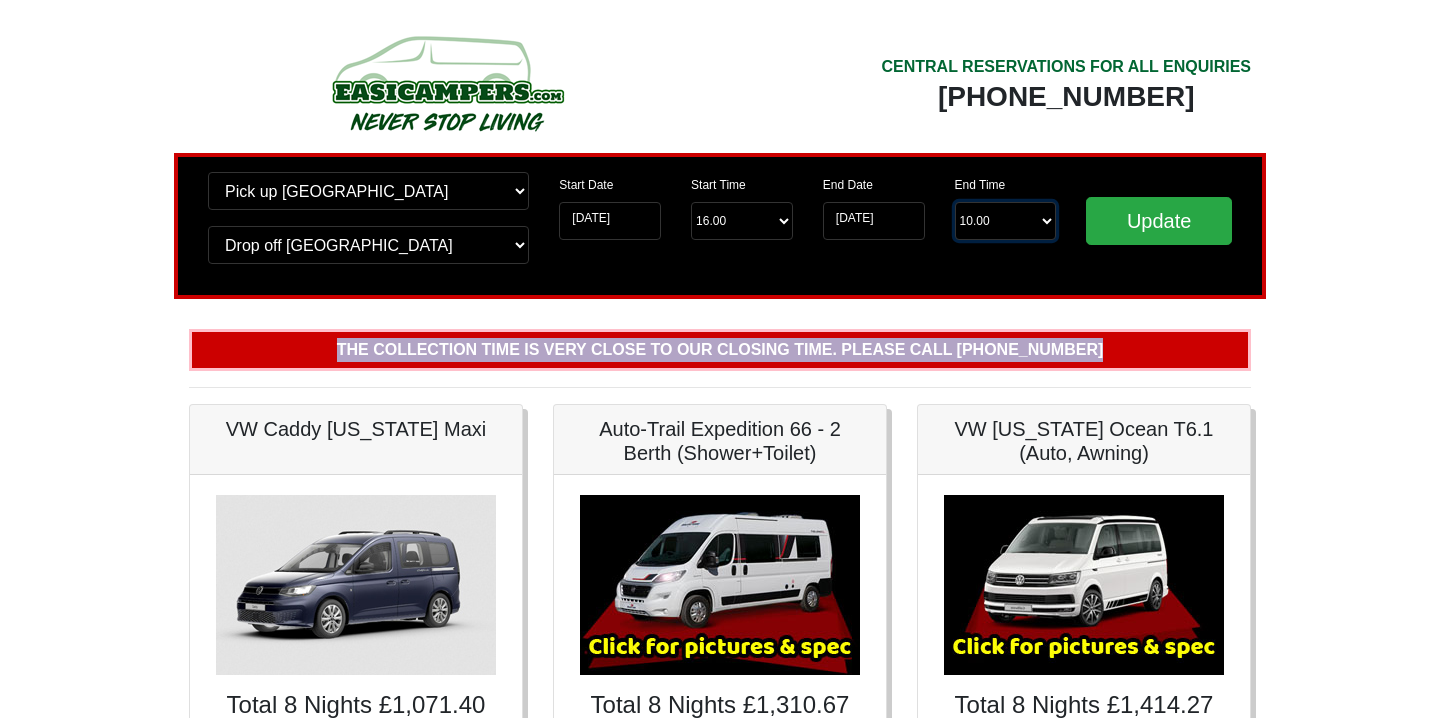 click on "End Time
10.00
--------
08.00 am
09.00 am
10.00 am
11.00 am (Sunday Only)" at bounding box center (1006, 221) 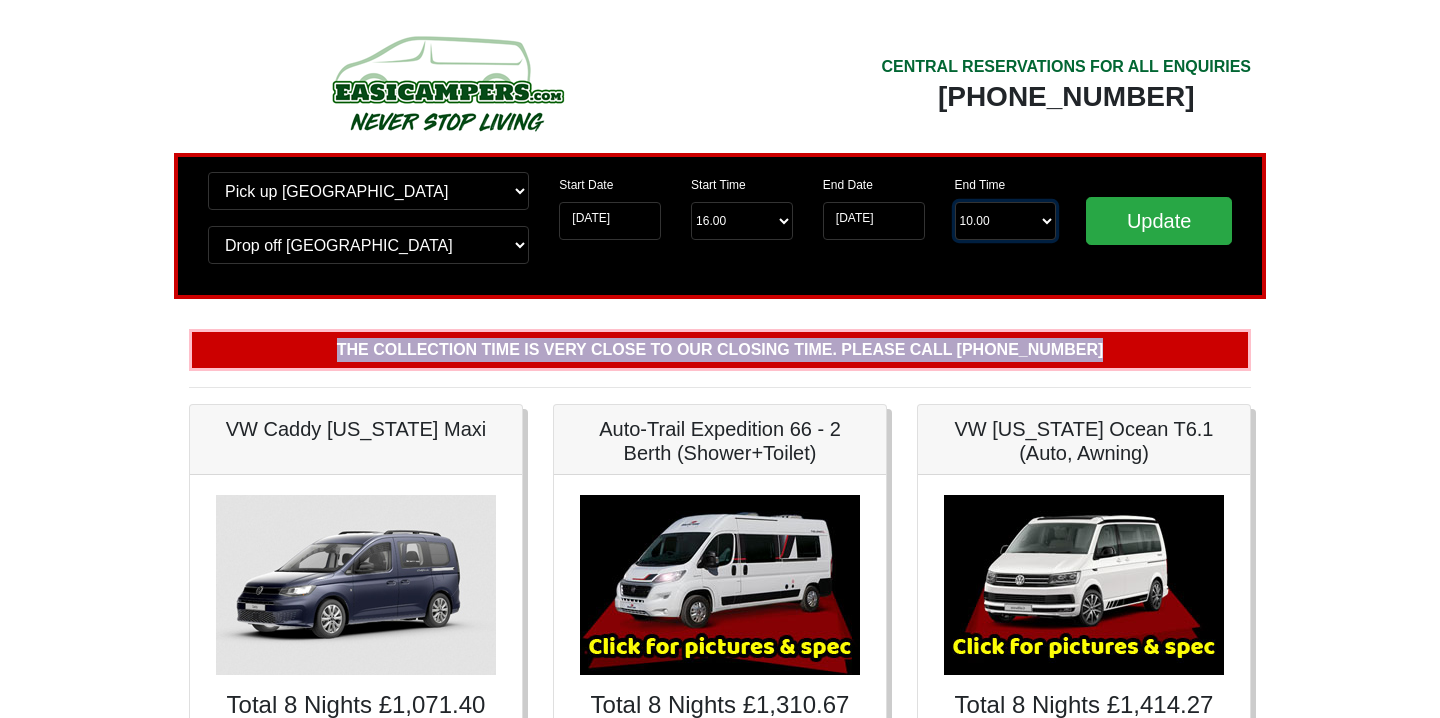 select on "10.00" 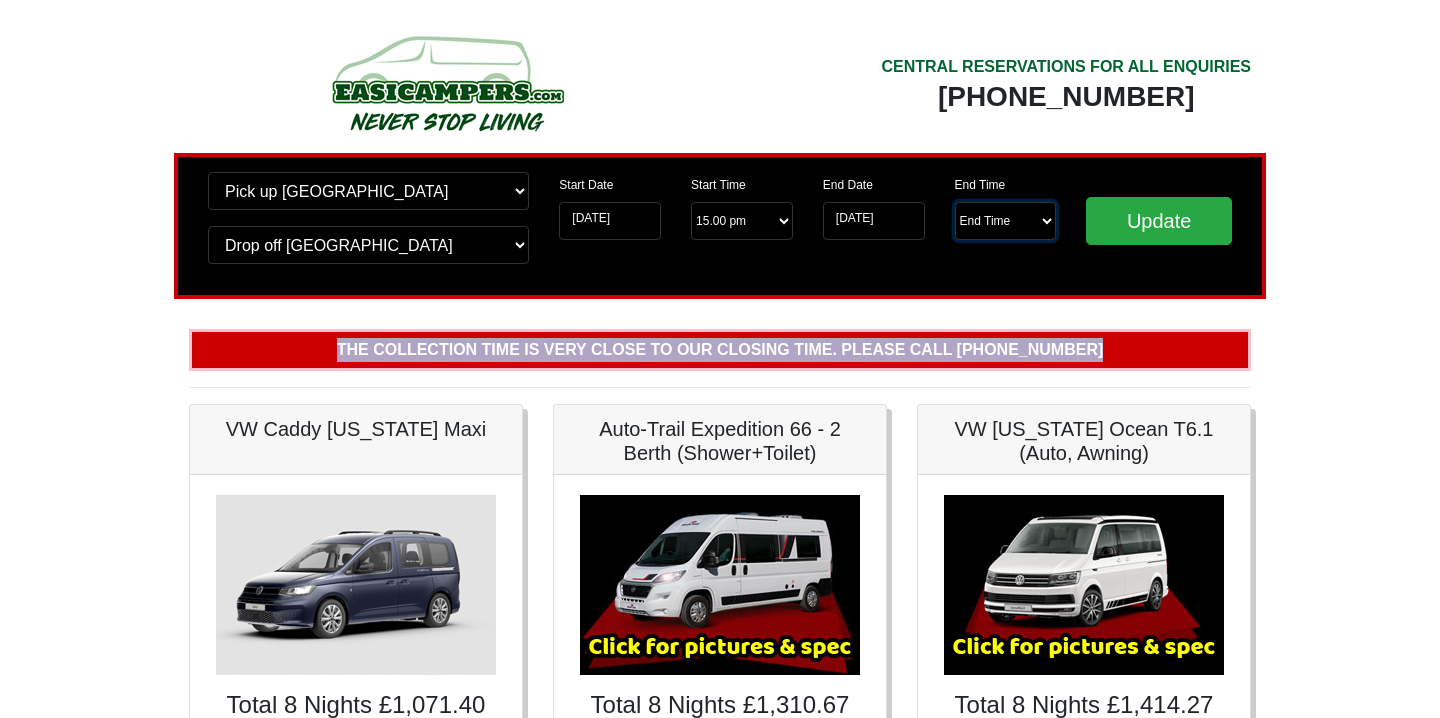 click on "End Time
10.00
--------
08.00 am
09.00 am
10.00 am
11.00 am (Sunday Only)" at bounding box center (1006, 221) 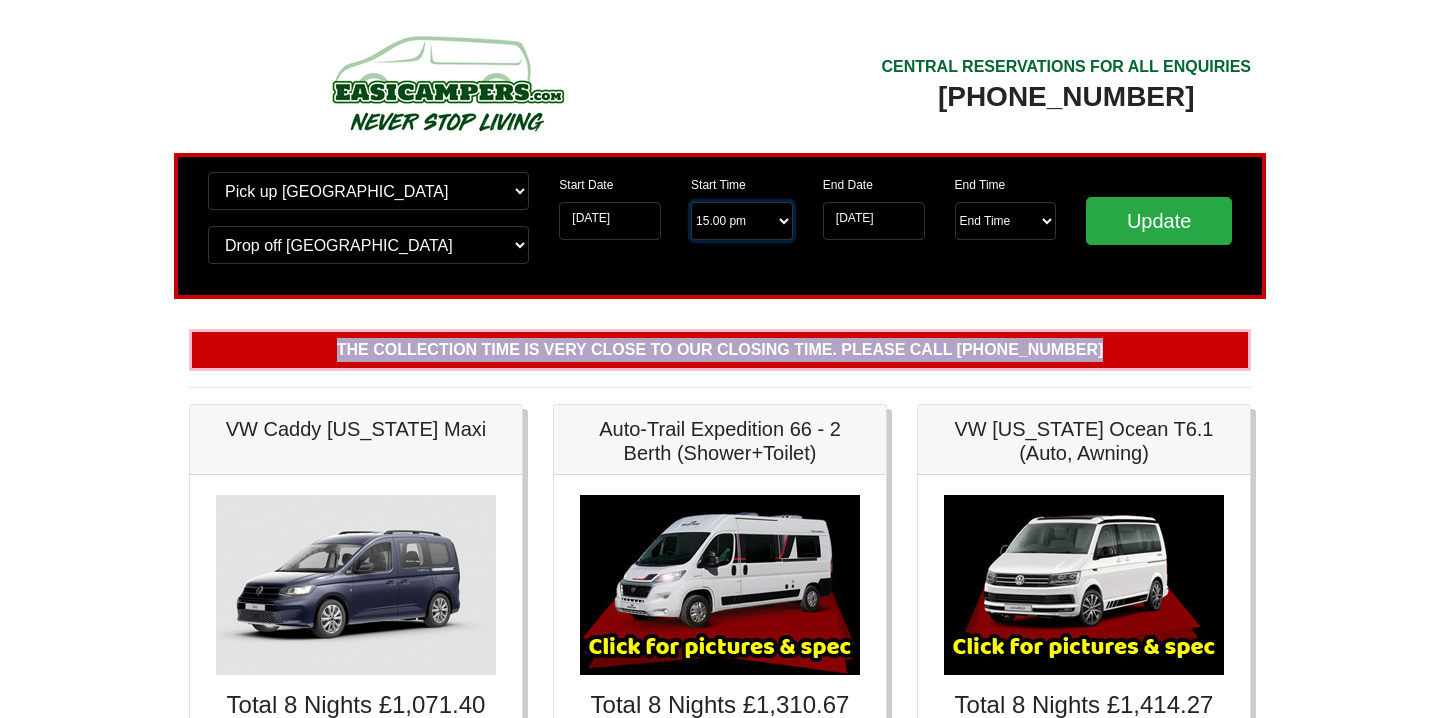select on "13.00" 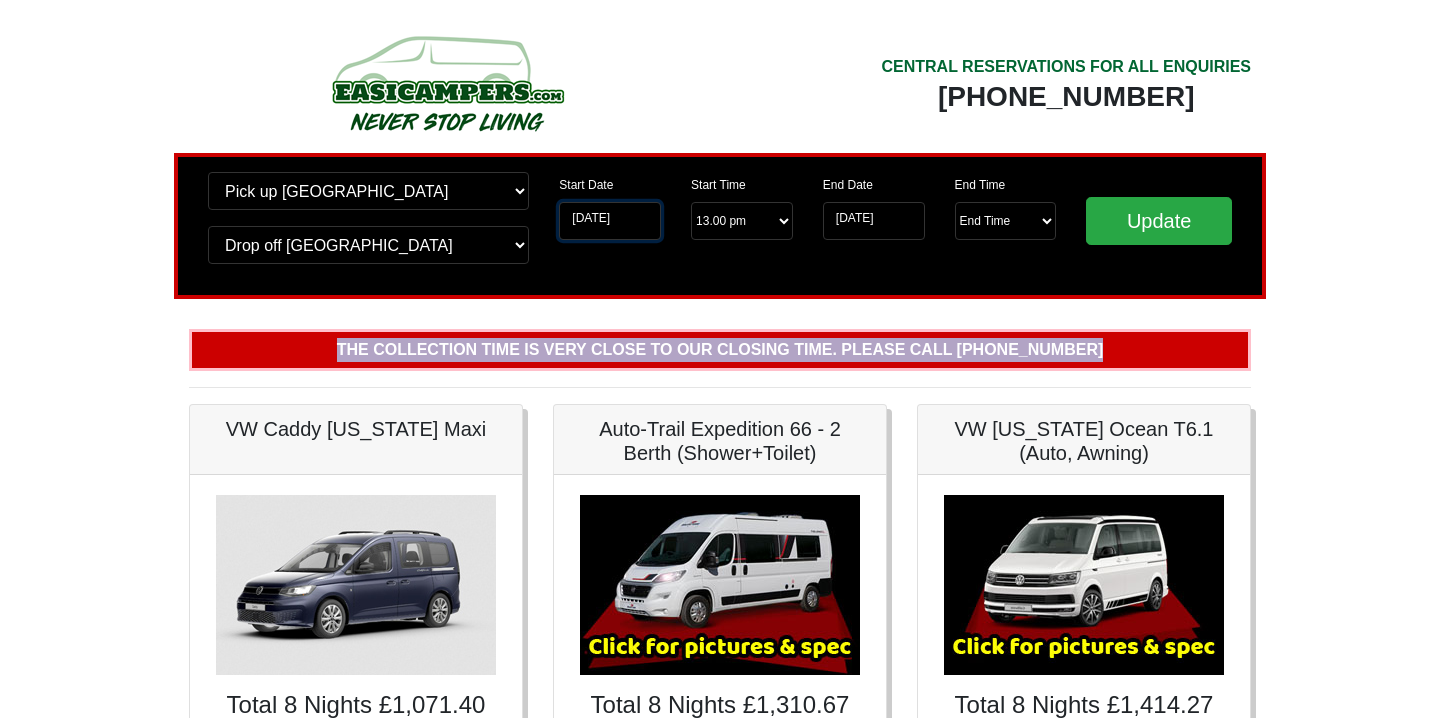 click on "14-08-2025" at bounding box center [610, 221] 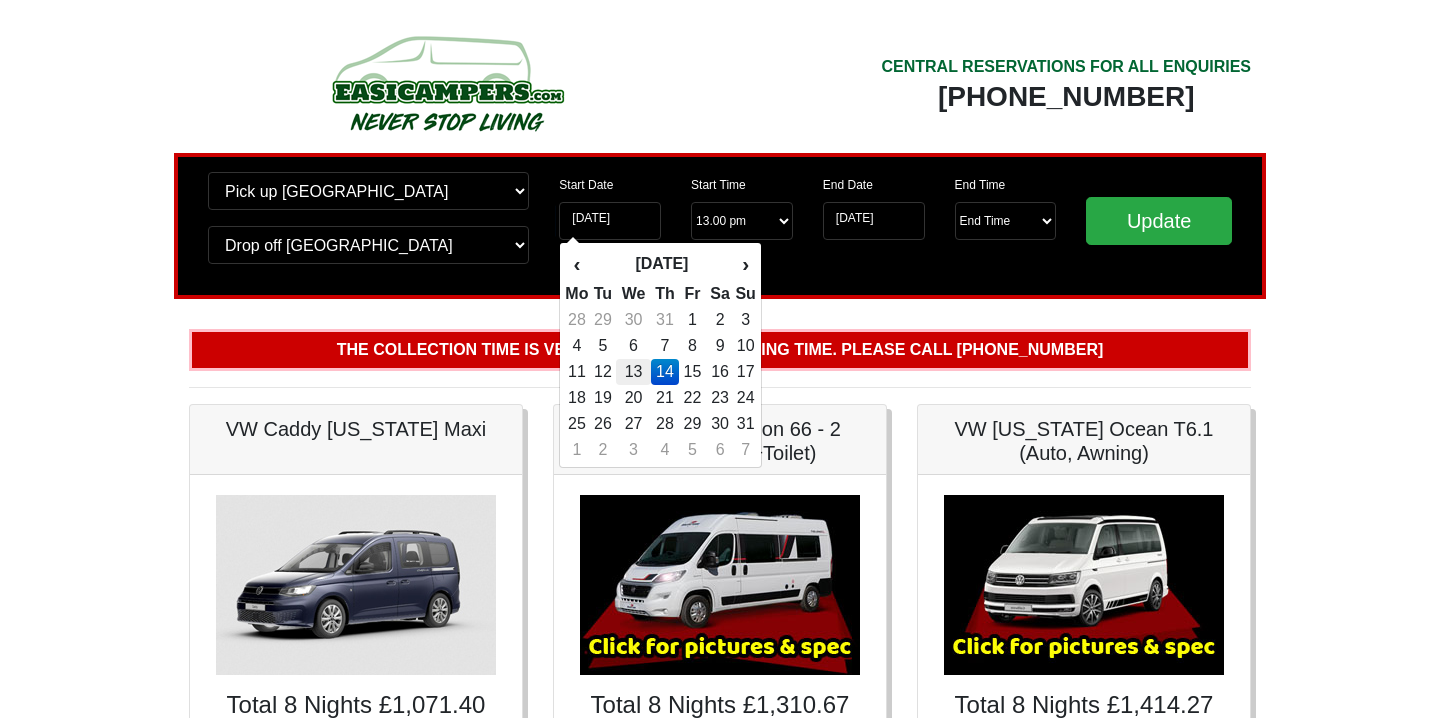 click on "13" at bounding box center (633, 372) 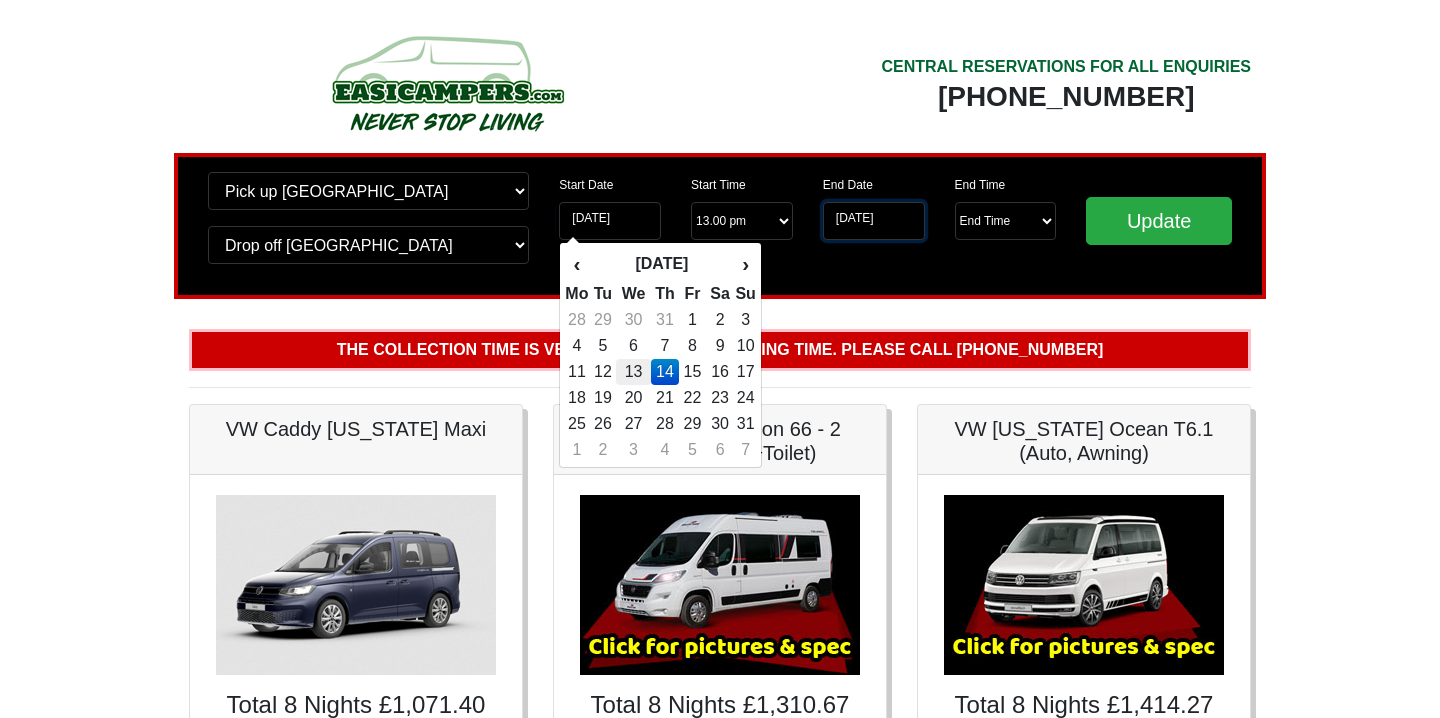 type on "[DATE]" 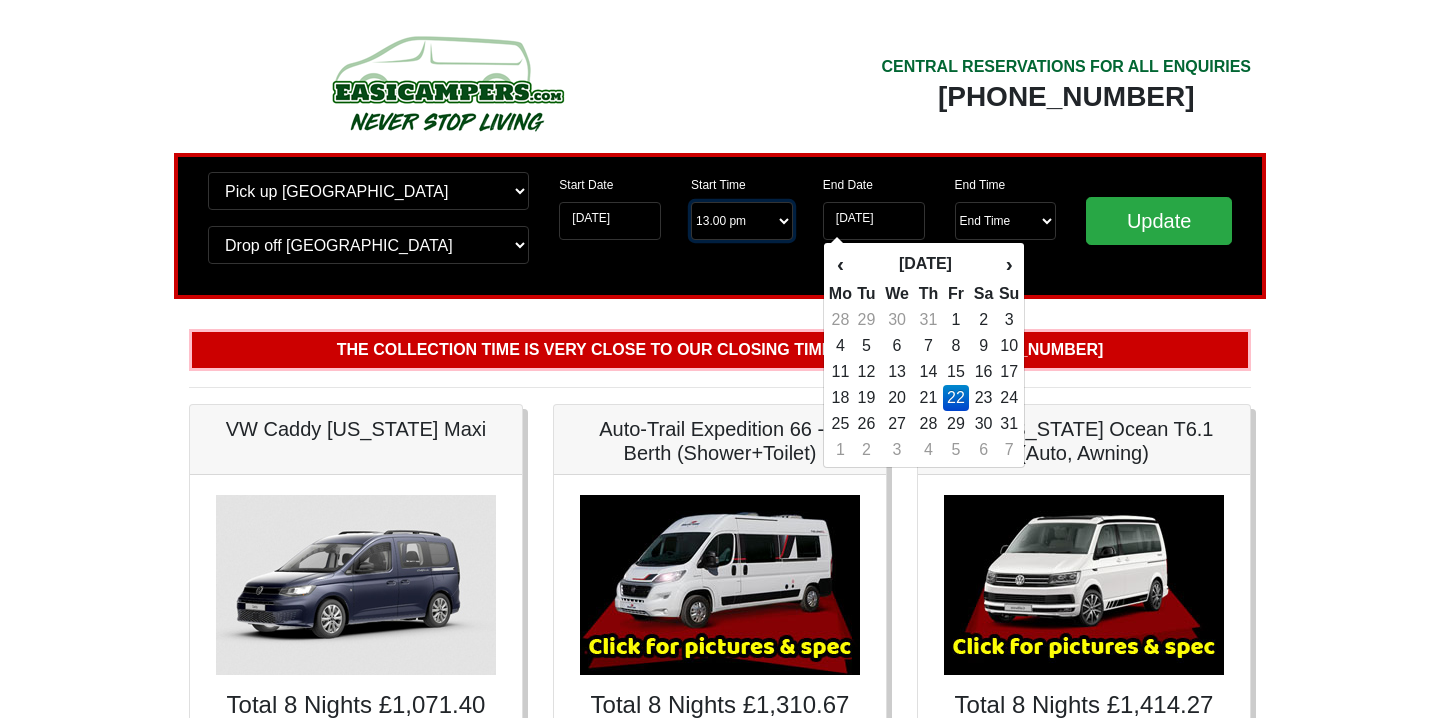 click on "Start Time
16.00
--------
11.00 am (Saturday & Sunday Only)
12.00 pm (Saturday)
13.00 pm
14.00 pm
15.00 pm
16.00 pm
17.00 pm" at bounding box center (742, 221) 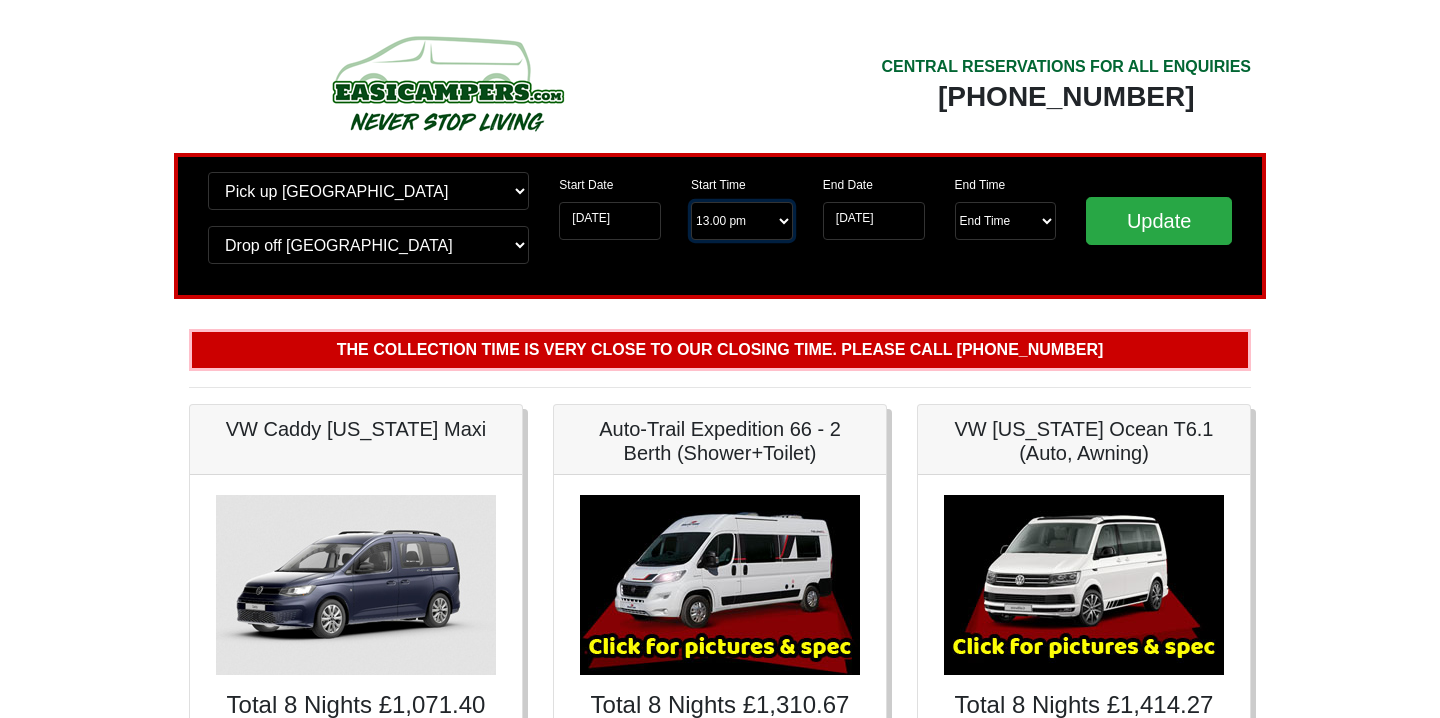 select on "15.00" 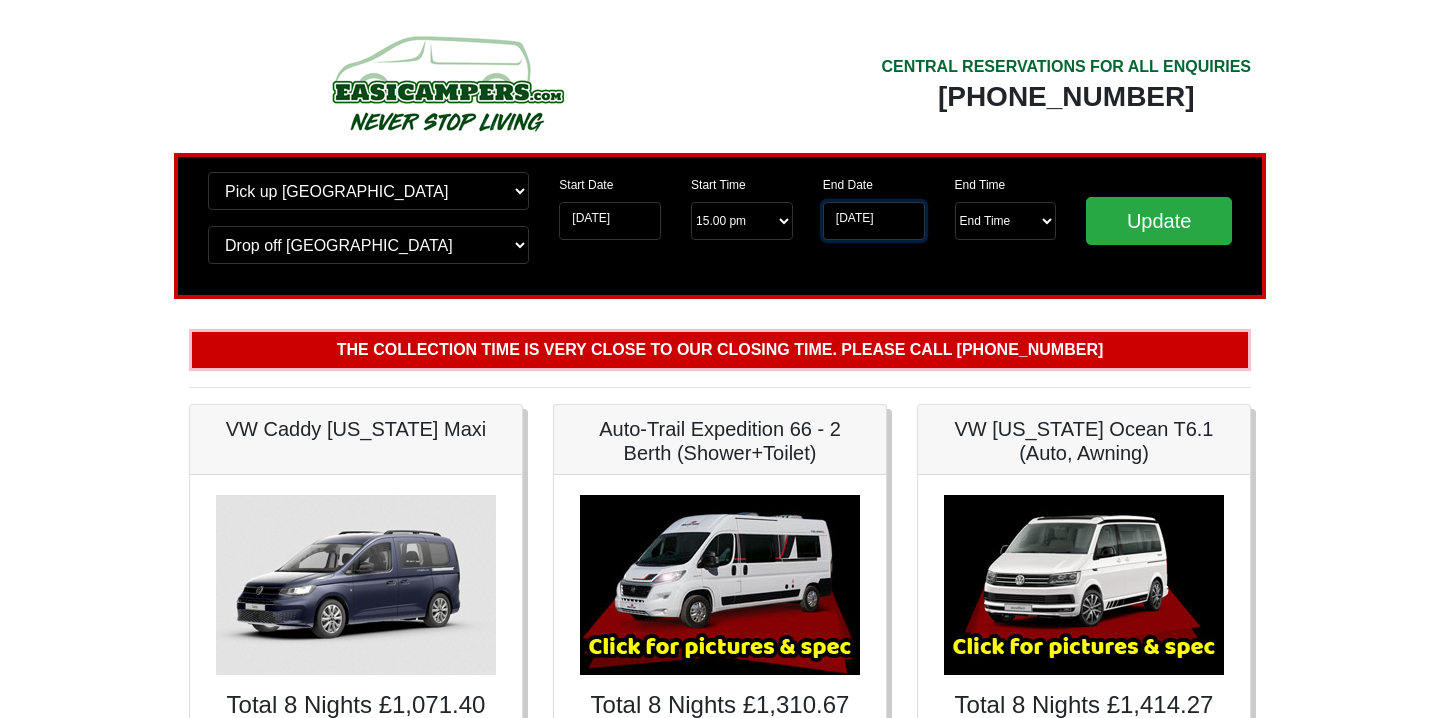 click on "22-08-2025" at bounding box center [874, 221] 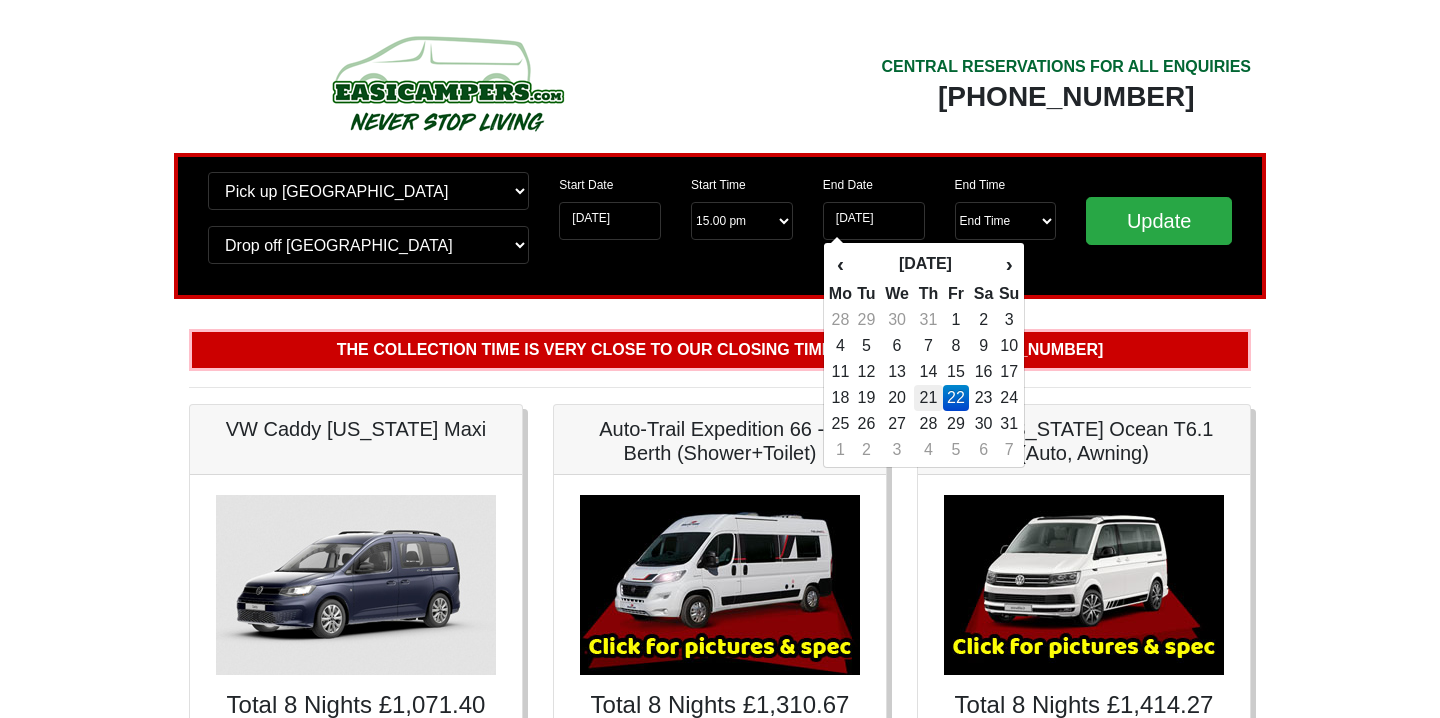 click on "21" at bounding box center [928, 398] 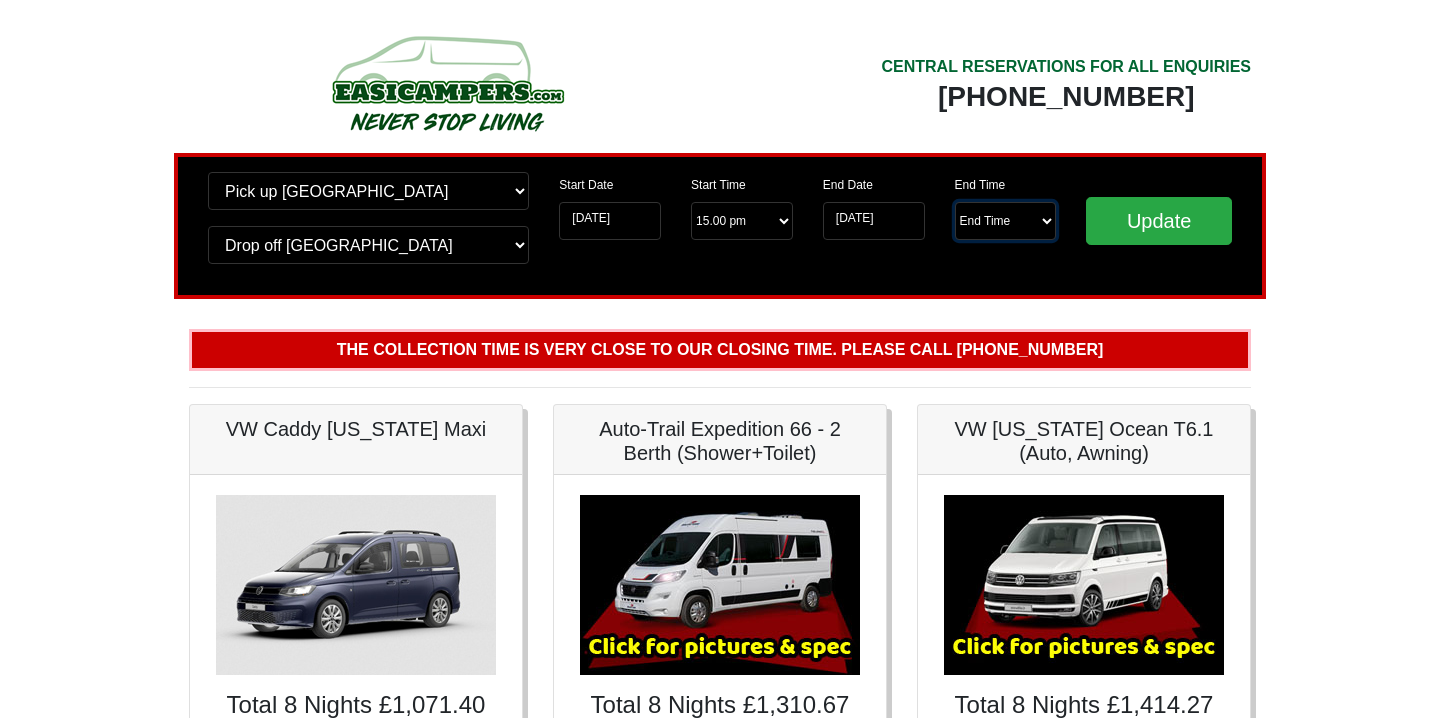 click on "End Time
10.00
--------
08.00 am
09.00 am
10.00 am
11.00 am (Sunday Only)" at bounding box center (1006, 221) 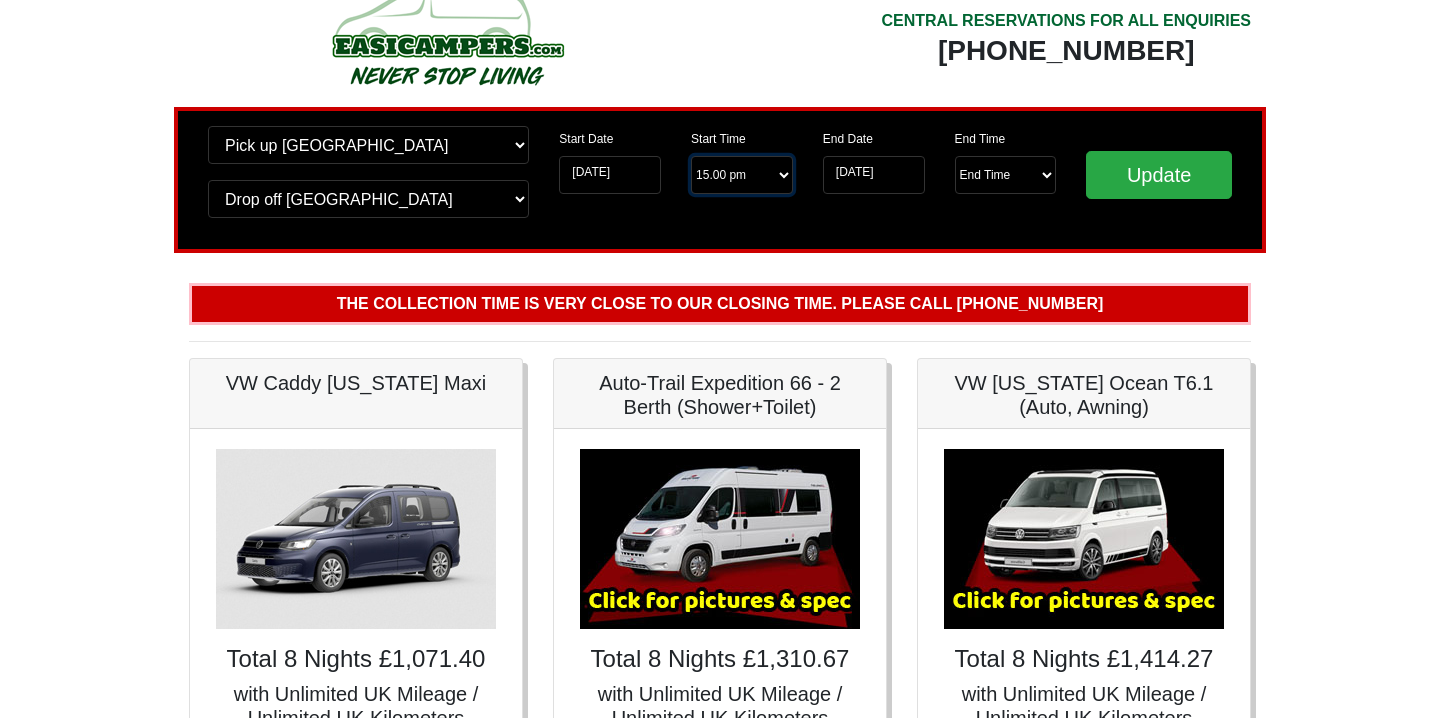 scroll, scrollTop: 62, scrollLeft: 0, axis: vertical 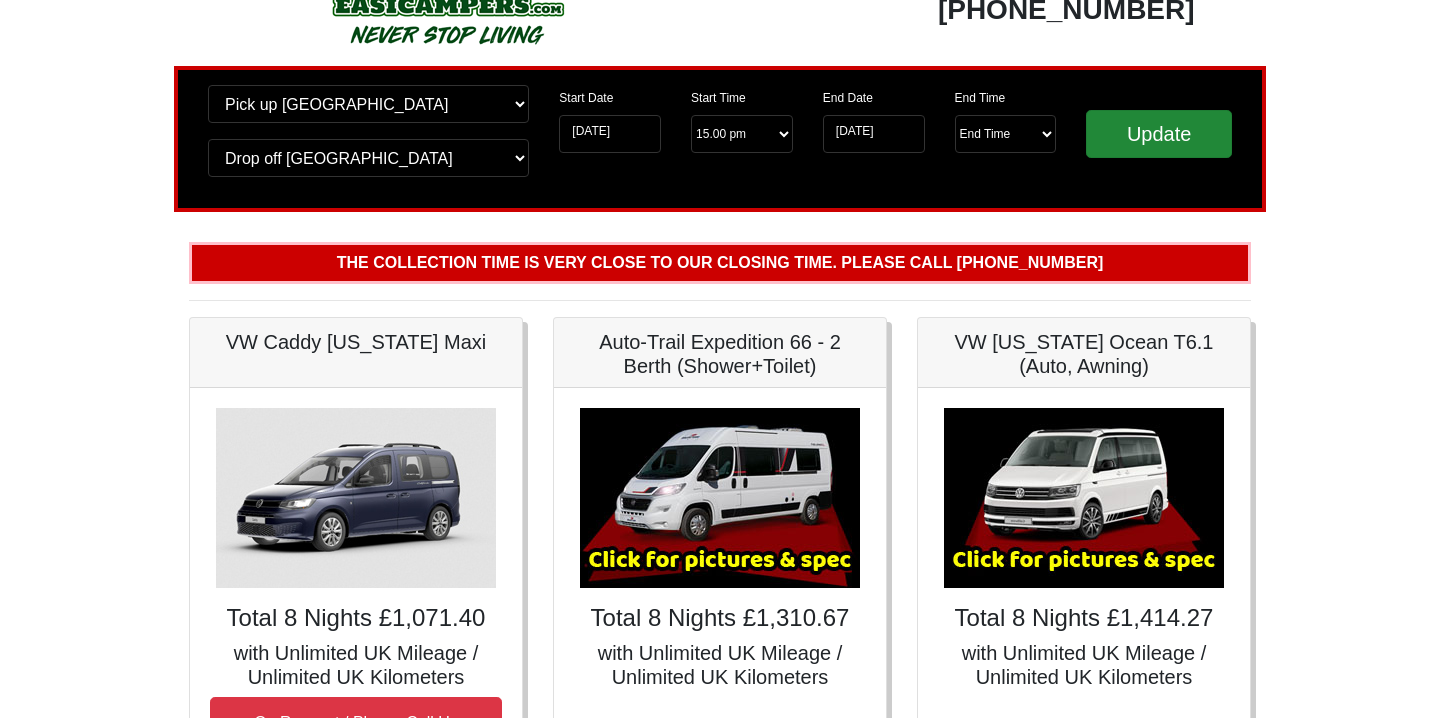 click on "Update" at bounding box center [1159, 134] 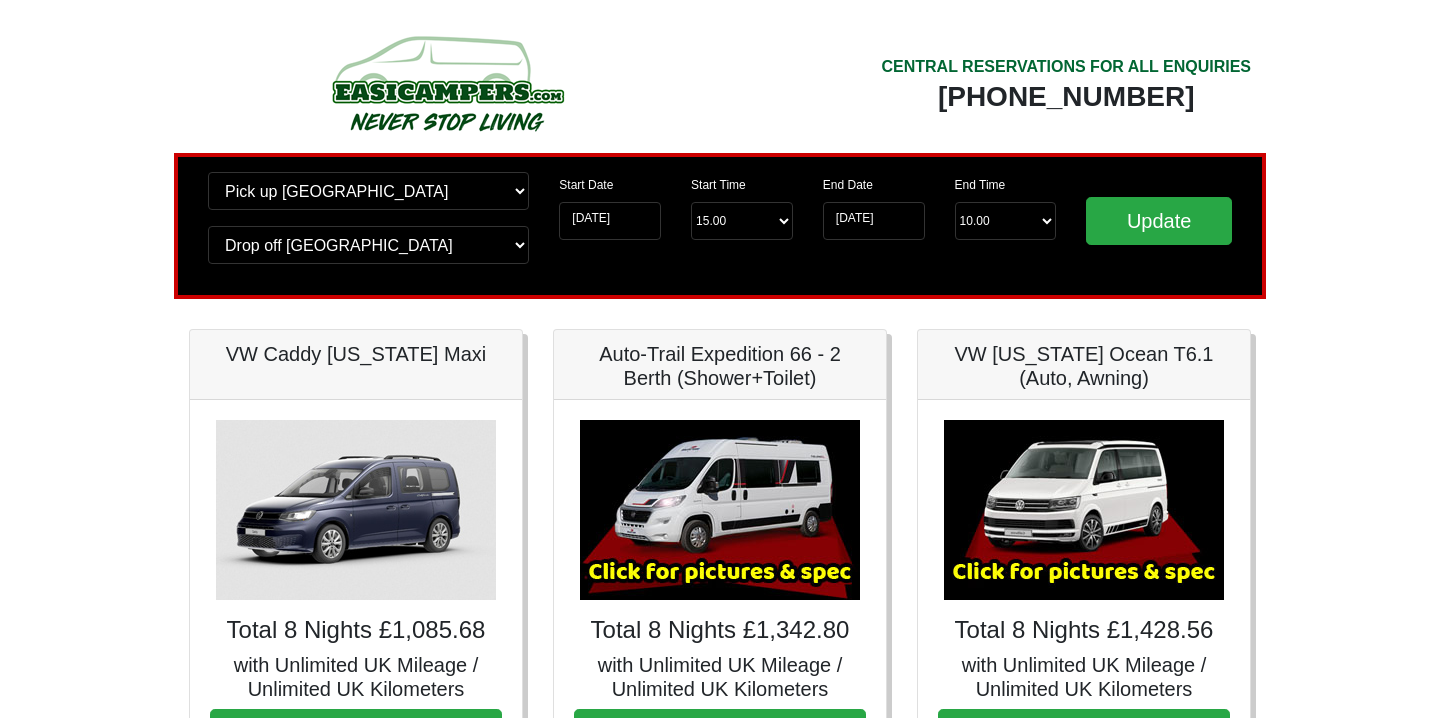 scroll, scrollTop: 0, scrollLeft: 0, axis: both 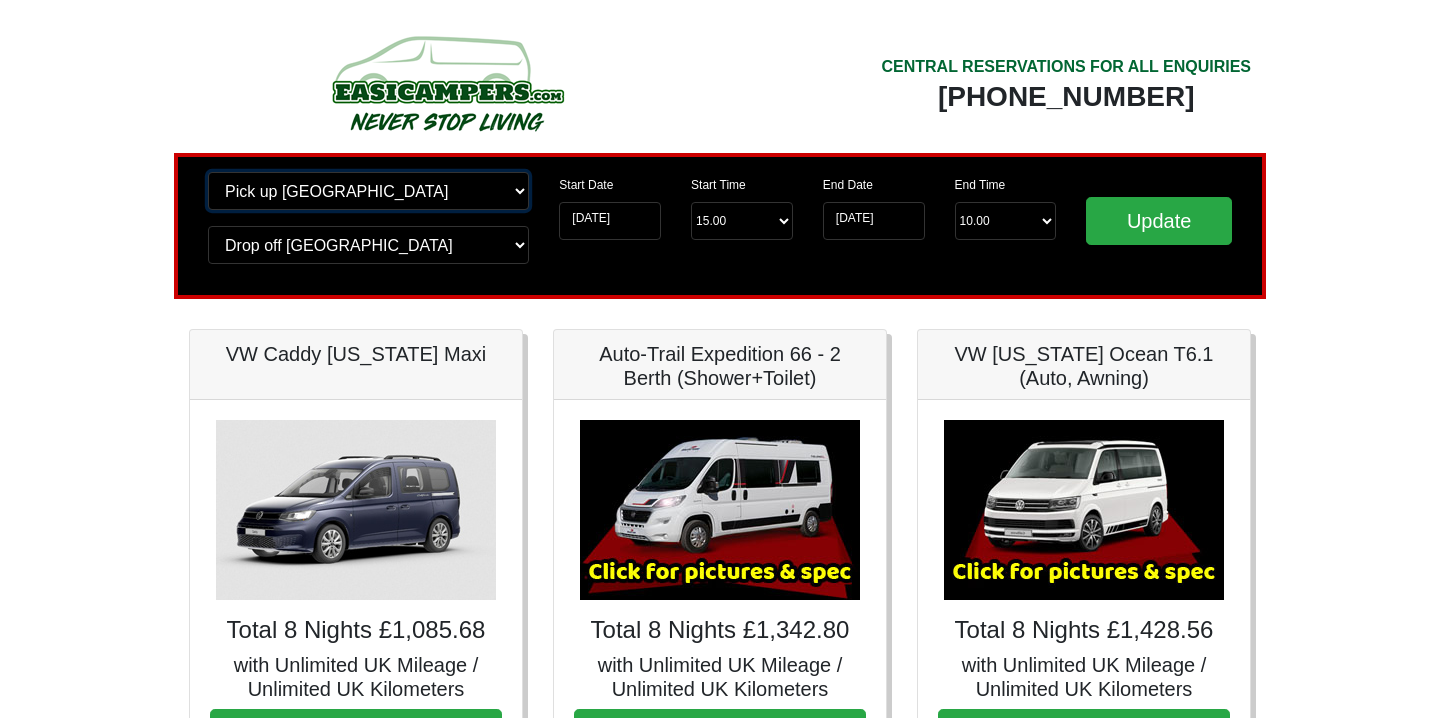 select on "EDI" 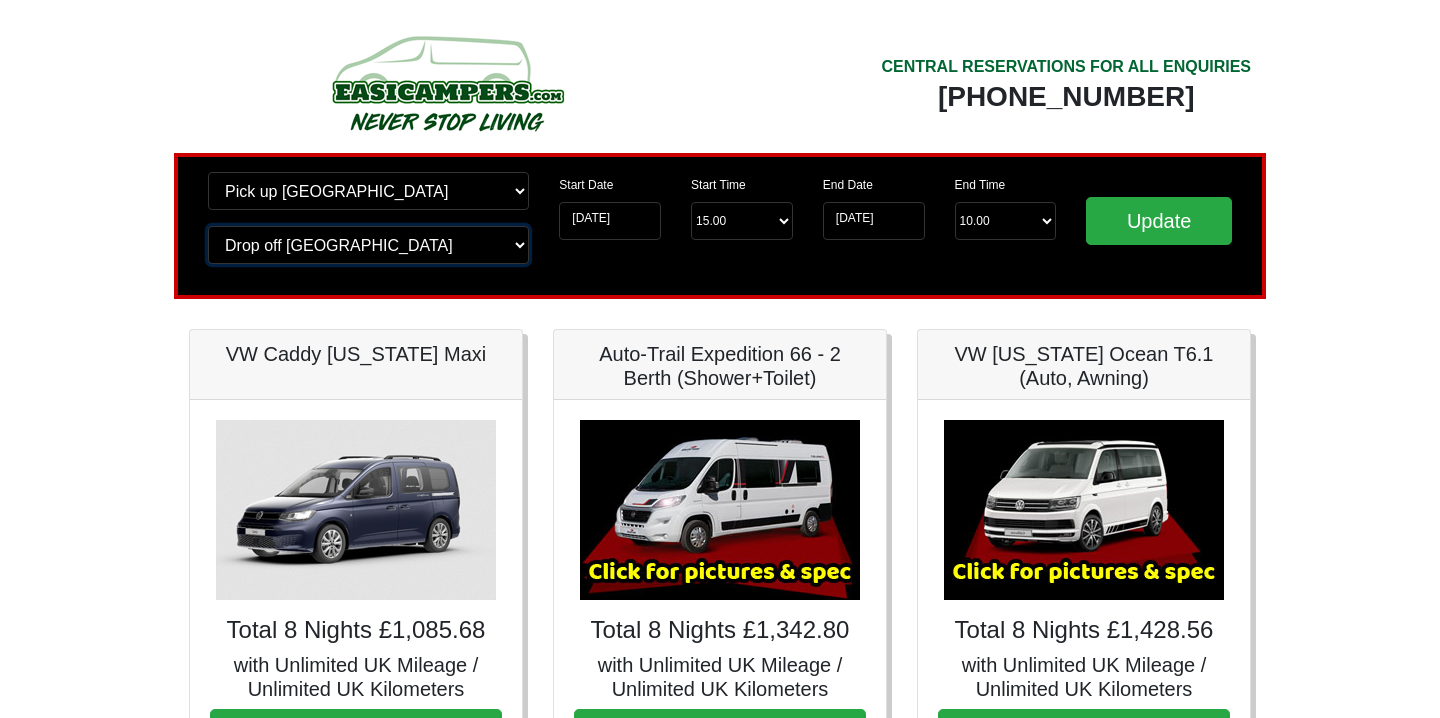 click on "Change drop off location?
Drop off [GEOGRAPHIC_DATA]
[GEOGRAPHIC_DATA]
[GEOGRAPHIC_DATA] [GEOGRAPHIC_DATA]
[GEOGRAPHIC_DATA]
[GEOGRAPHIC_DATA]
[GEOGRAPHIC_DATA]
[GEOGRAPHIC_DATA]
[GEOGRAPHIC_DATA] [GEOGRAPHIC_DATA]
[GEOGRAPHIC_DATA] [GEOGRAPHIC_DATA]
[GEOGRAPHIC_DATA]" at bounding box center (368, 245) 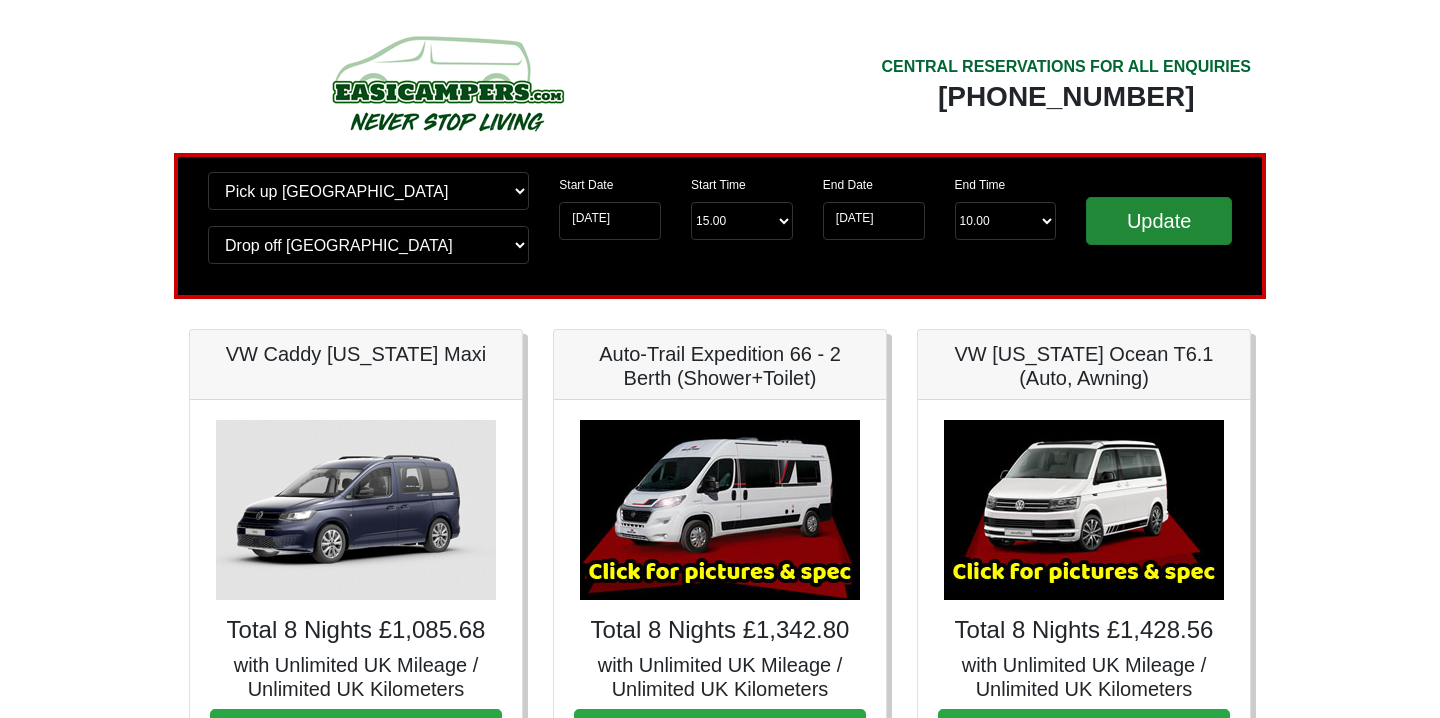 click on "Update" at bounding box center (1159, 221) 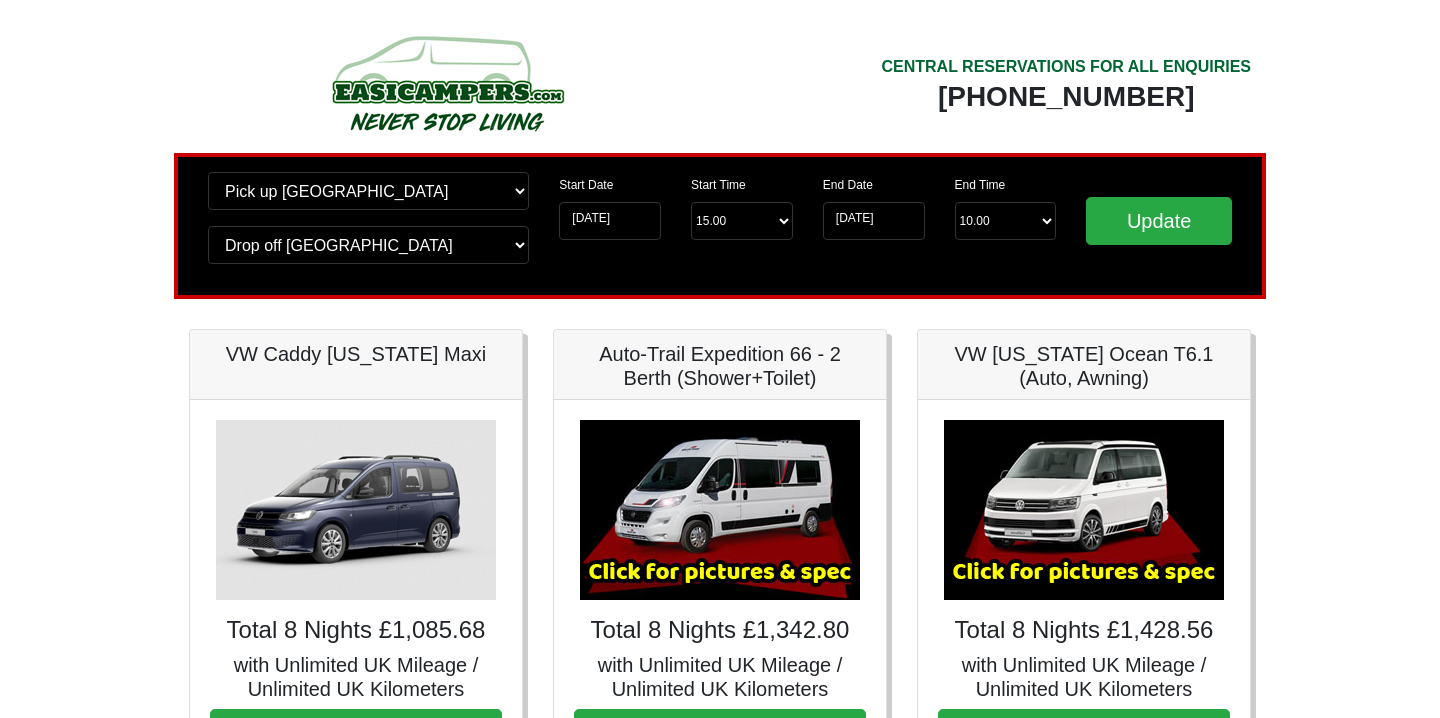 scroll, scrollTop: 0, scrollLeft: 0, axis: both 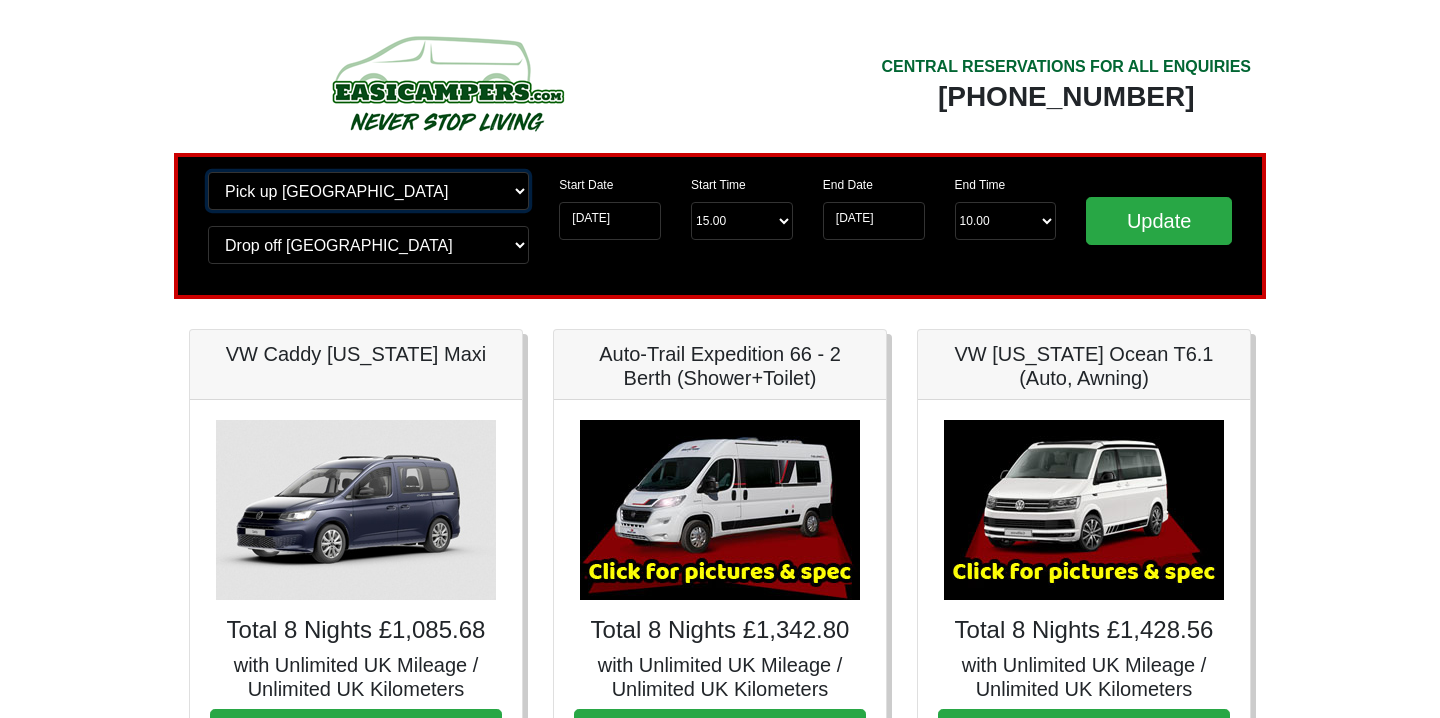 click on "Change pick up location?
Pick up [GEOGRAPHIC_DATA]
[GEOGRAPHIC_DATA]
[GEOGRAPHIC_DATA] [GEOGRAPHIC_DATA]
[GEOGRAPHIC_DATA]
[GEOGRAPHIC_DATA]
[GEOGRAPHIC_DATA]
[GEOGRAPHIC_DATA]
[GEOGRAPHIC_DATA] [GEOGRAPHIC_DATA]
[GEOGRAPHIC_DATA] [GEOGRAPHIC_DATA]
[GEOGRAPHIC_DATA]" at bounding box center (368, 191) 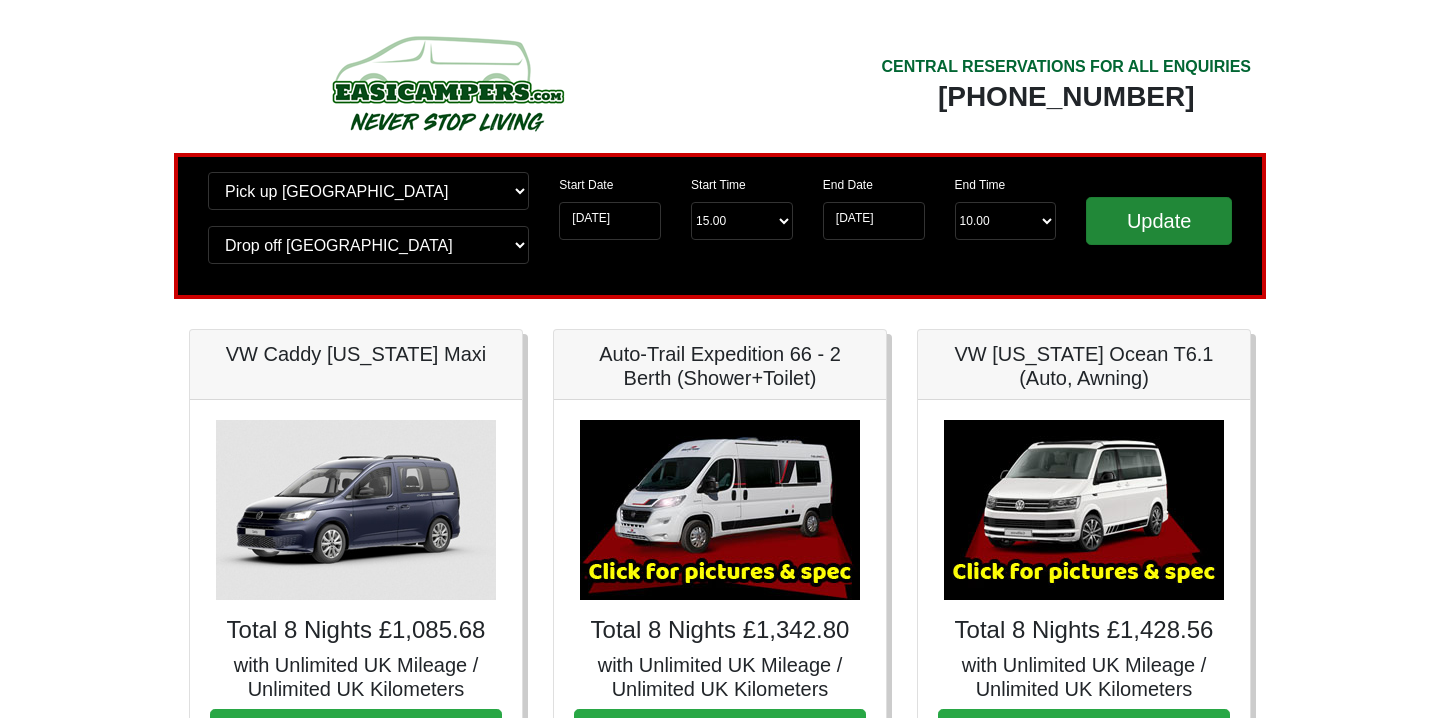 click on "Update" at bounding box center [1159, 221] 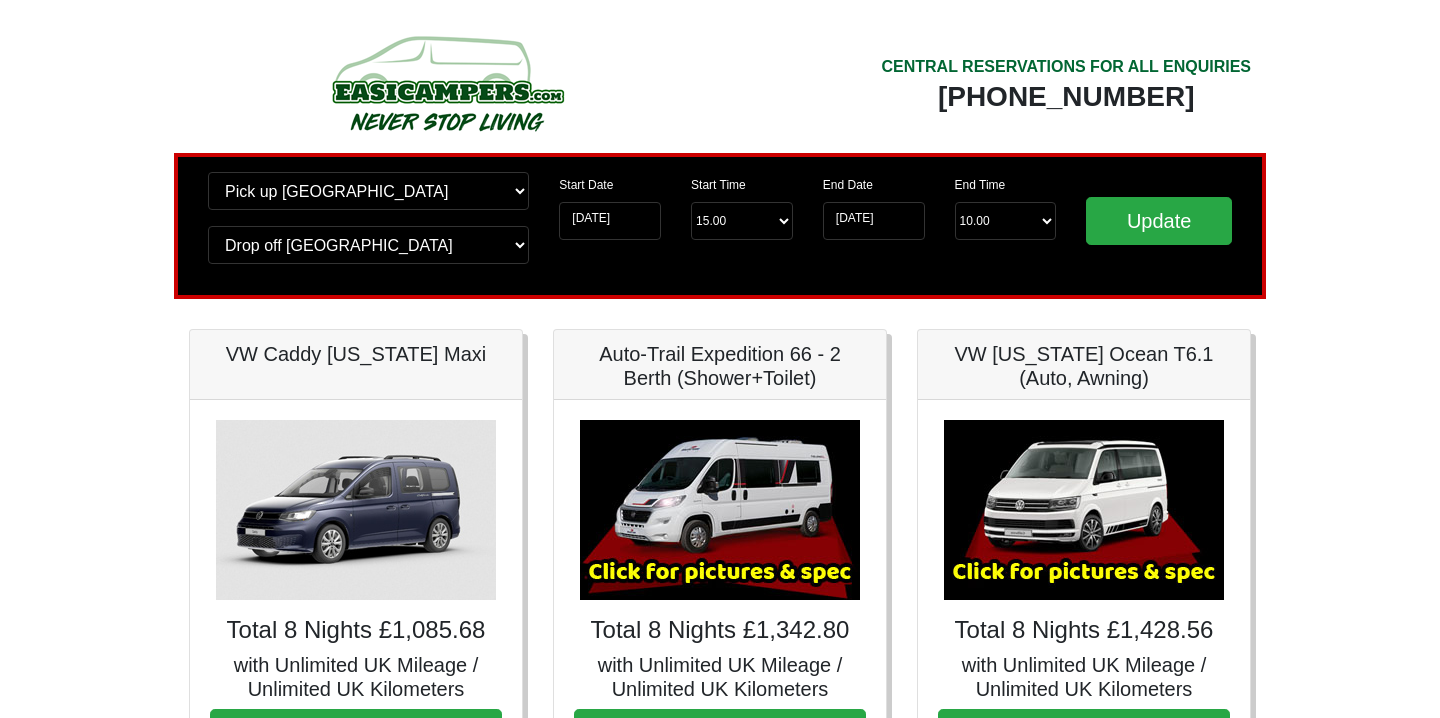 scroll, scrollTop: 0, scrollLeft: 0, axis: both 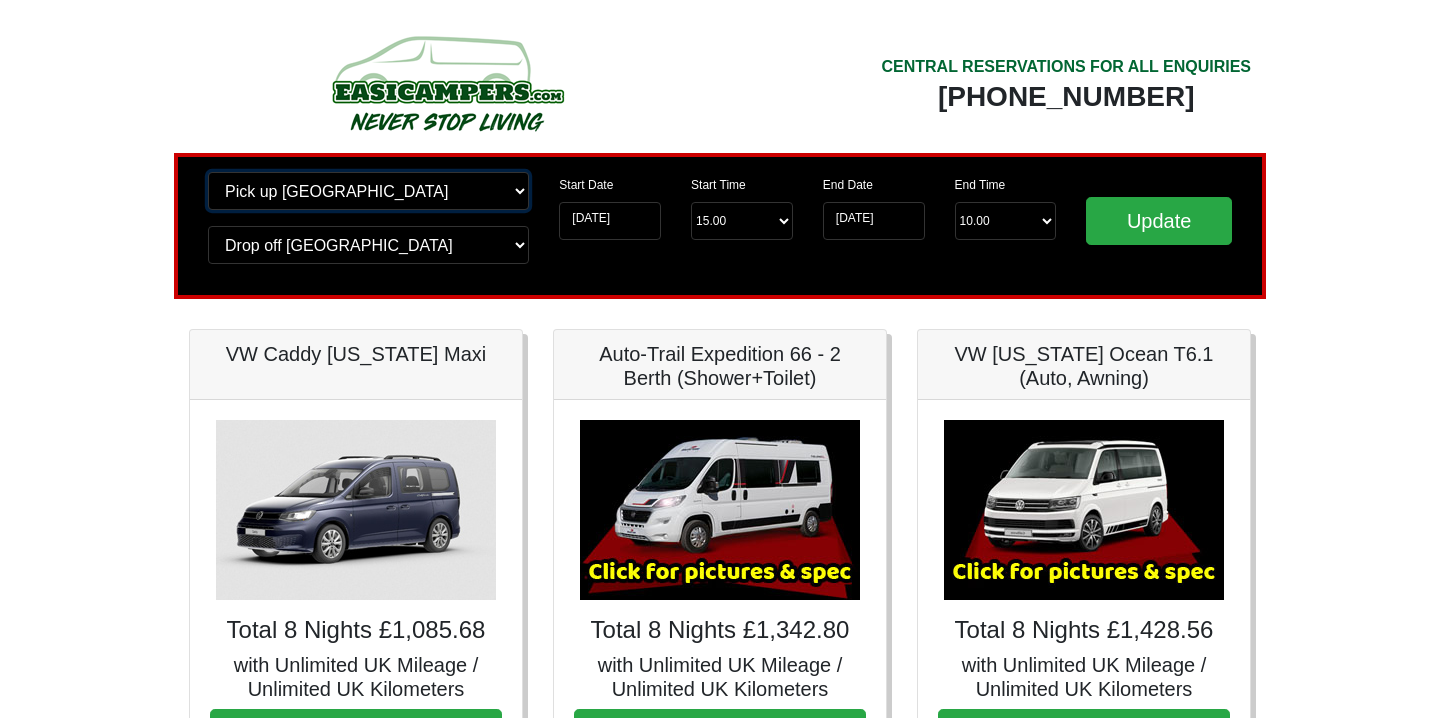 click on "Change pick up location?
Pick up [GEOGRAPHIC_DATA]
[GEOGRAPHIC_DATA]
[GEOGRAPHIC_DATA] [GEOGRAPHIC_DATA]
[GEOGRAPHIC_DATA]
[GEOGRAPHIC_DATA]
[GEOGRAPHIC_DATA]
[GEOGRAPHIC_DATA]
[GEOGRAPHIC_DATA] [GEOGRAPHIC_DATA]
[GEOGRAPHIC_DATA] [GEOGRAPHIC_DATA]
[GEOGRAPHIC_DATA]" at bounding box center [368, 191] 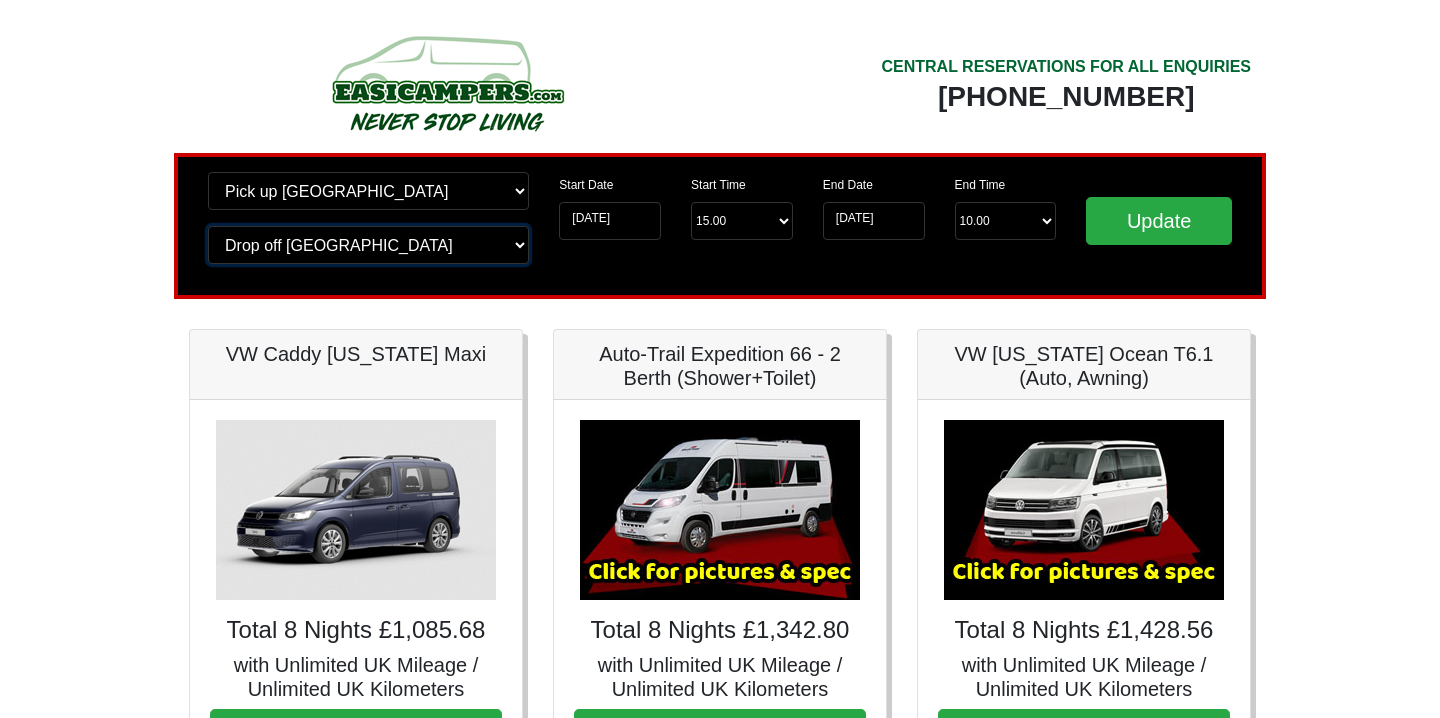 click on "Change drop off location?
Drop off Edinburgh
Birmingham Airport
Blackburn Lancashire
Edinburgh Airport
Glasgow Airport
Liverpool Airport
Manchester Airport
Preston Lancashire
Wigan Lancashire
Wolverhampton" at bounding box center [368, 245] 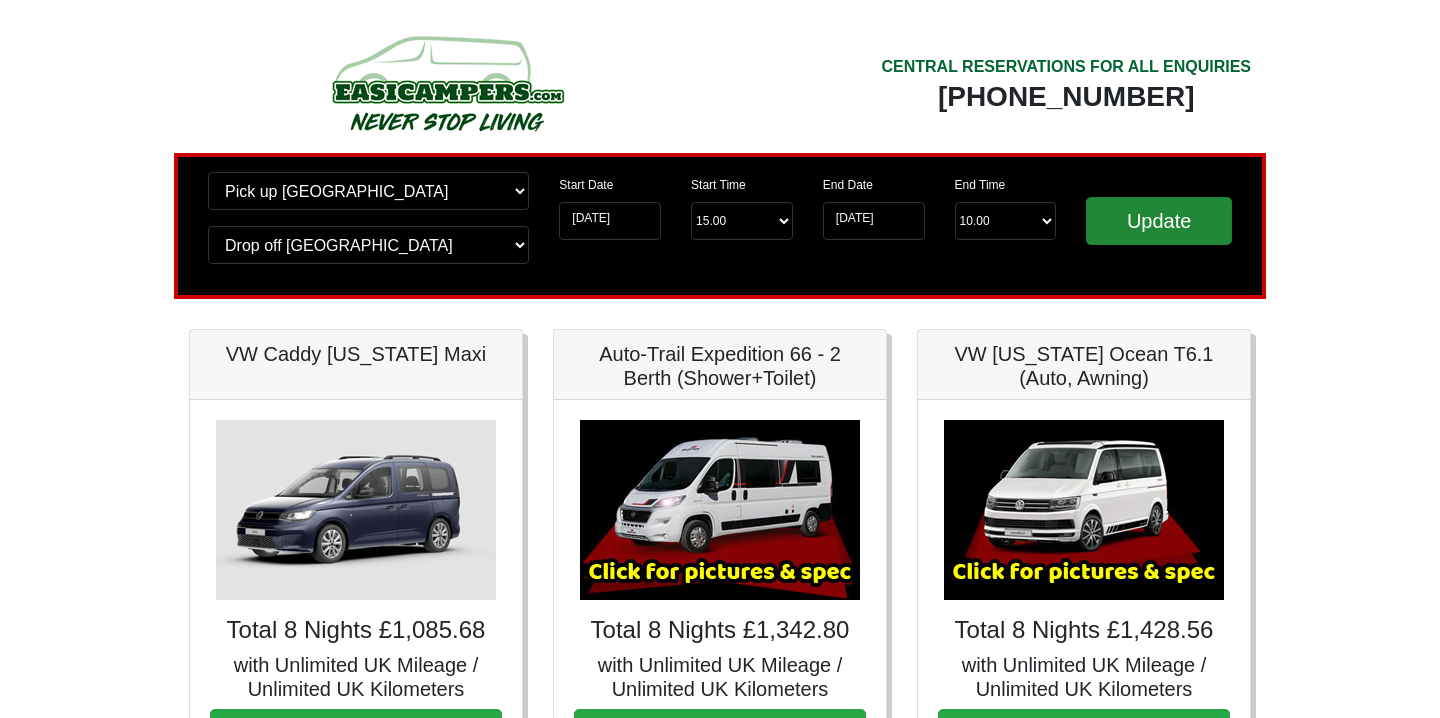 click on "Update" at bounding box center [1159, 221] 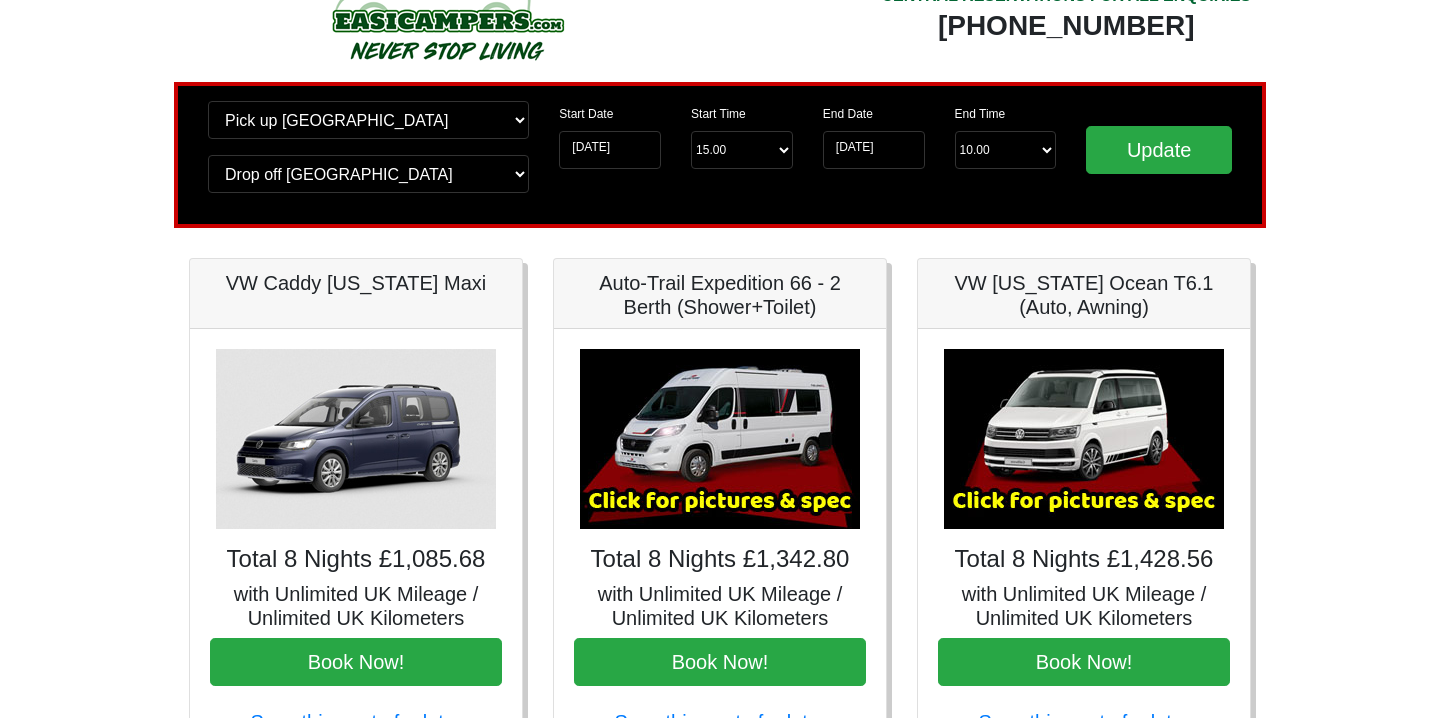 scroll, scrollTop: 66, scrollLeft: 0, axis: vertical 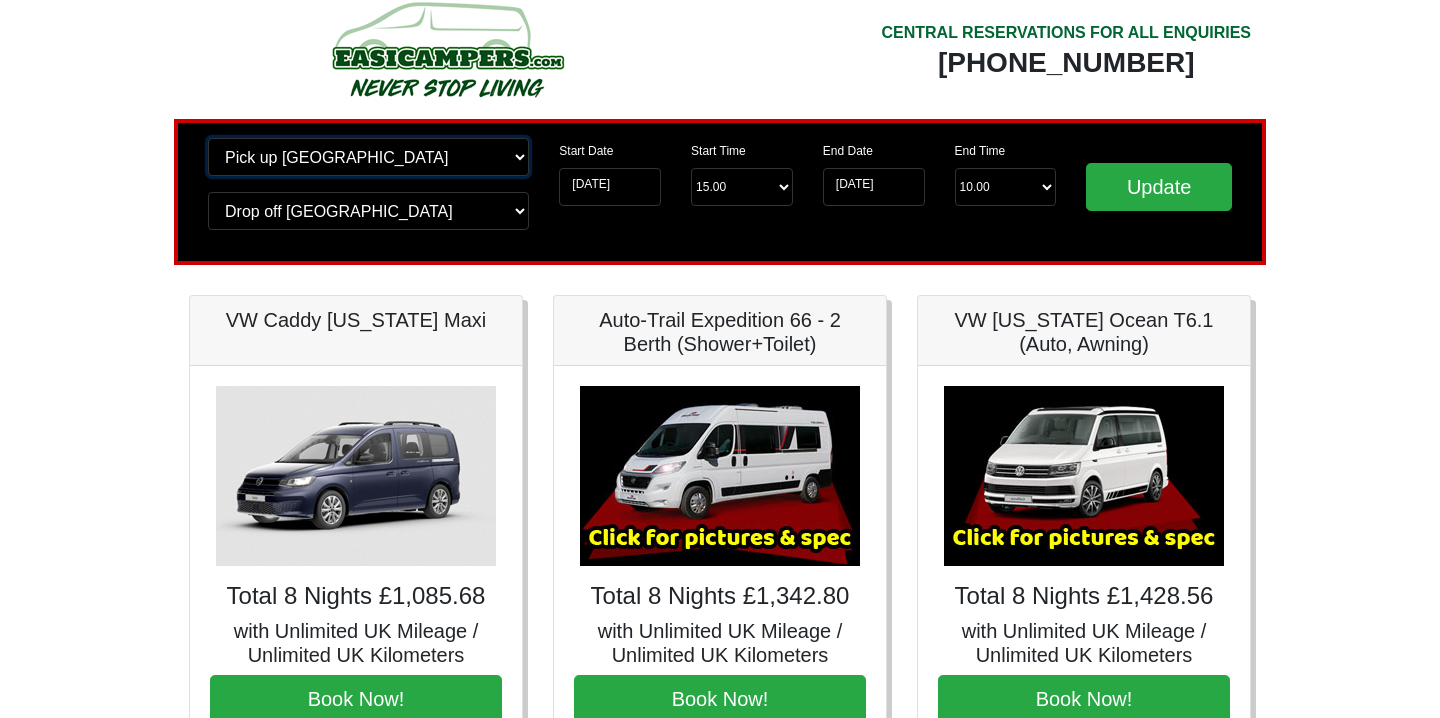 select on "EDI" 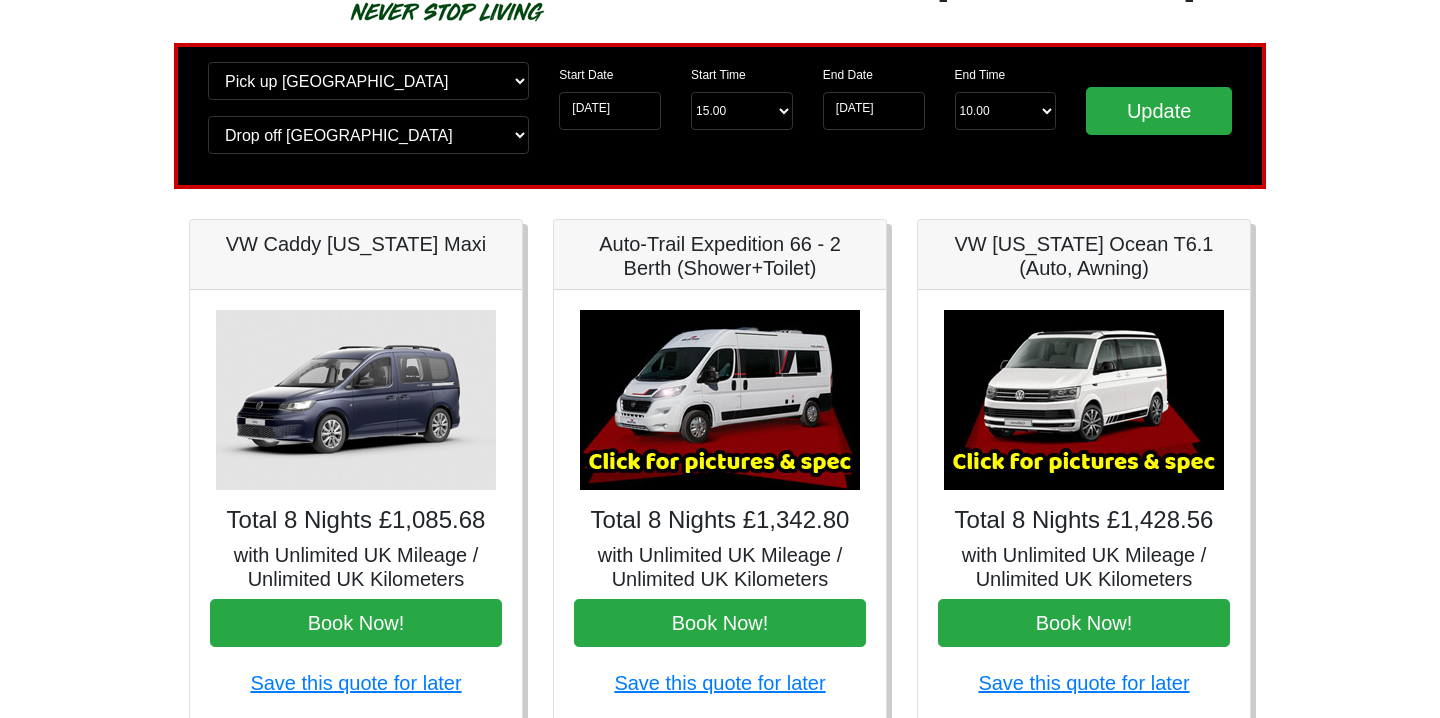 scroll, scrollTop: 109, scrollLeft: 0, axis: vertical 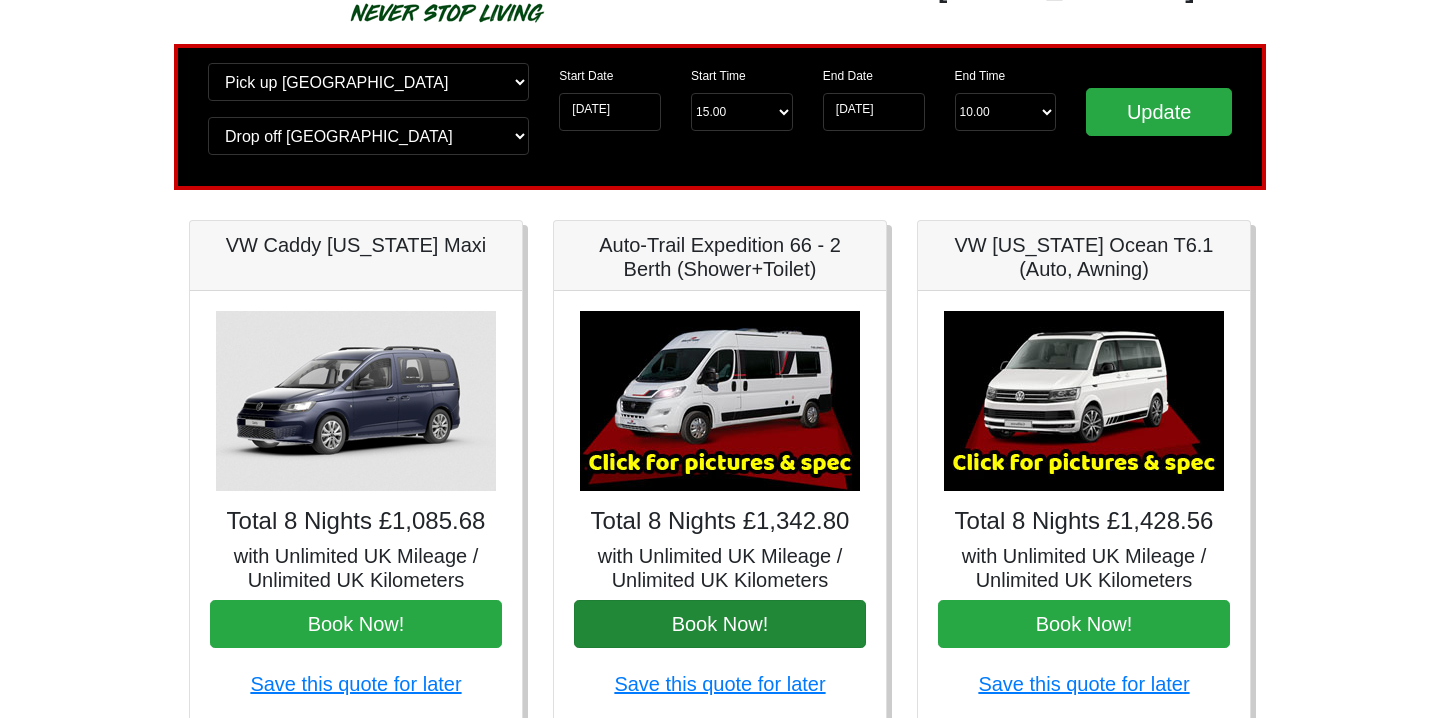 click on "Book Now!" at bounding box center [720, 624] 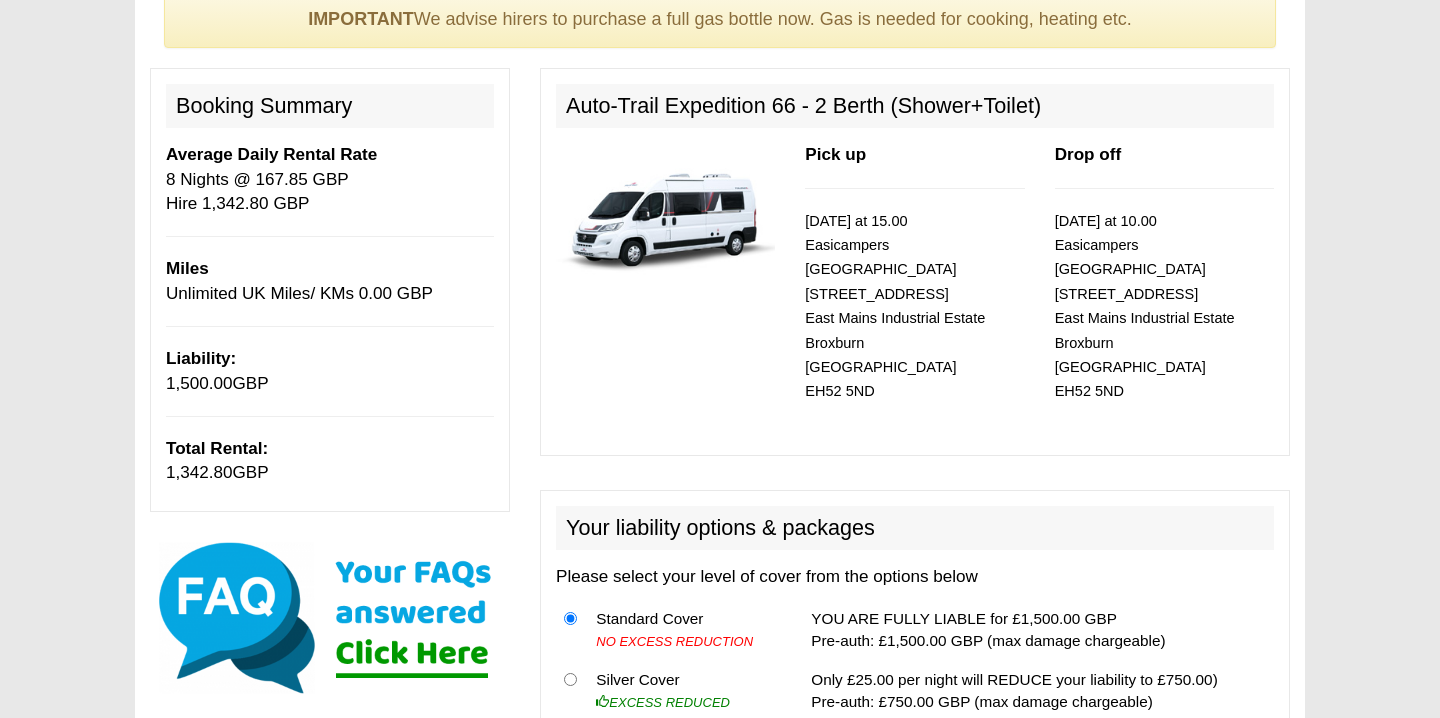 scroll, scrollTop: 182, scrollLeft: 0, axis: vertical 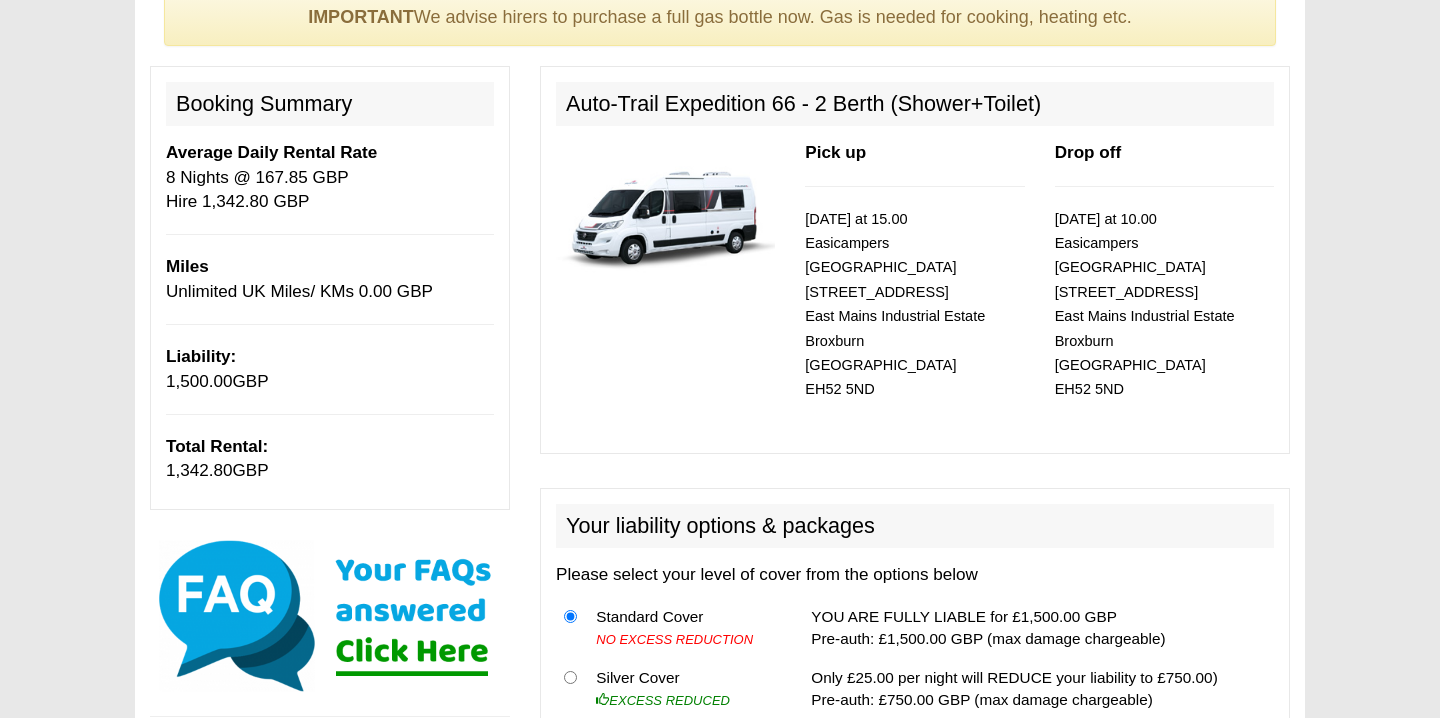 click on "[DATE] at 15.00
Easicampers [GEOGRAPHIC_DATA]
[STREET_ADDRESS]" at bounding box center (895, 304) 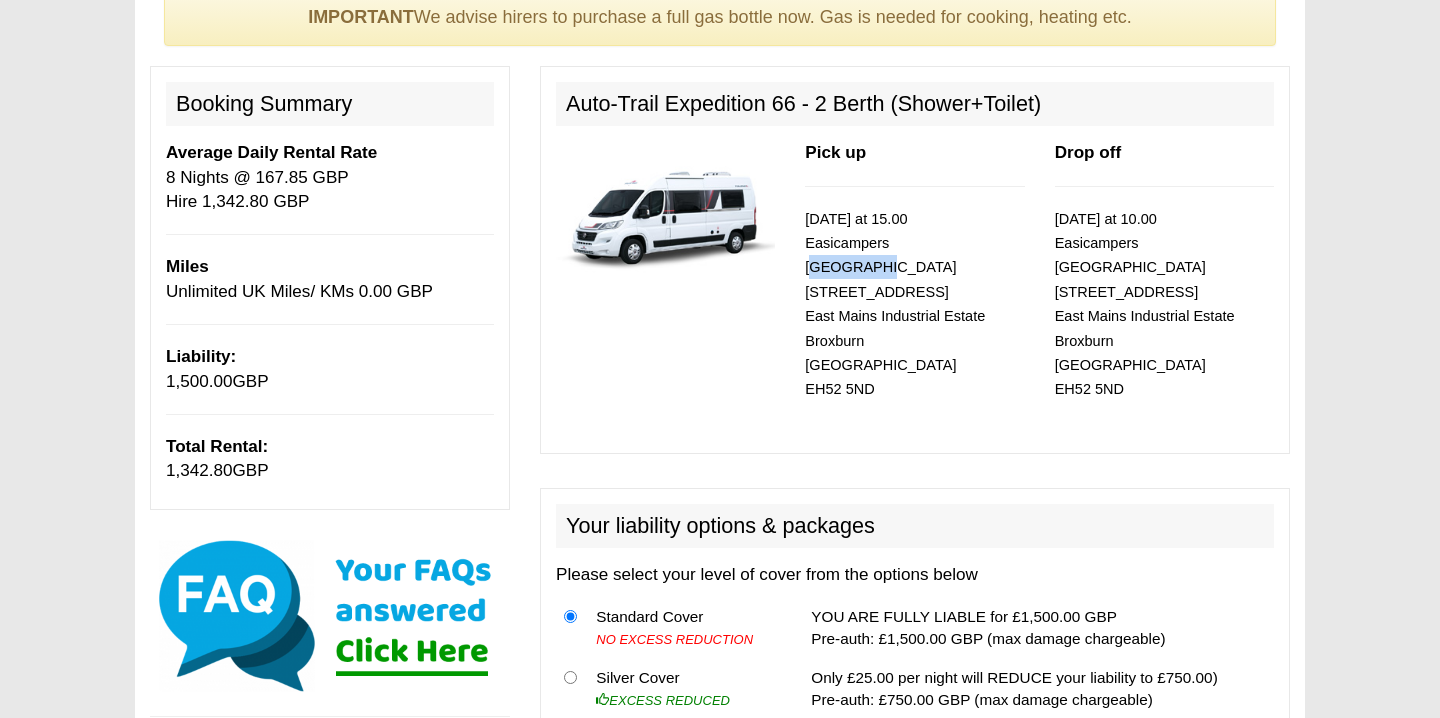 click on "[DATE] at 15.00
Easicampers [GEOGRAPHIC_DATA]
[STREET_ADDRESS]" at bounding box center (895, 304) 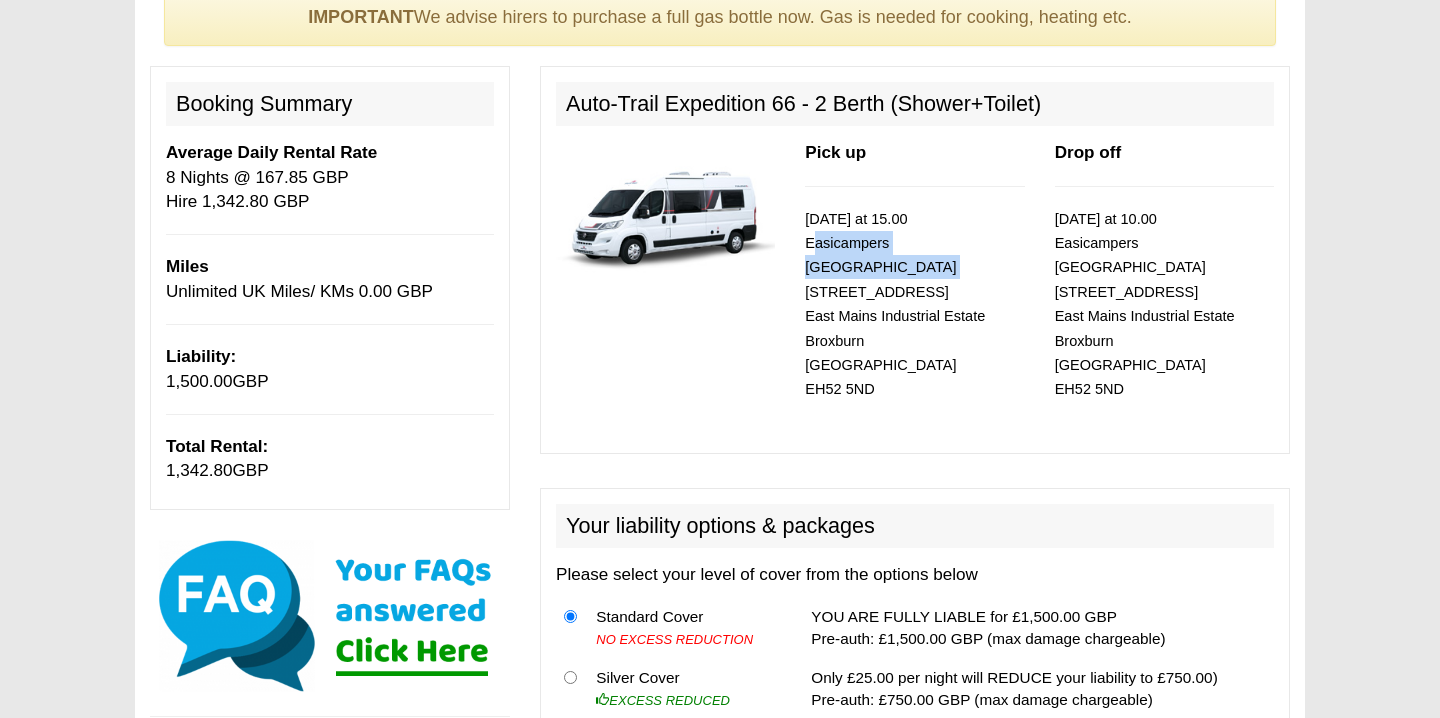 click on "[DATE] at 15.00
Easicampers [GEOGRAPHIC_DATA]
[STREET_ADDRESS]" at bounding box center (895, 304) 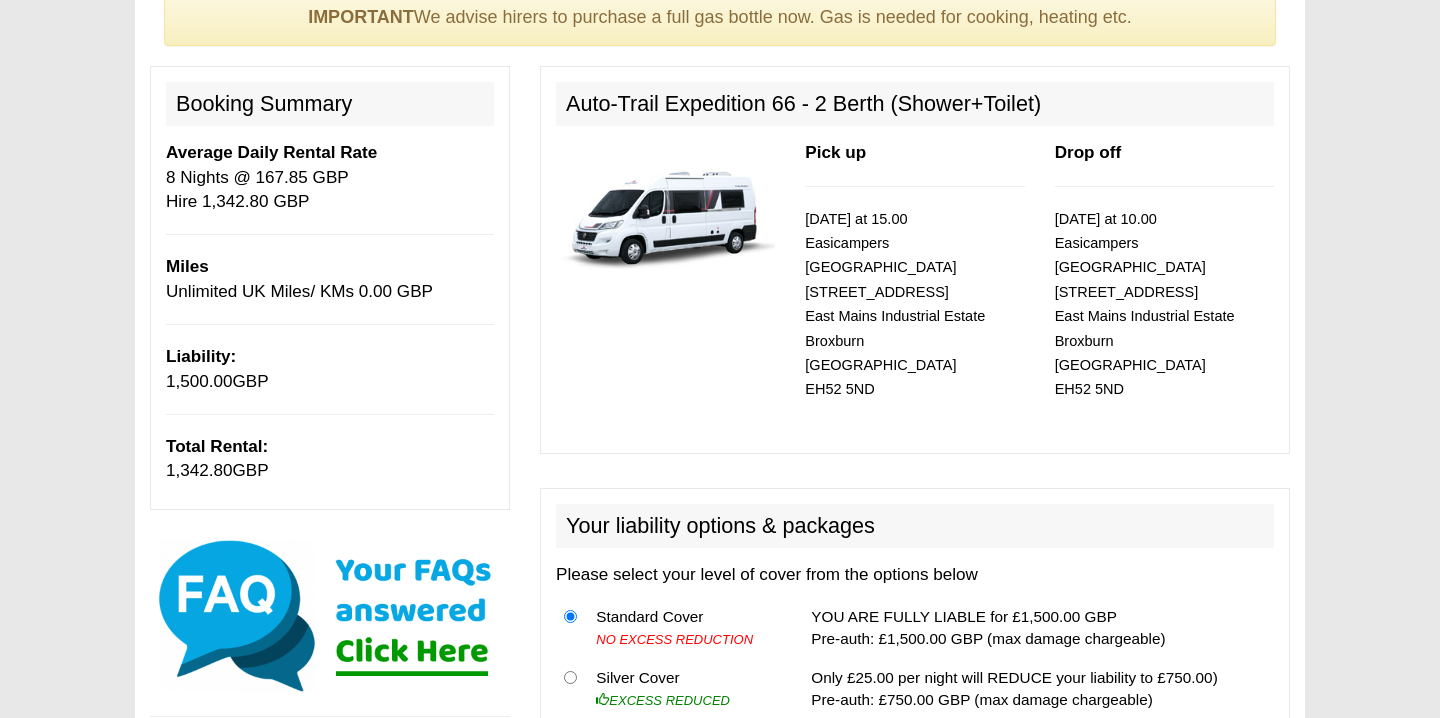 click on "[DATE] at 15.00
Easicampers [GEOGRAPHIC_DATA]
[STREET_ADDRESS]" at bounding box center [895, 304] 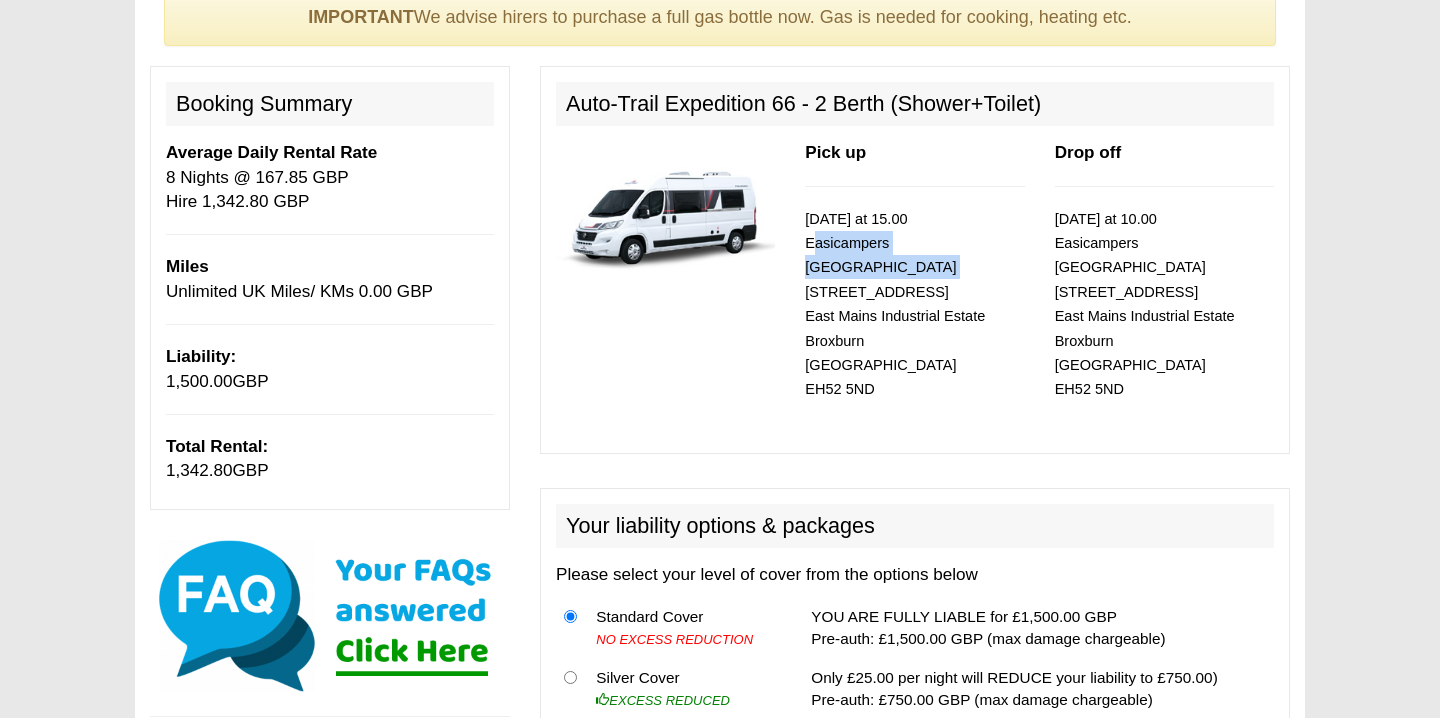click on "[DATE] at 15.00
Easicampers [GEOGRAPHIC_DATA]
[STREET_ADDRESS]" at bounding box center [895, 304] 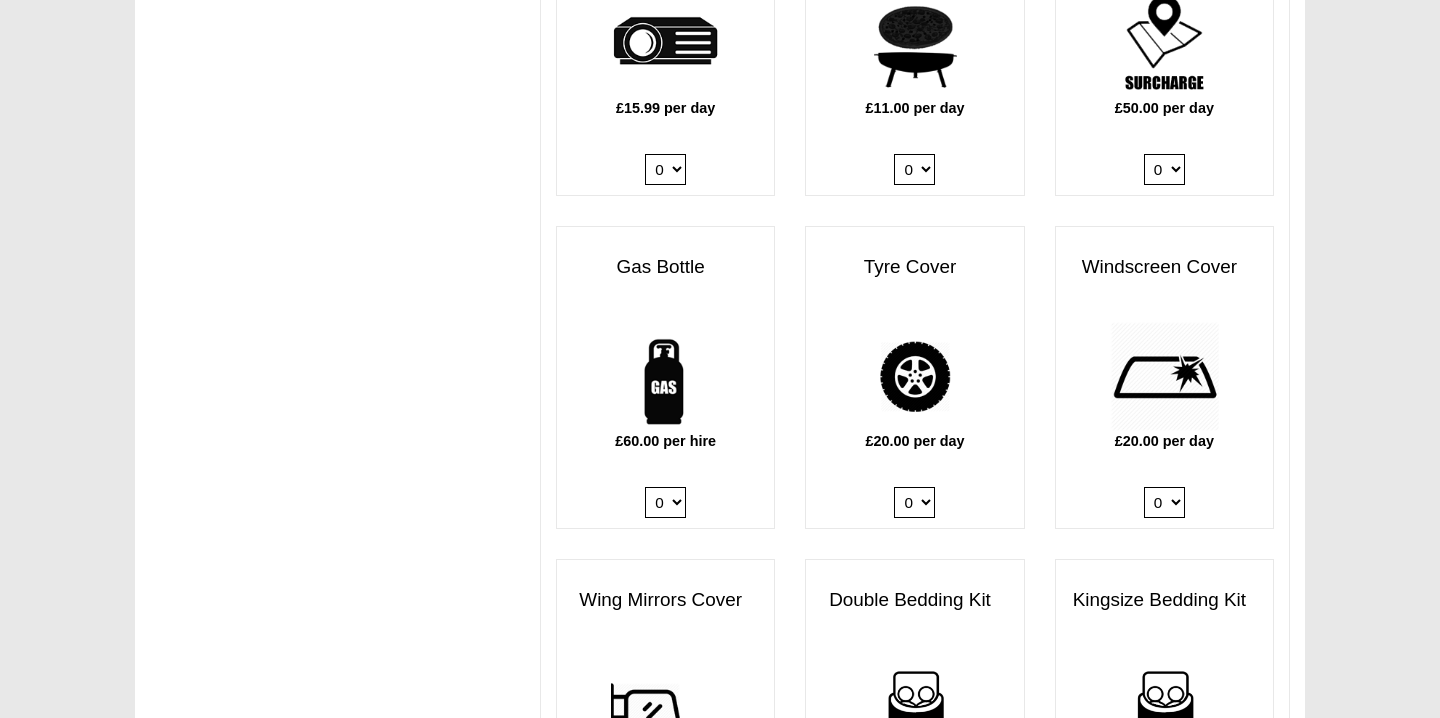 scroll, scrollTop: 1238, scrollLeft: 0, axis: vertical 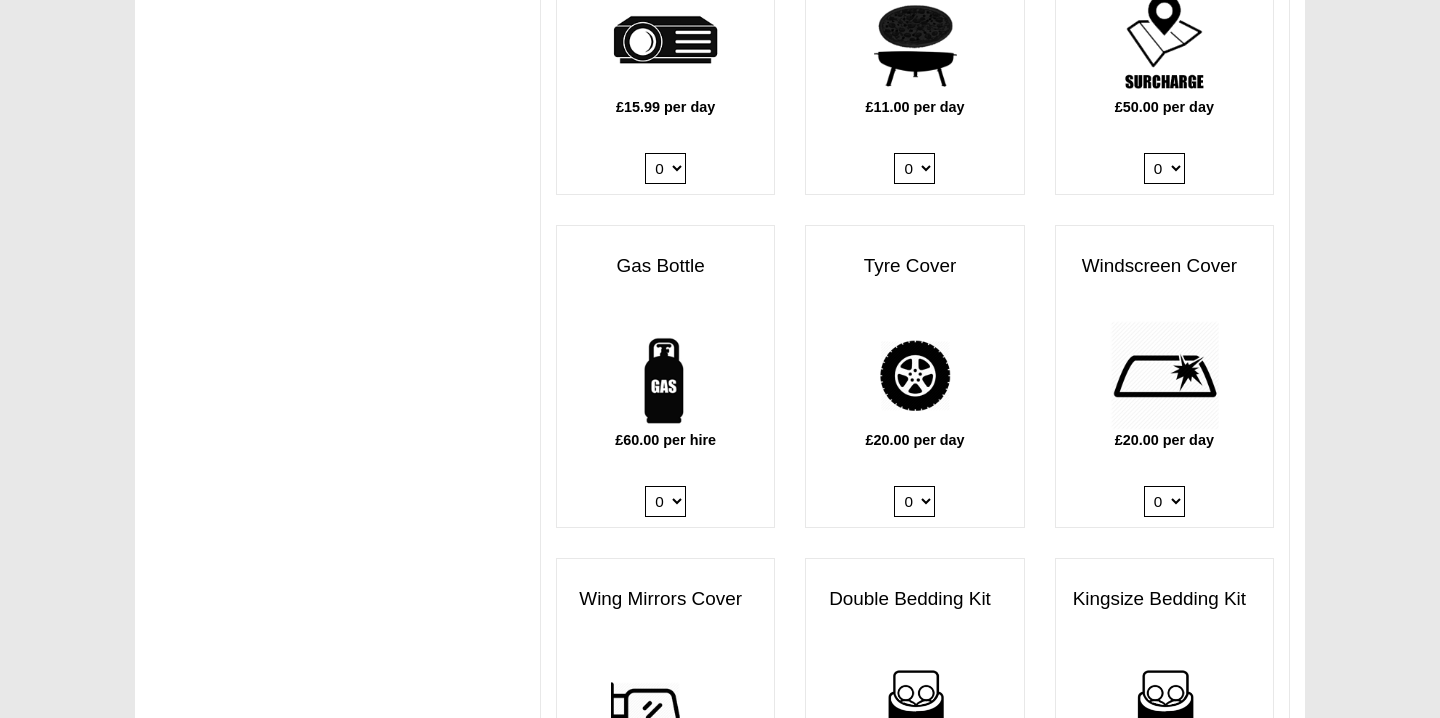 click on "0
1" at bounding box center (665, 501) 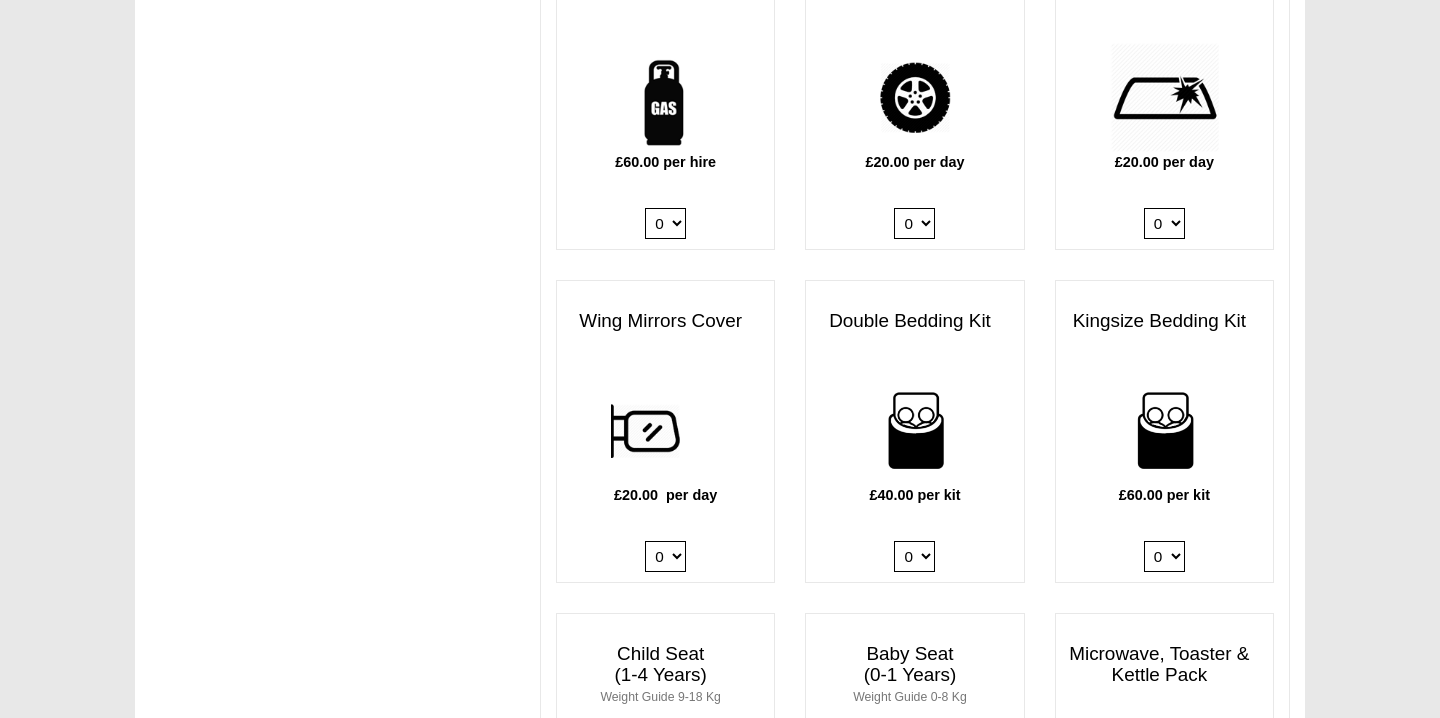 scroll, scrollTop: 1528, scrollLeft: 0, axis: vertical 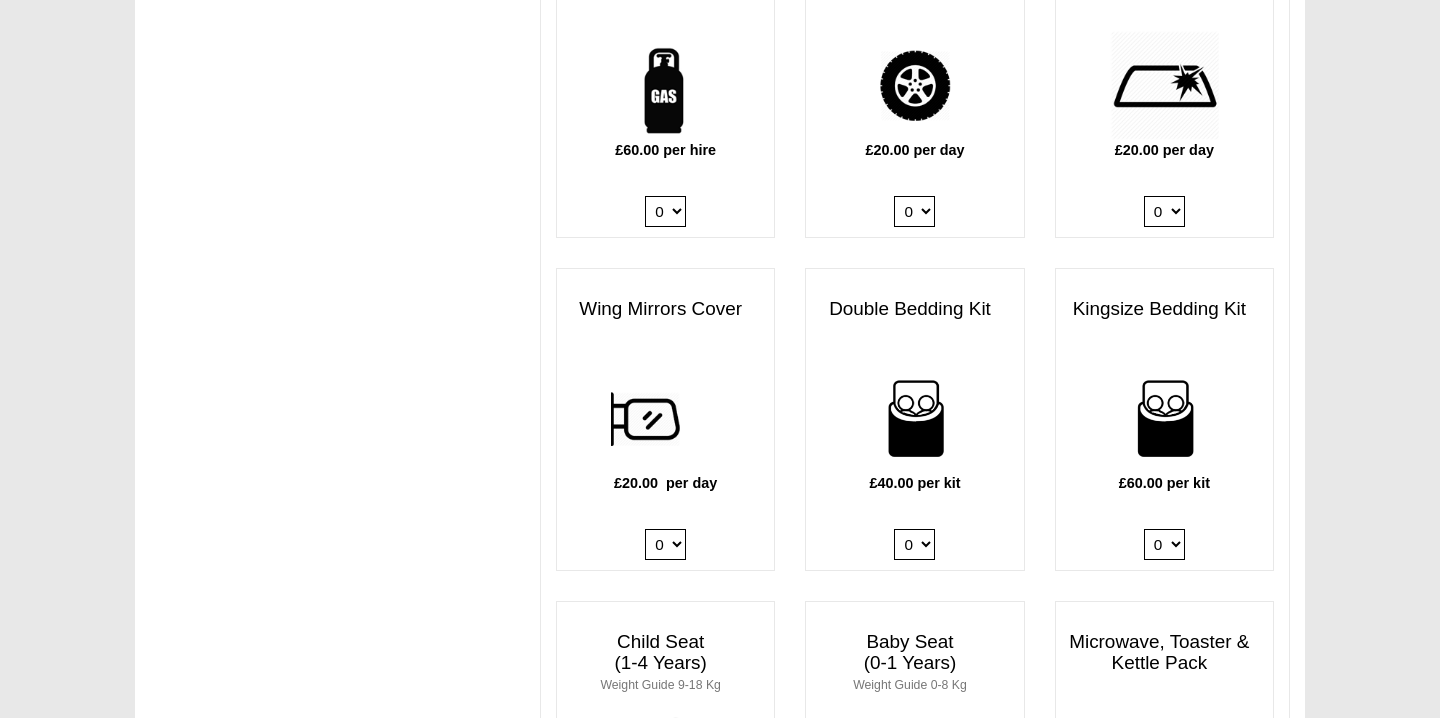 select on "Double Bedding Kit x QTY 1 @ 40.00 GBP per kit." 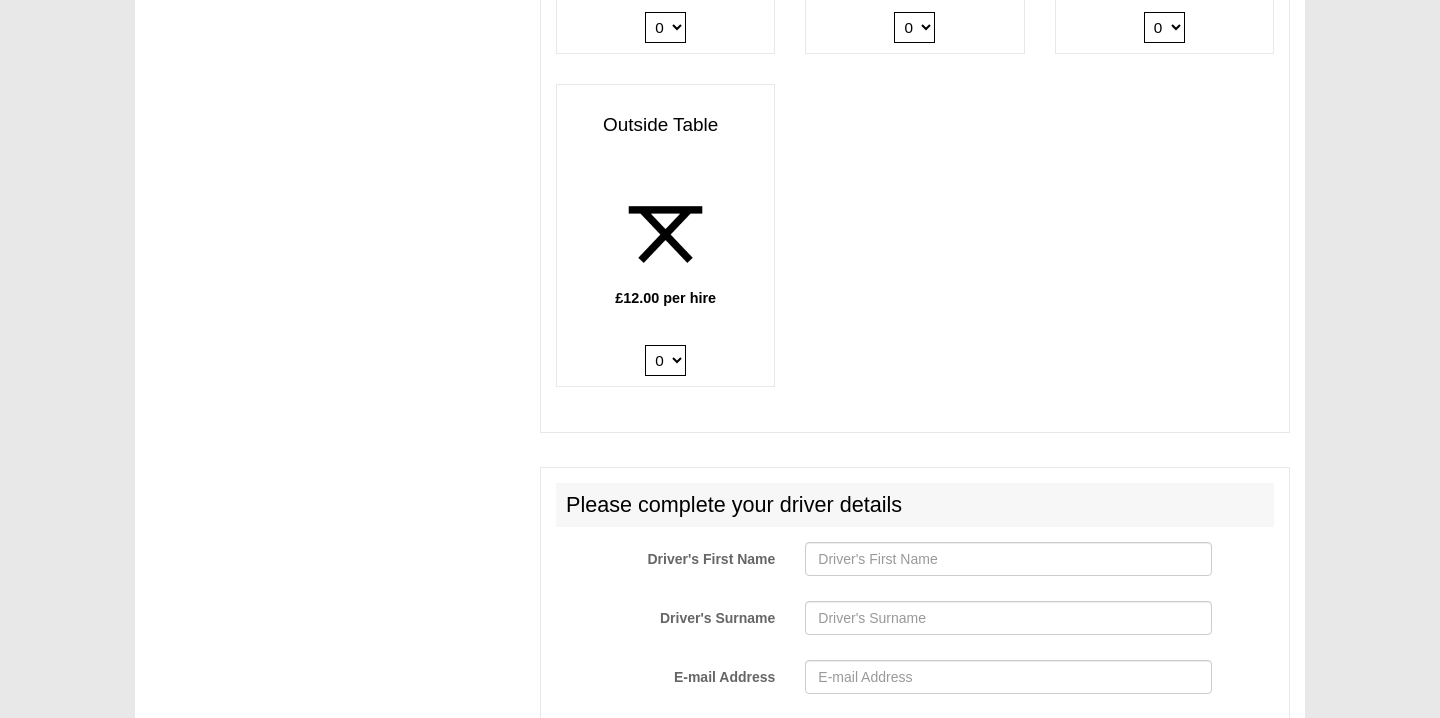 scroll, scrollTop: 3044, scrollLeft: 0, axis: vertical 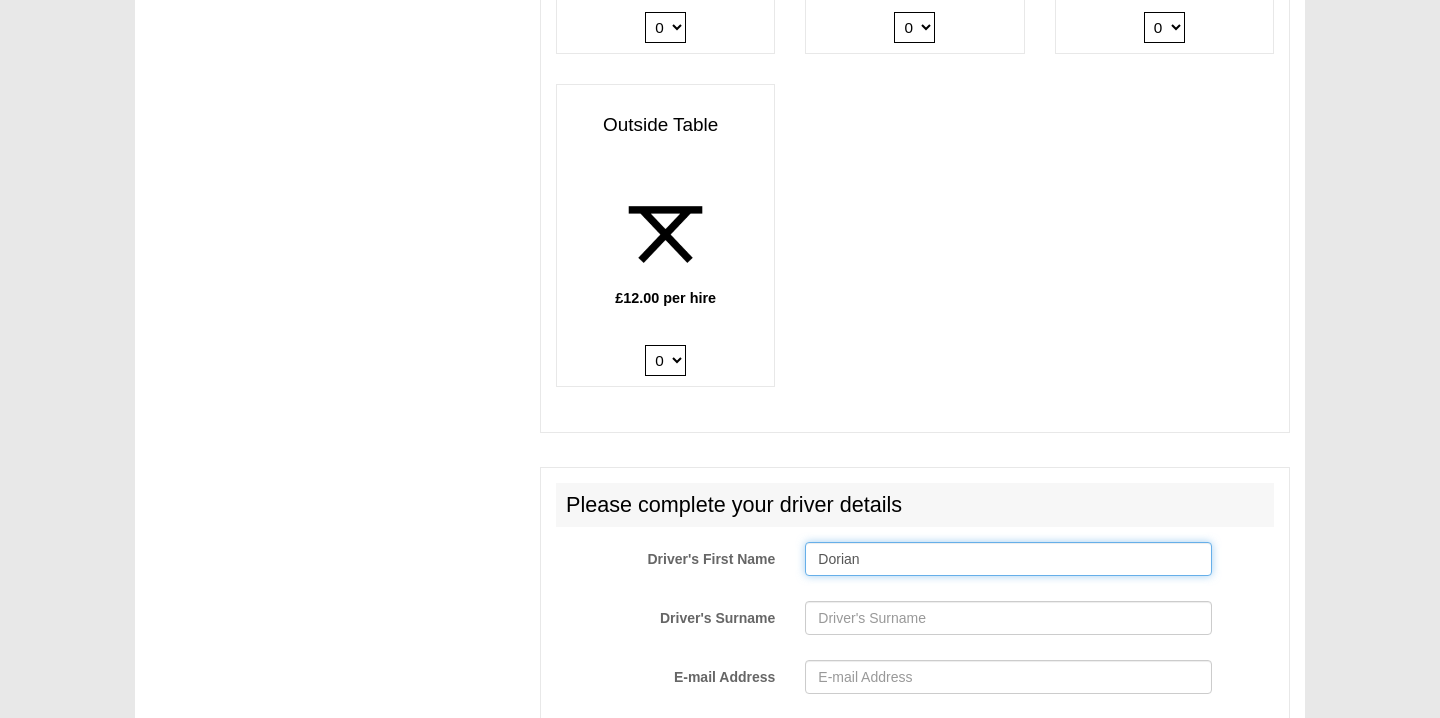 type on "Dorian" 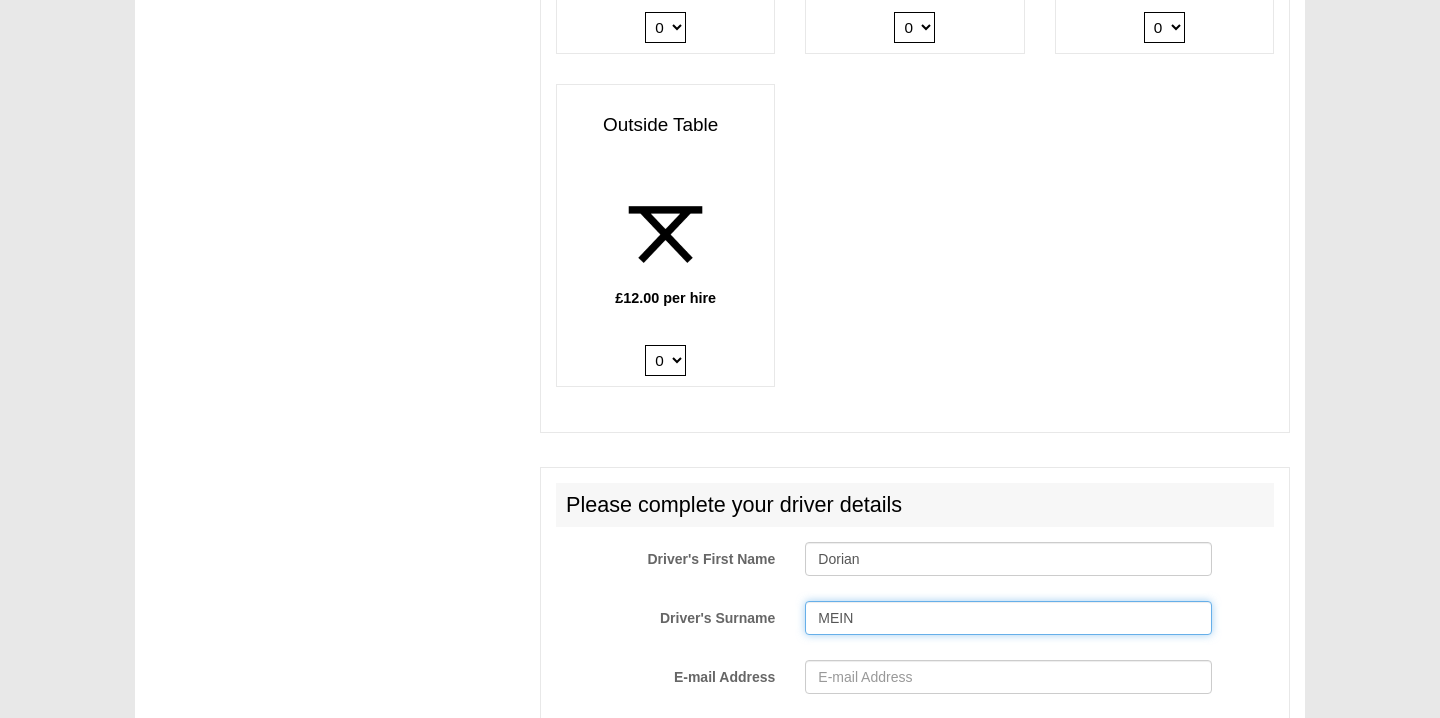 type on "MEIN" 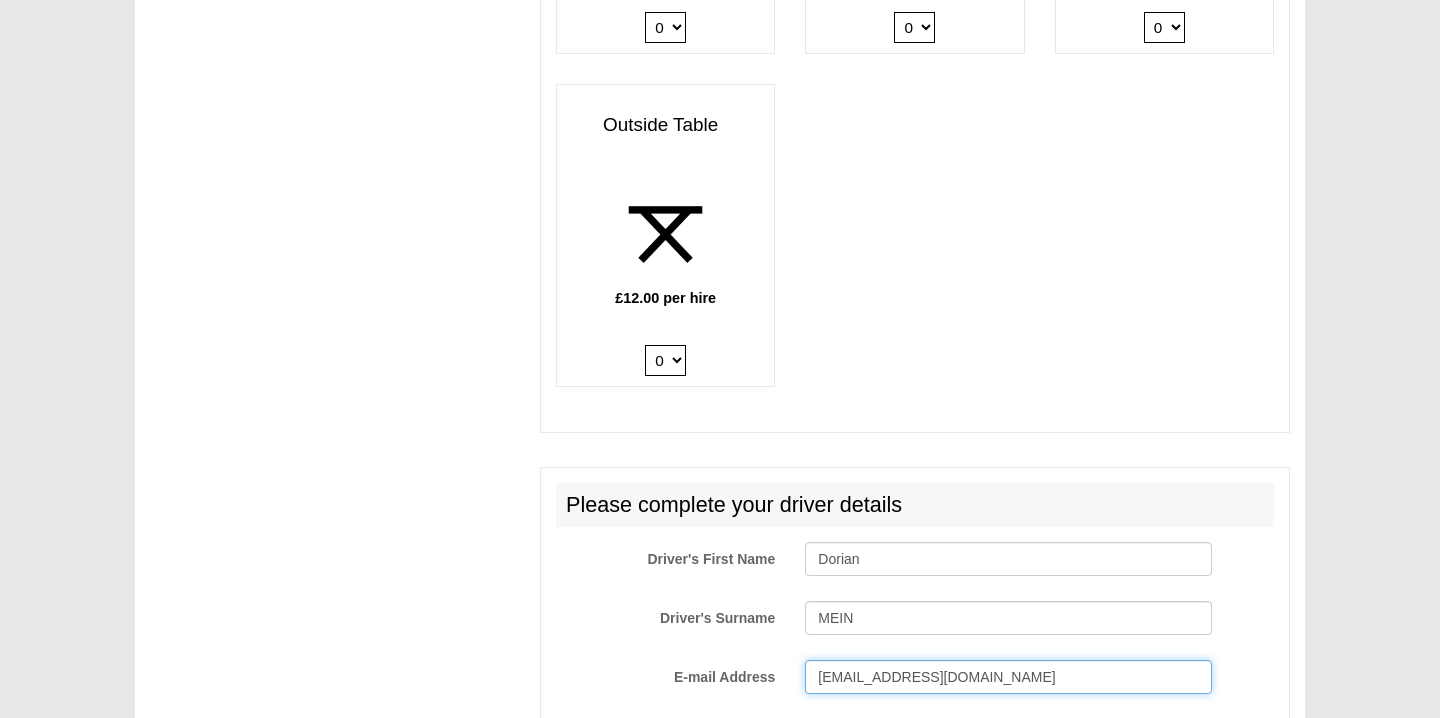 type on "[EMAIL_ADDRESS][DOMAIN_NAME]" 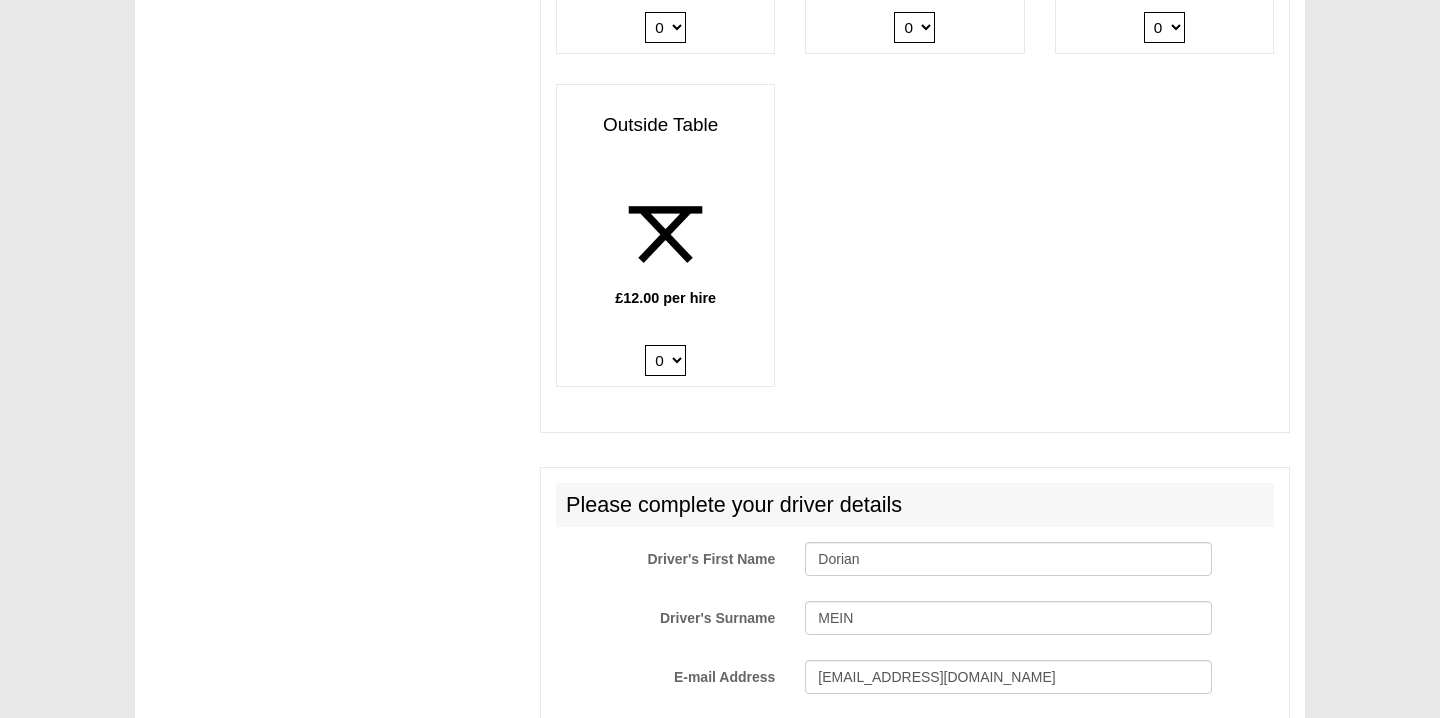 click on "Telephone Number" at bounding box center [665, 732] 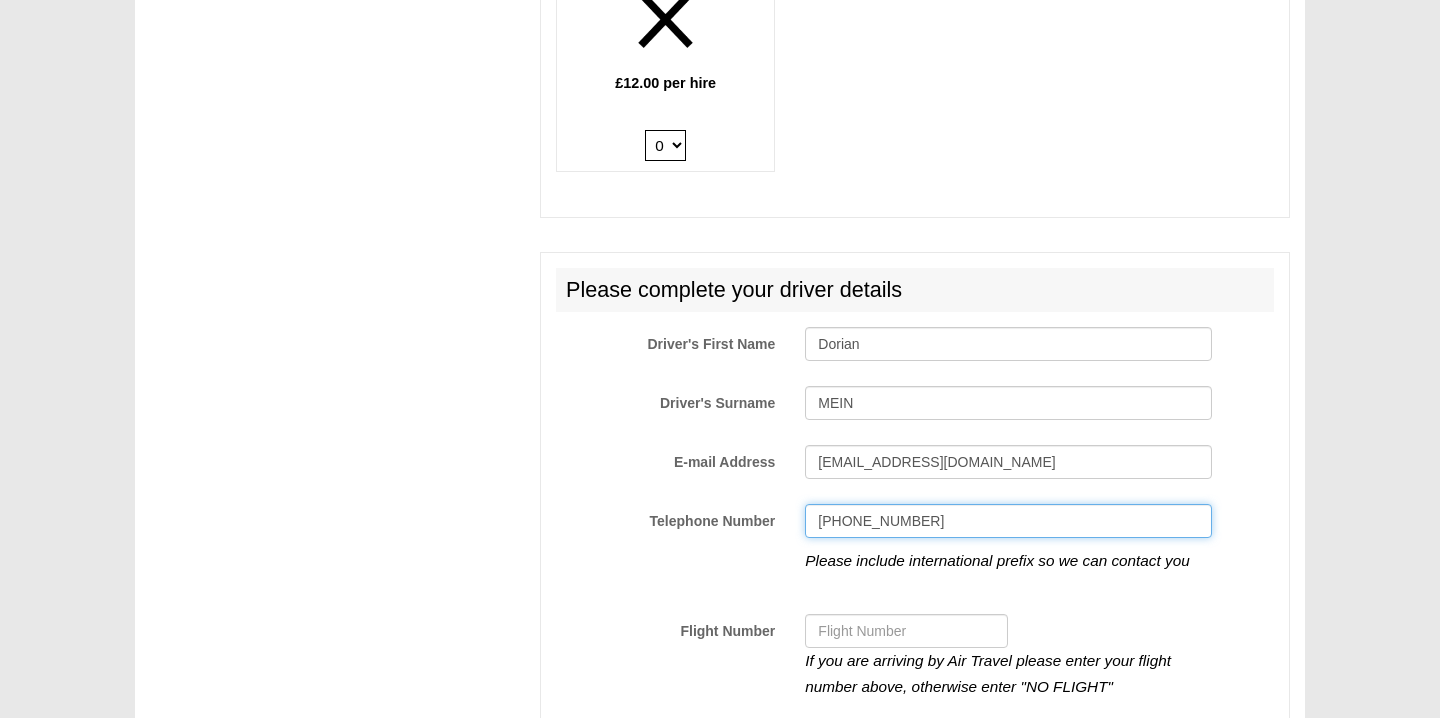 scroll, scrollTop: 3259, scrollLeft: 0, axis: vertical 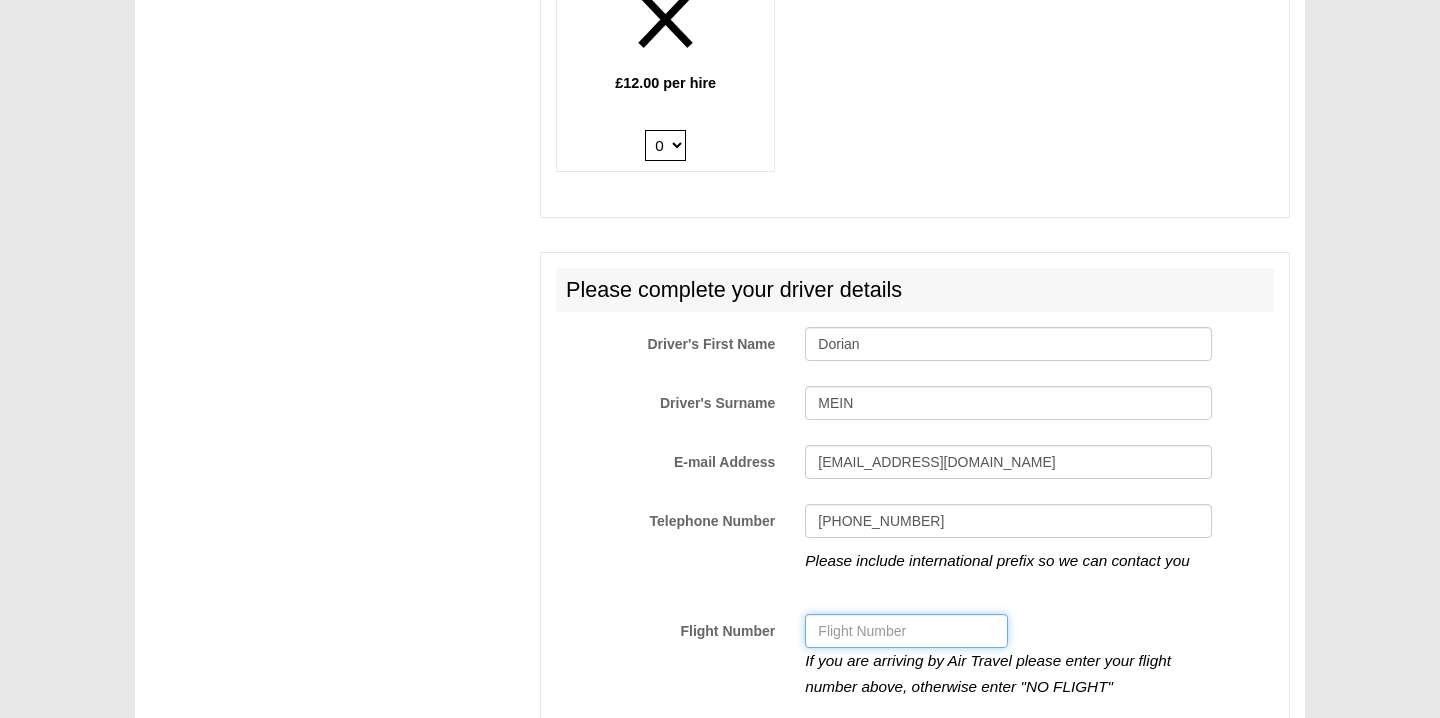 click on "Flight Number" at bounding box center [906, 631] 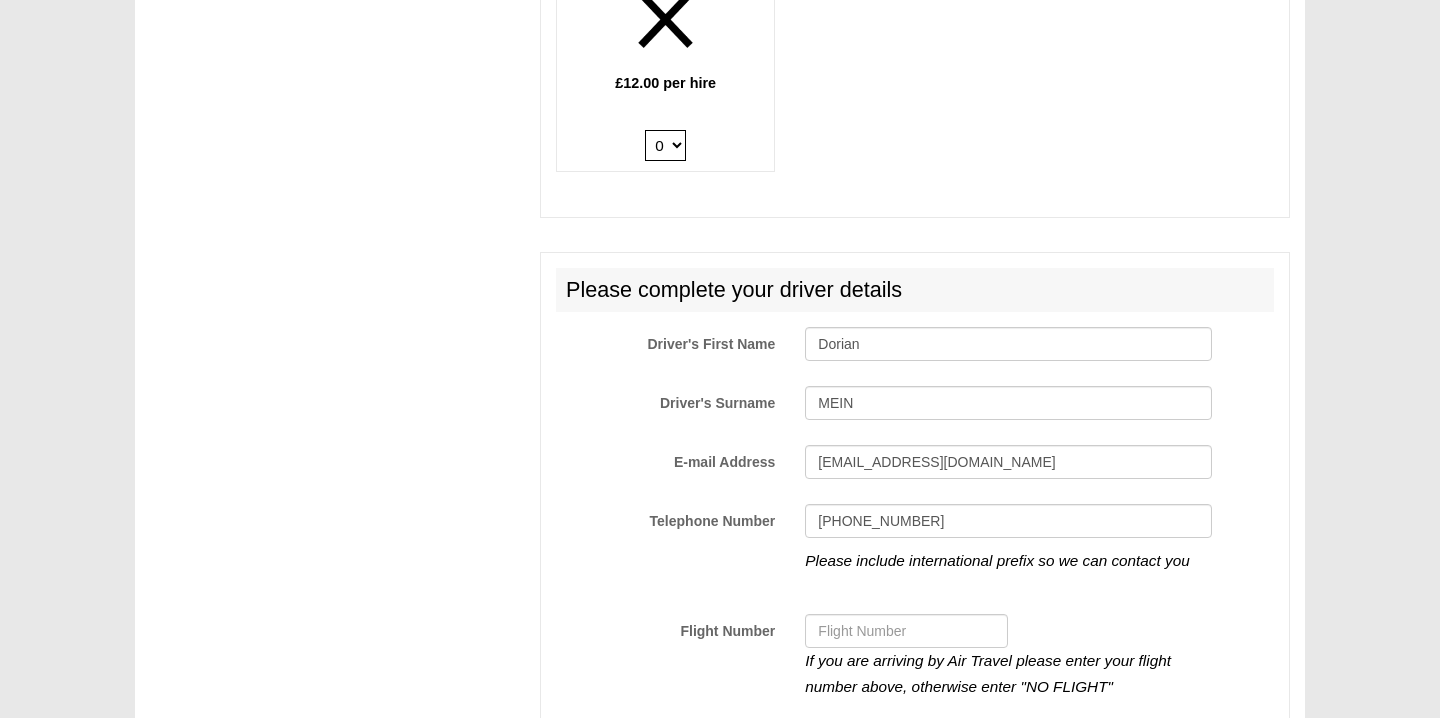 click on "I accept Easicampers  Terms and Conditions" at bounding box center (811, 726) 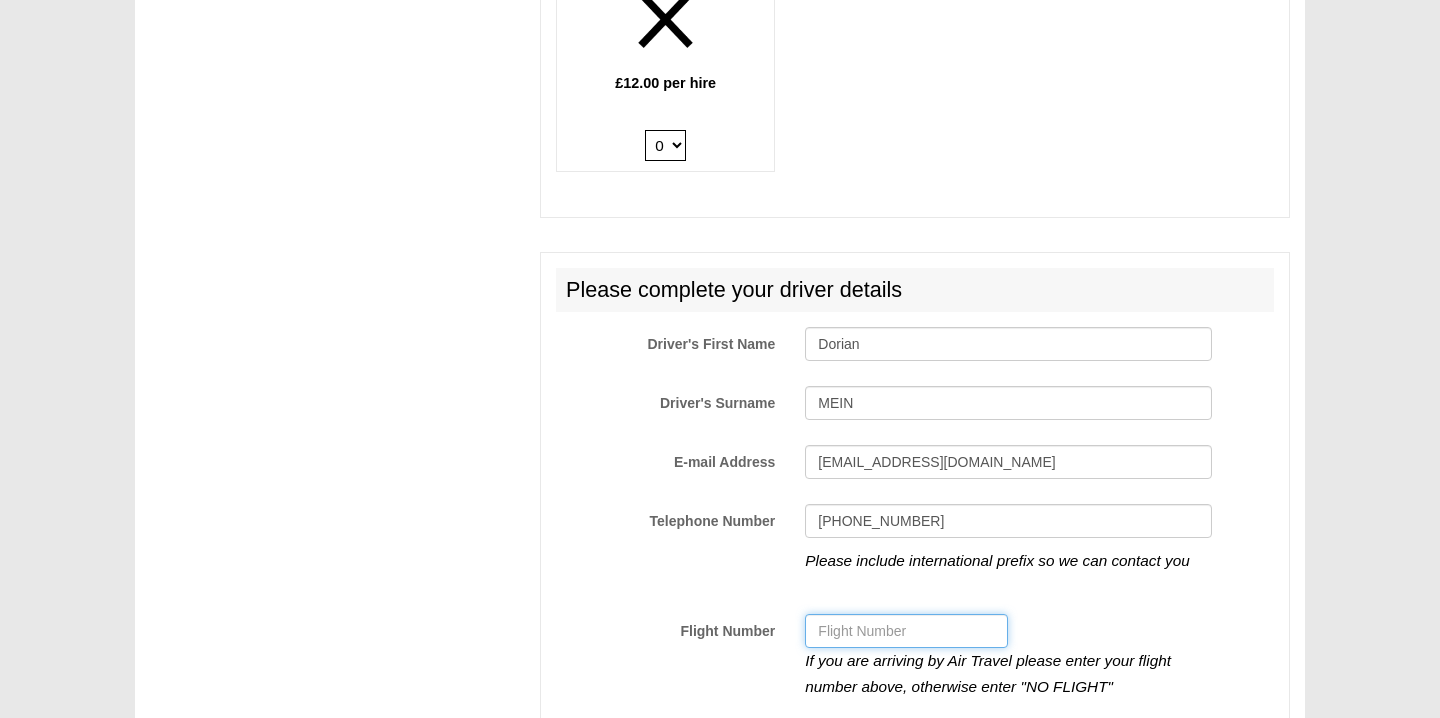 click on "Flight Number" at bounding box center (906, 631) 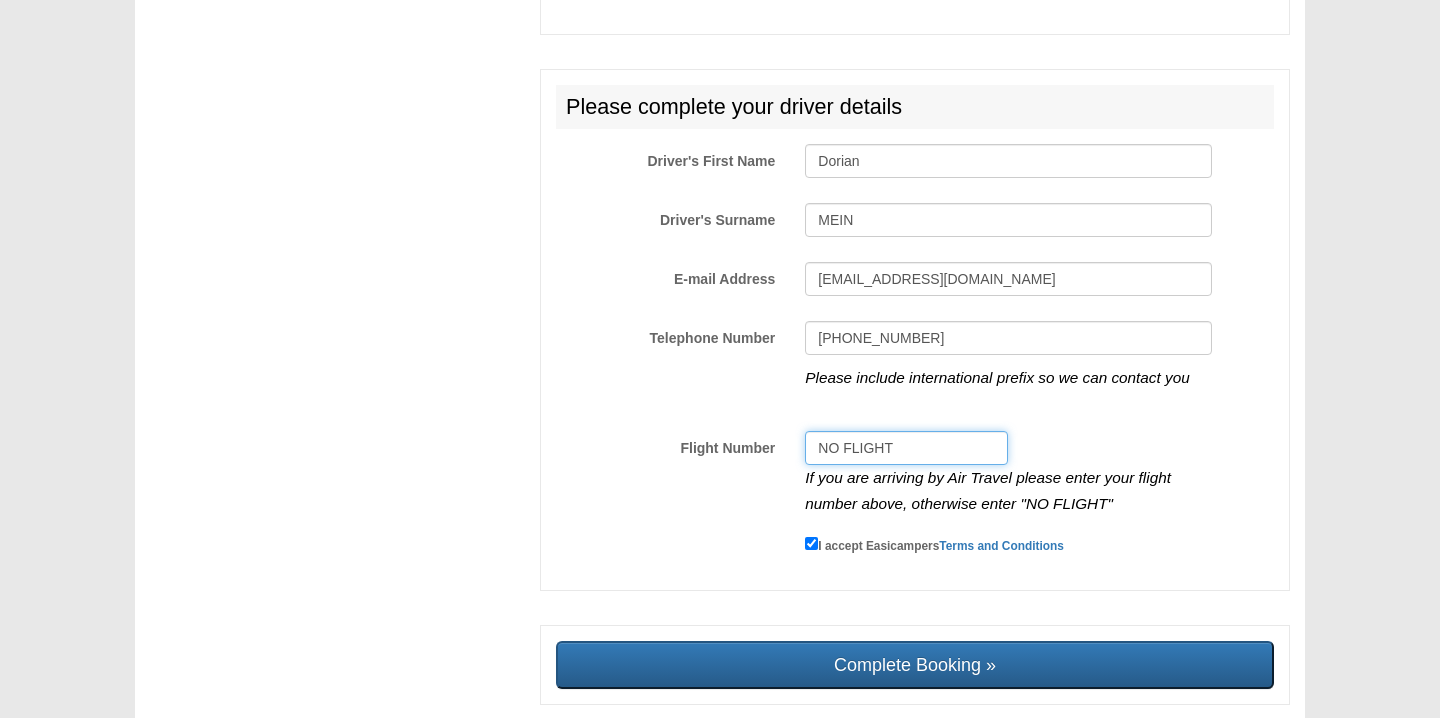scroll, scrollTop: 3441, scrollLeft: 0, axis: vertical 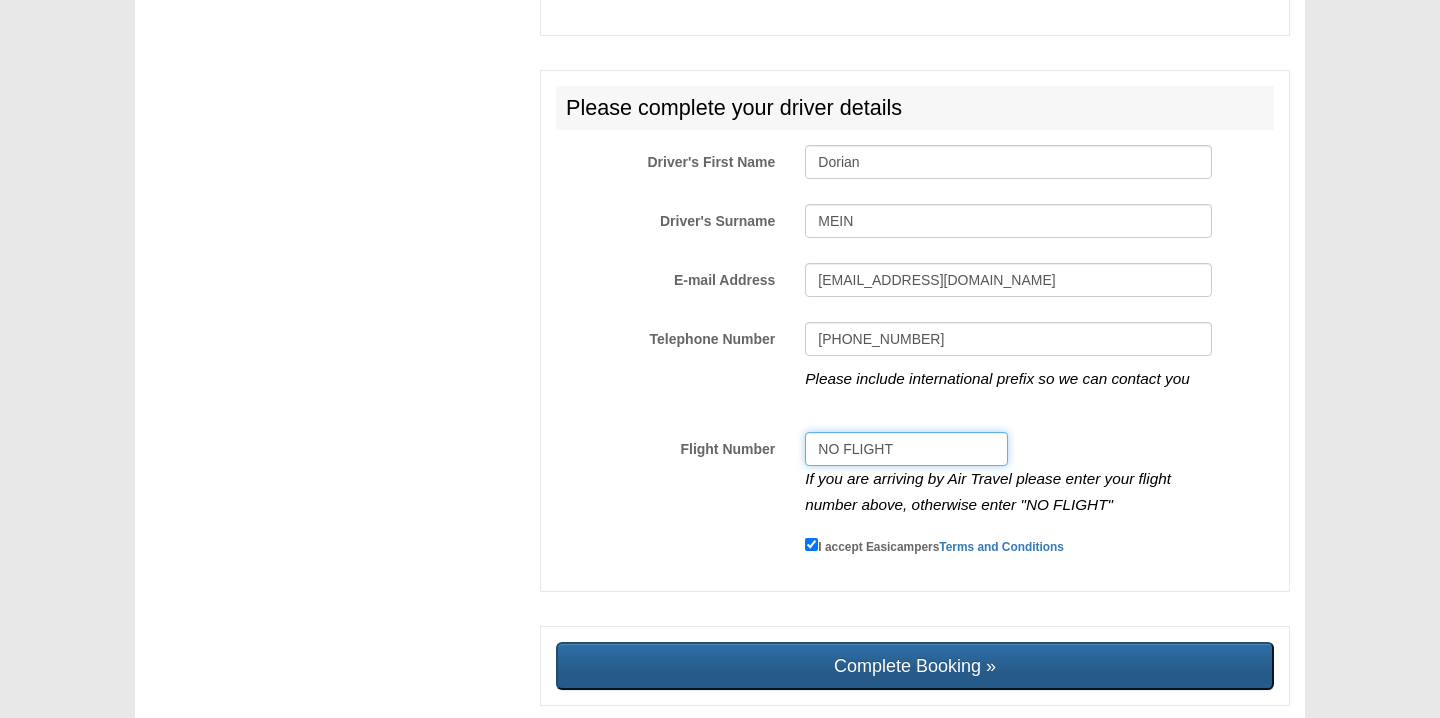 type on "NO FLIGHT" 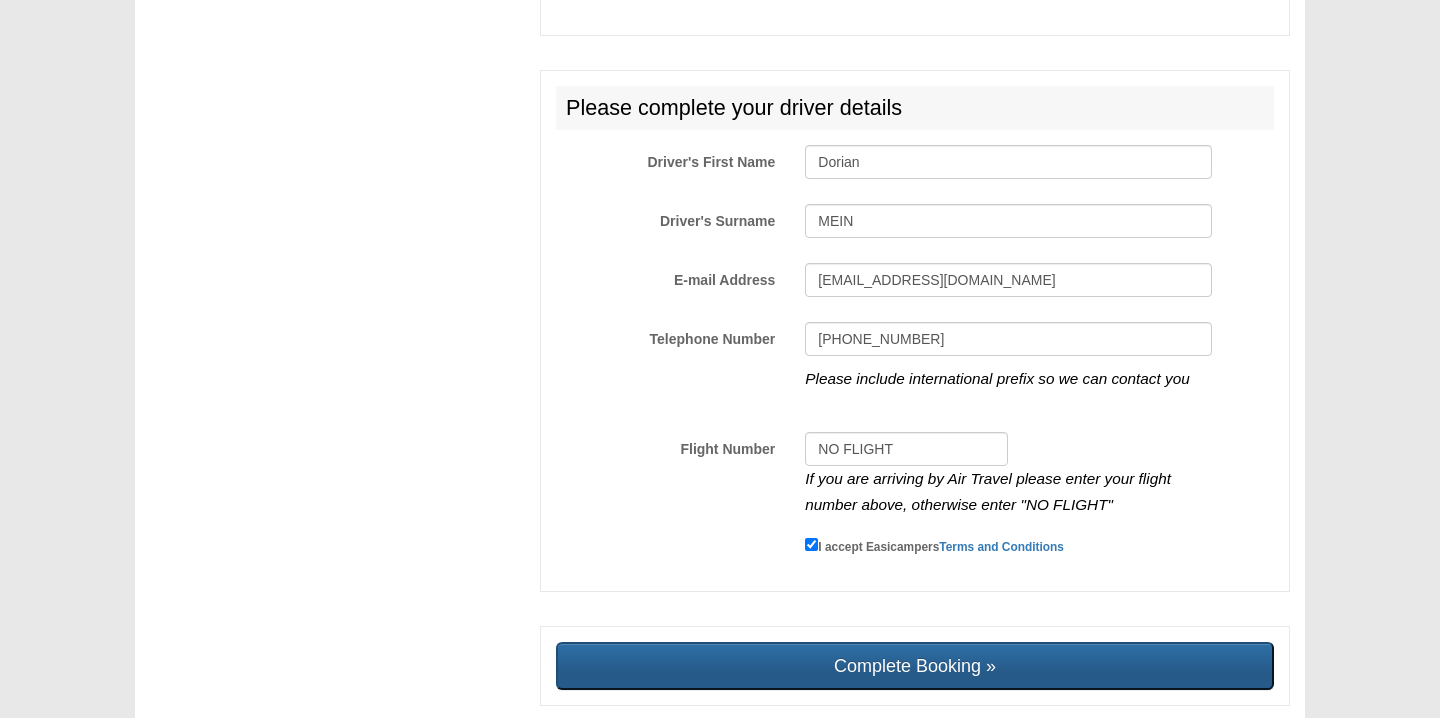 click on "Complete Booking »" at bounding box center (915, 666) 